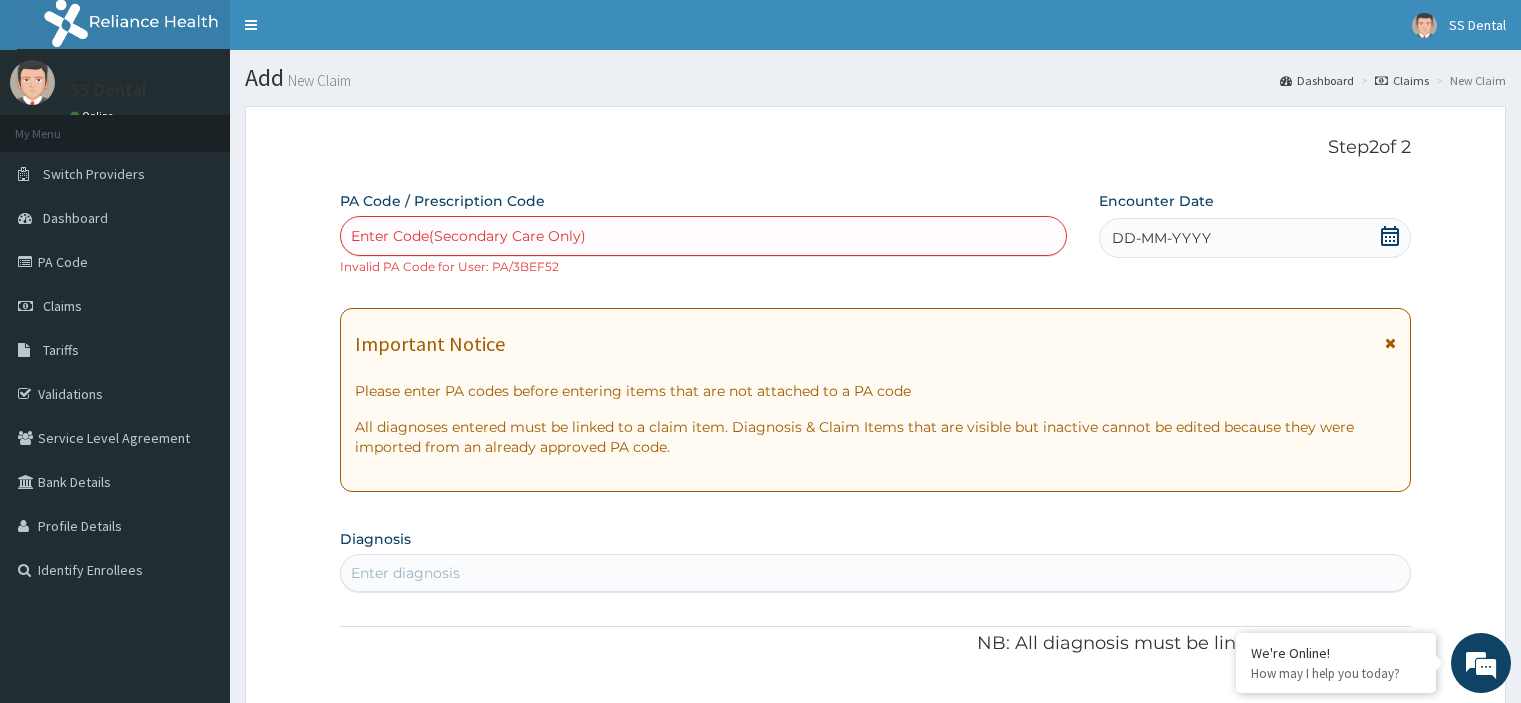 scroll, scrollTop: 171, scrollLeft: 0, axis: vertical 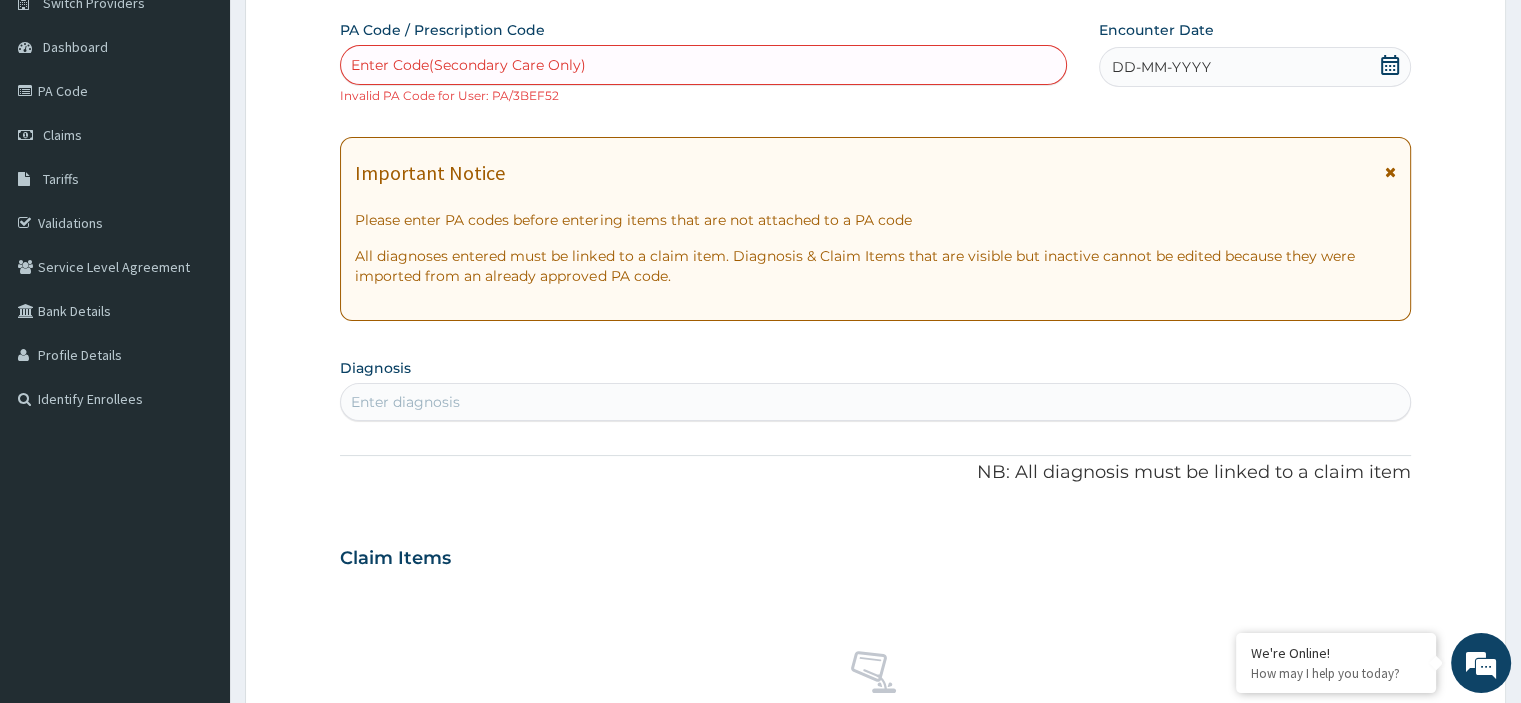 drag, startPoint x: 0, startPoint y: 0, endPoint x: 556, endPoint y: 47, distance: 557.983 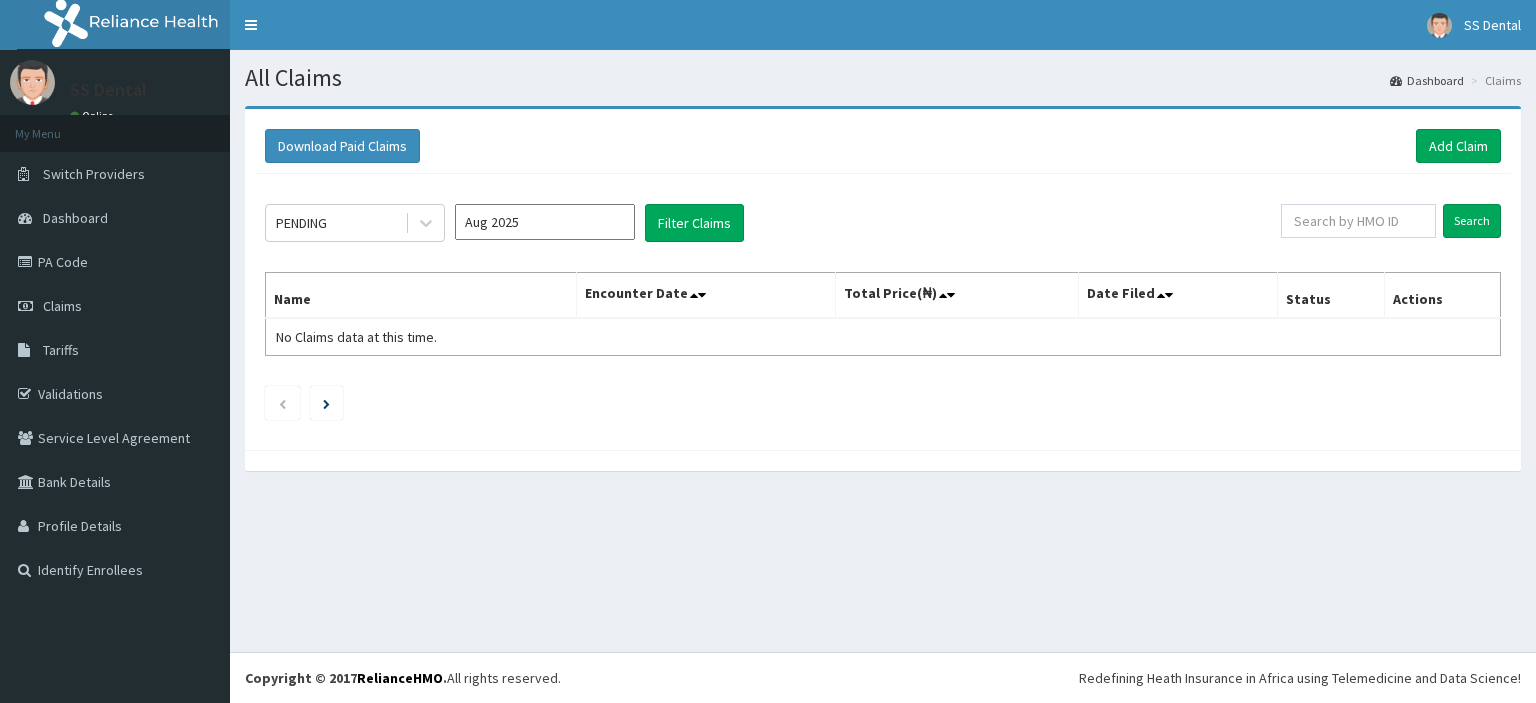scroll, scrollTop: 0, scrollLeft: 0, axis: both 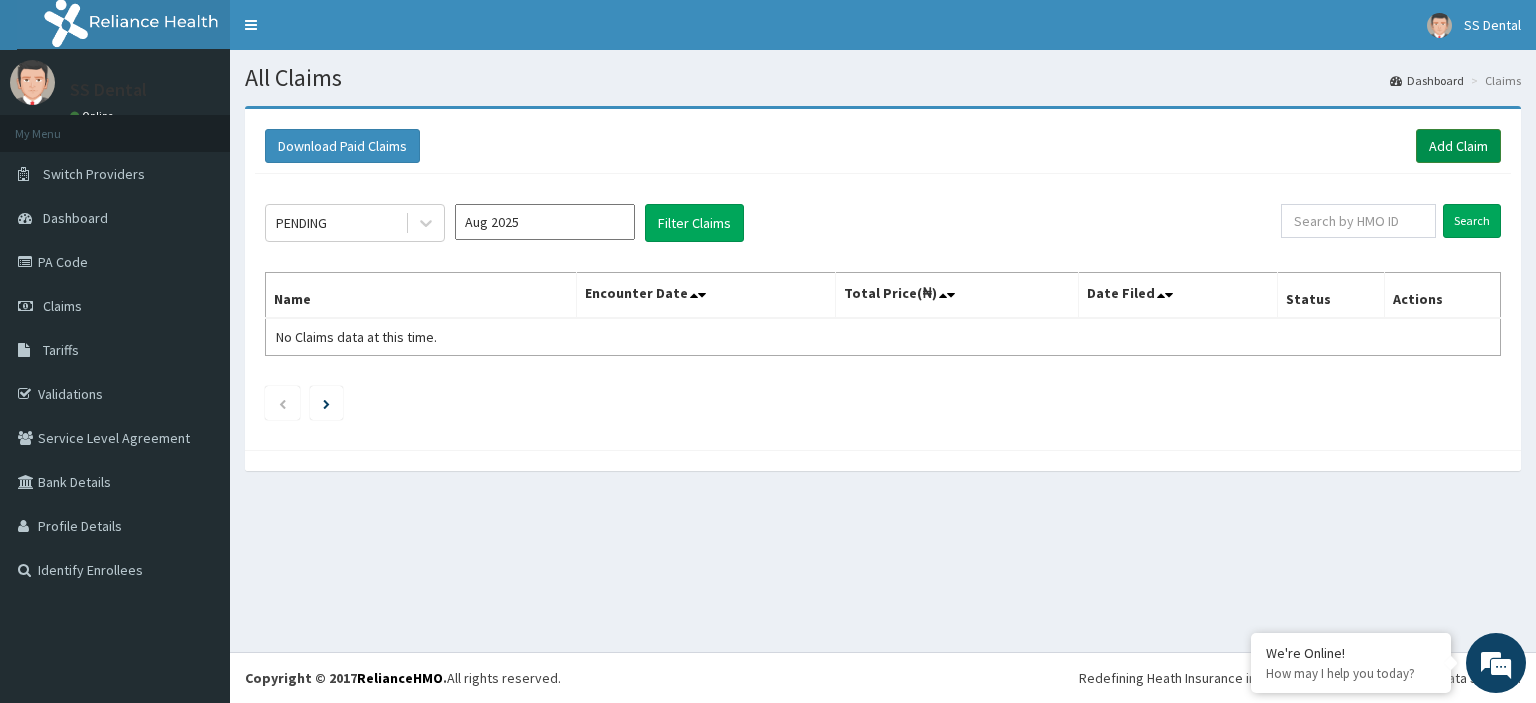 click on "Add Claim" at bounding box center (1458, 146) 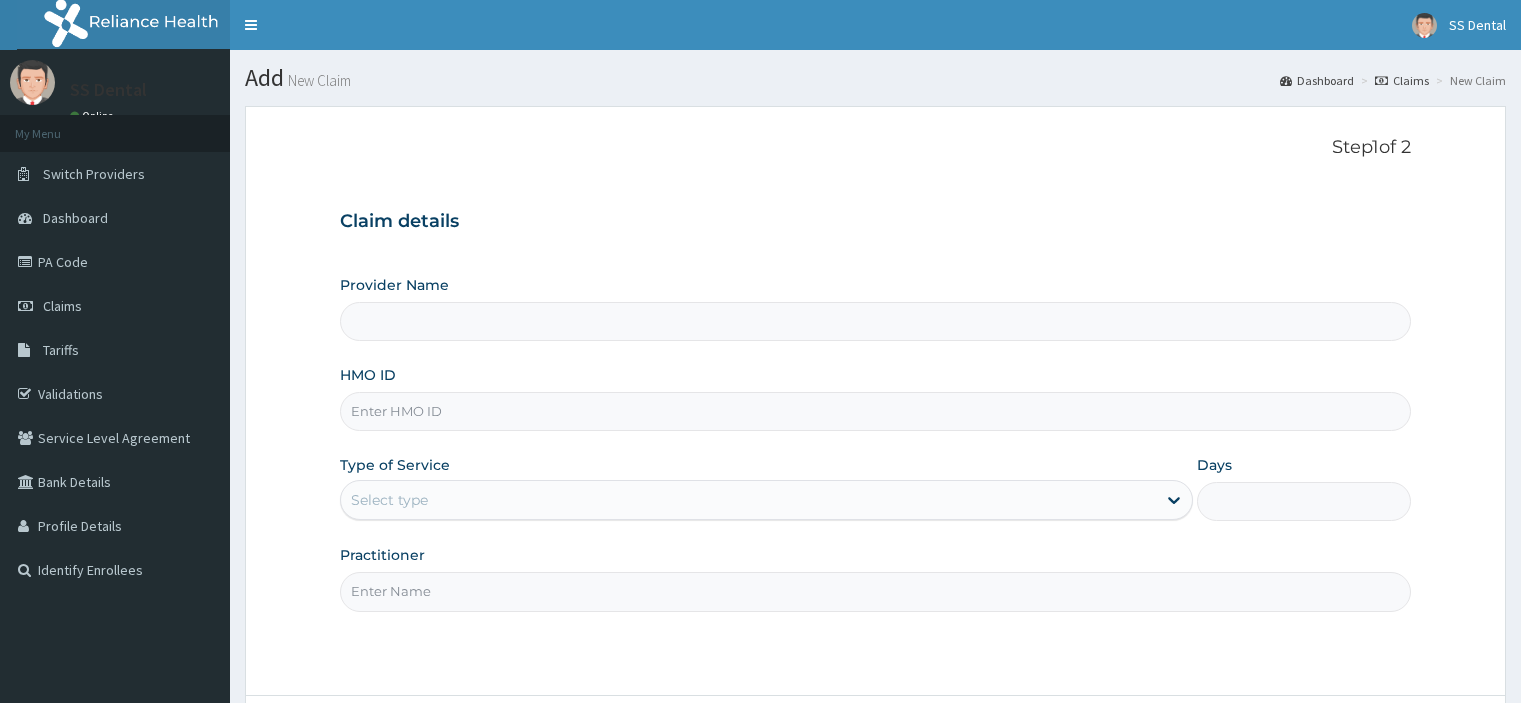 scroll, scrollTop: 0, scrollLeft: 0, axis: both 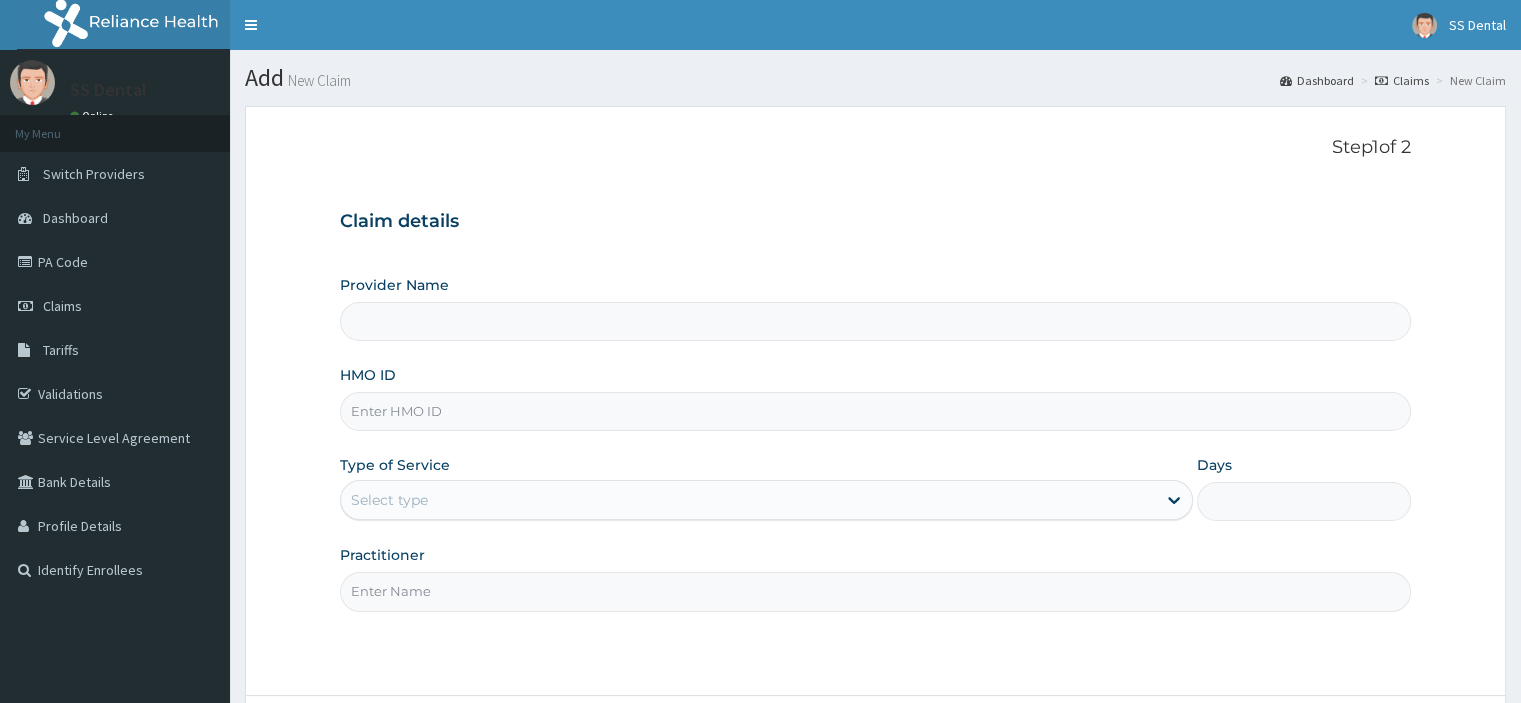 click on "HMO ID" at bounding box center [875, 411] 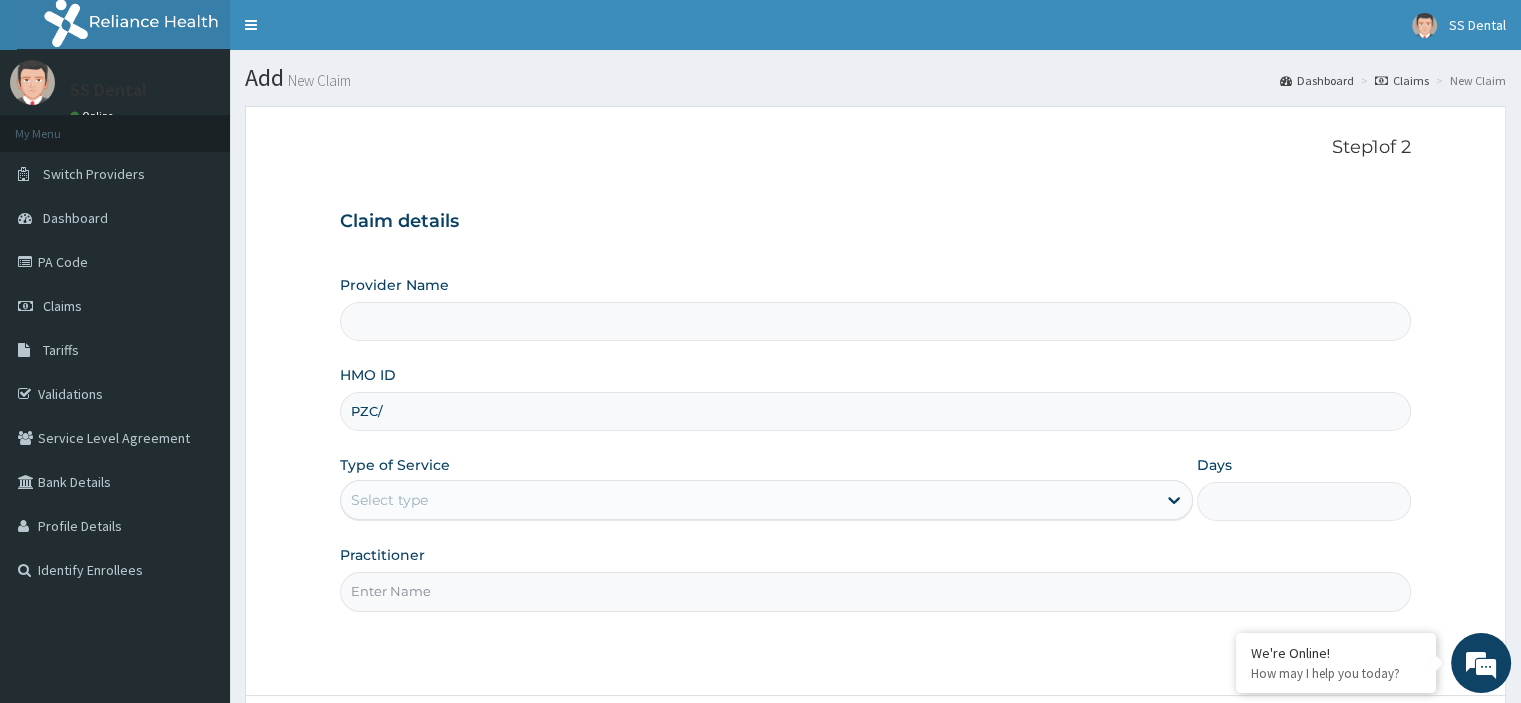 scroll, scrollTop: 0, scrollLeft: 0, axis: both 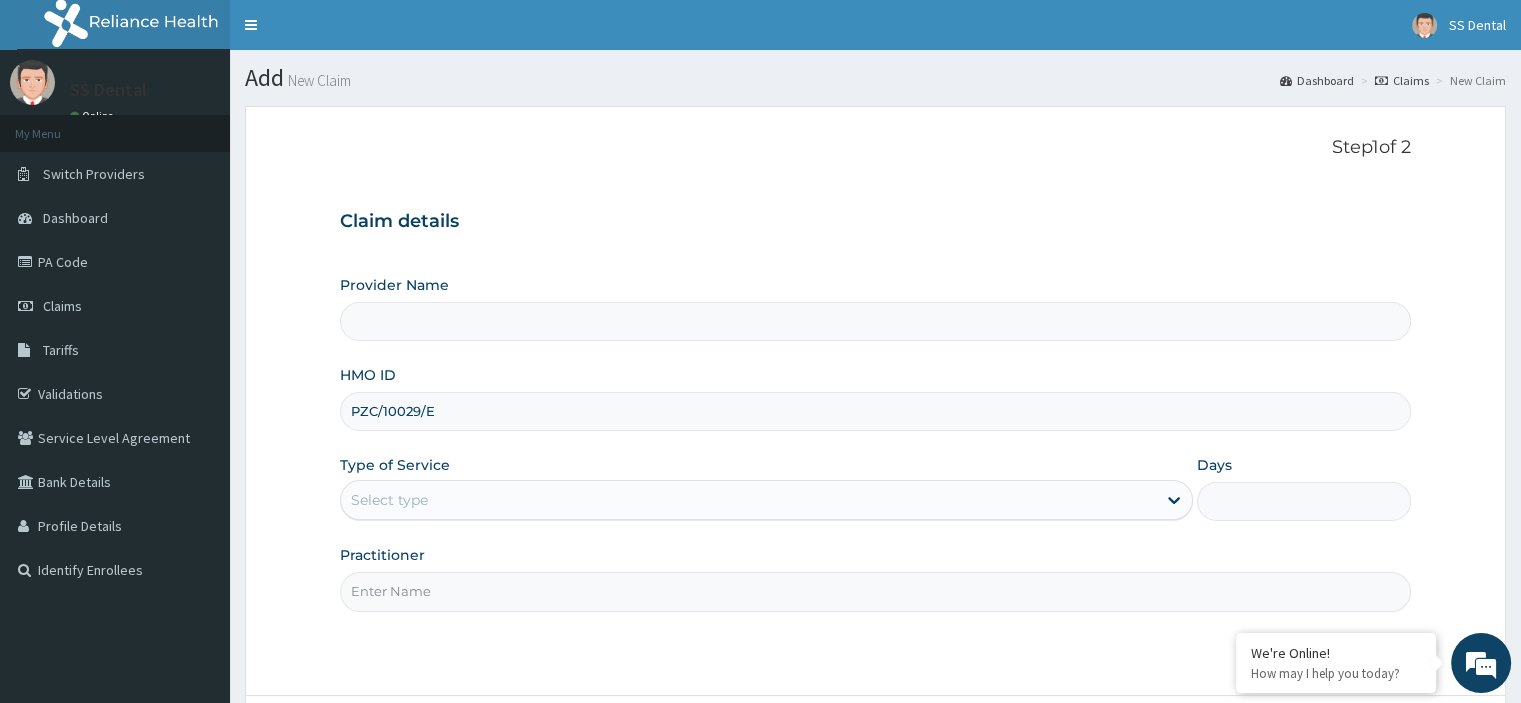type on "PZC/10029/E" 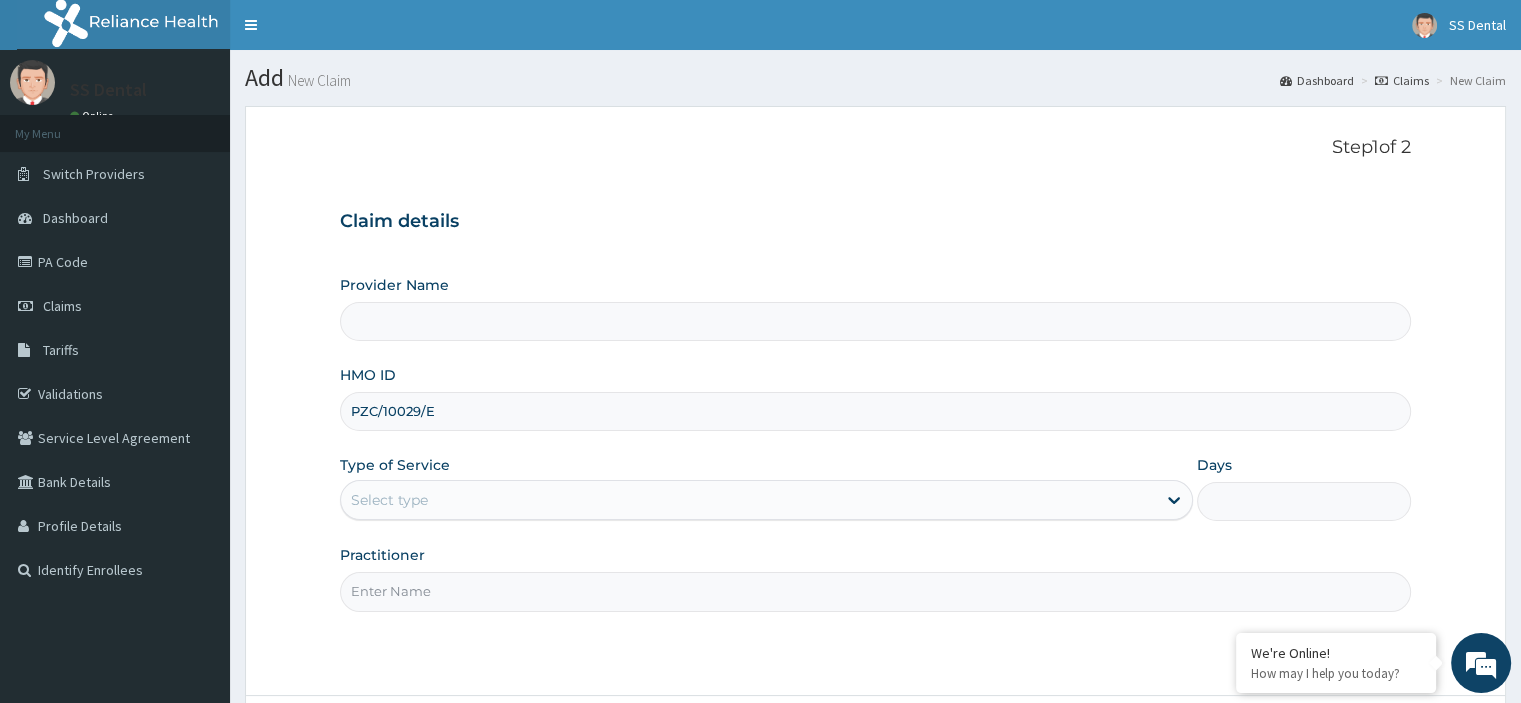 click on "Select type" at bounding box center [748, 500] 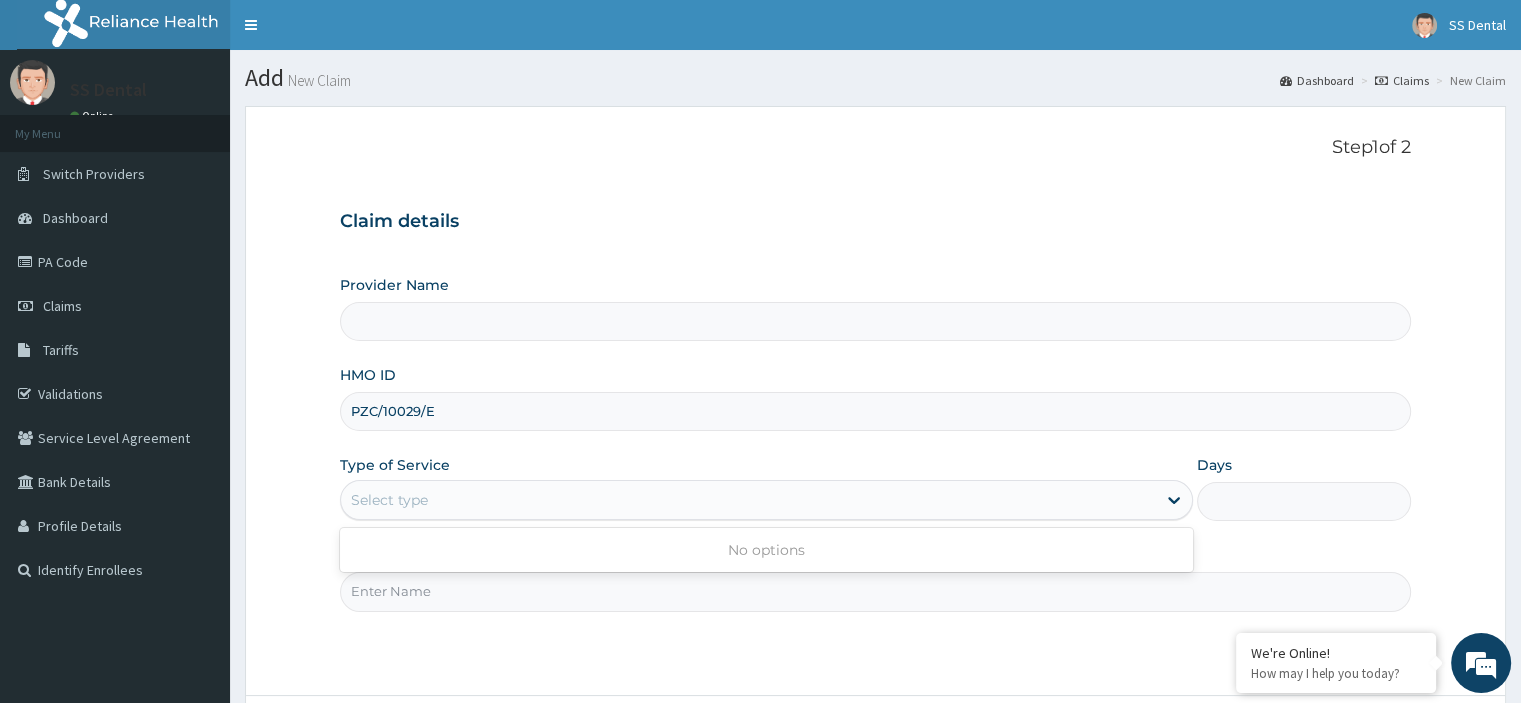 click on "Provider Name" at bounding box center [875, 321] 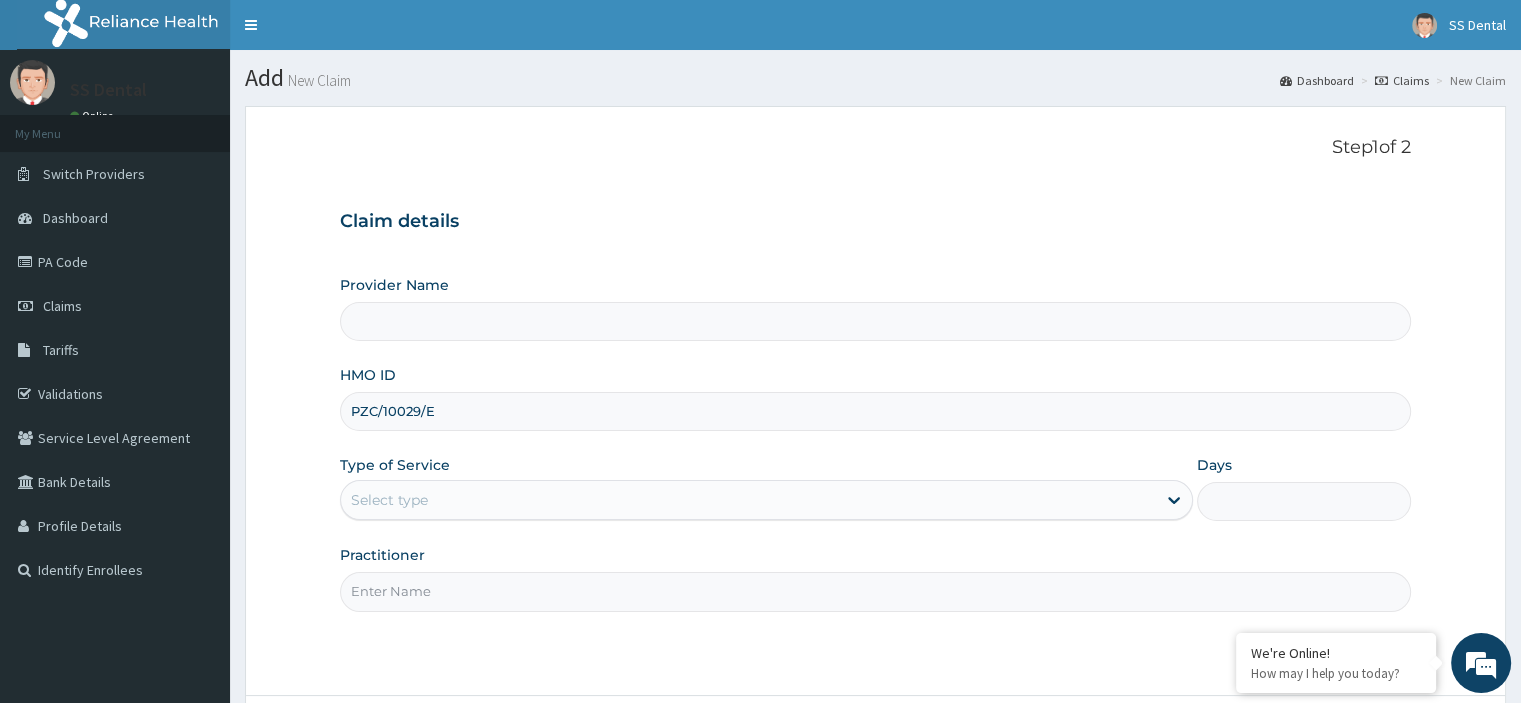 click on "Provider Name" at bounding box center (875, 321) 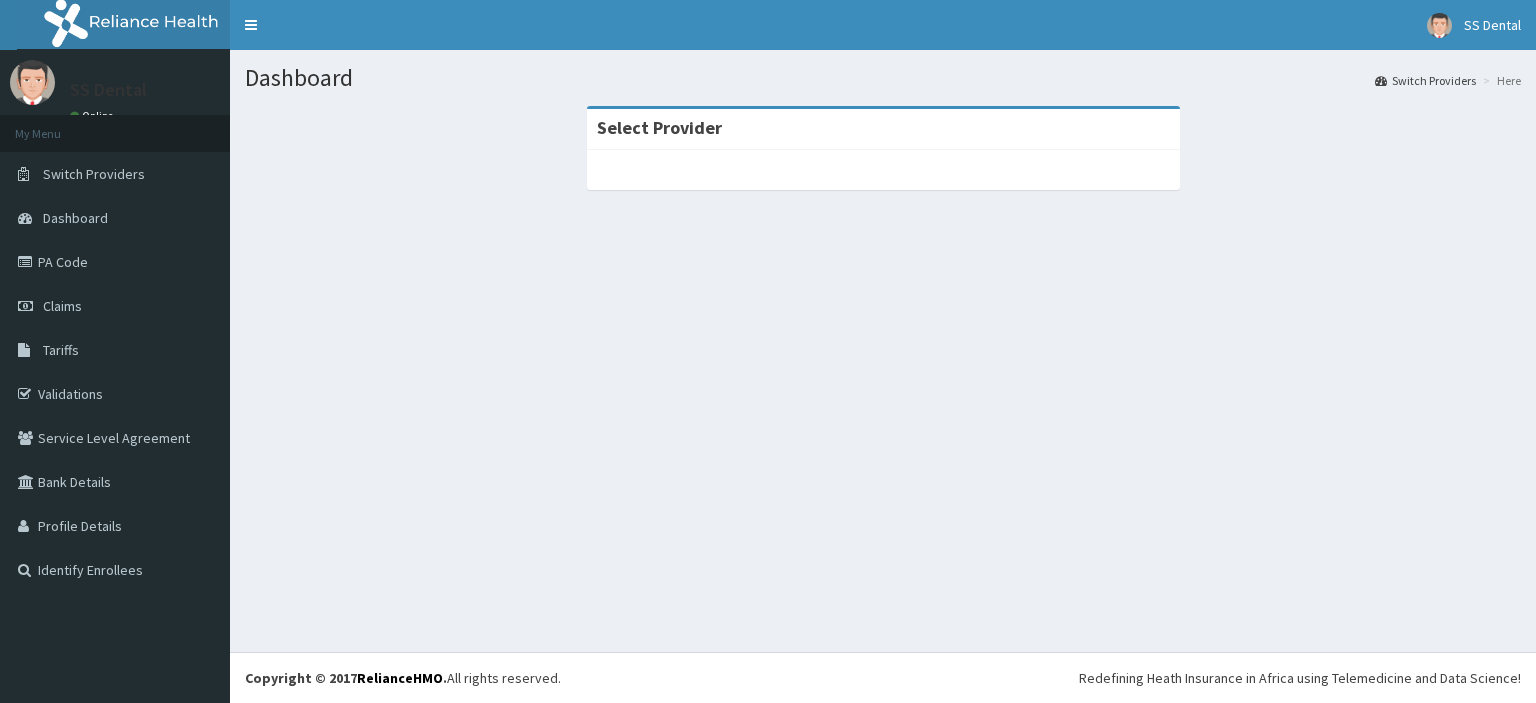 scroll, scrollTop: 0, scrollLeft: 0, axis: both 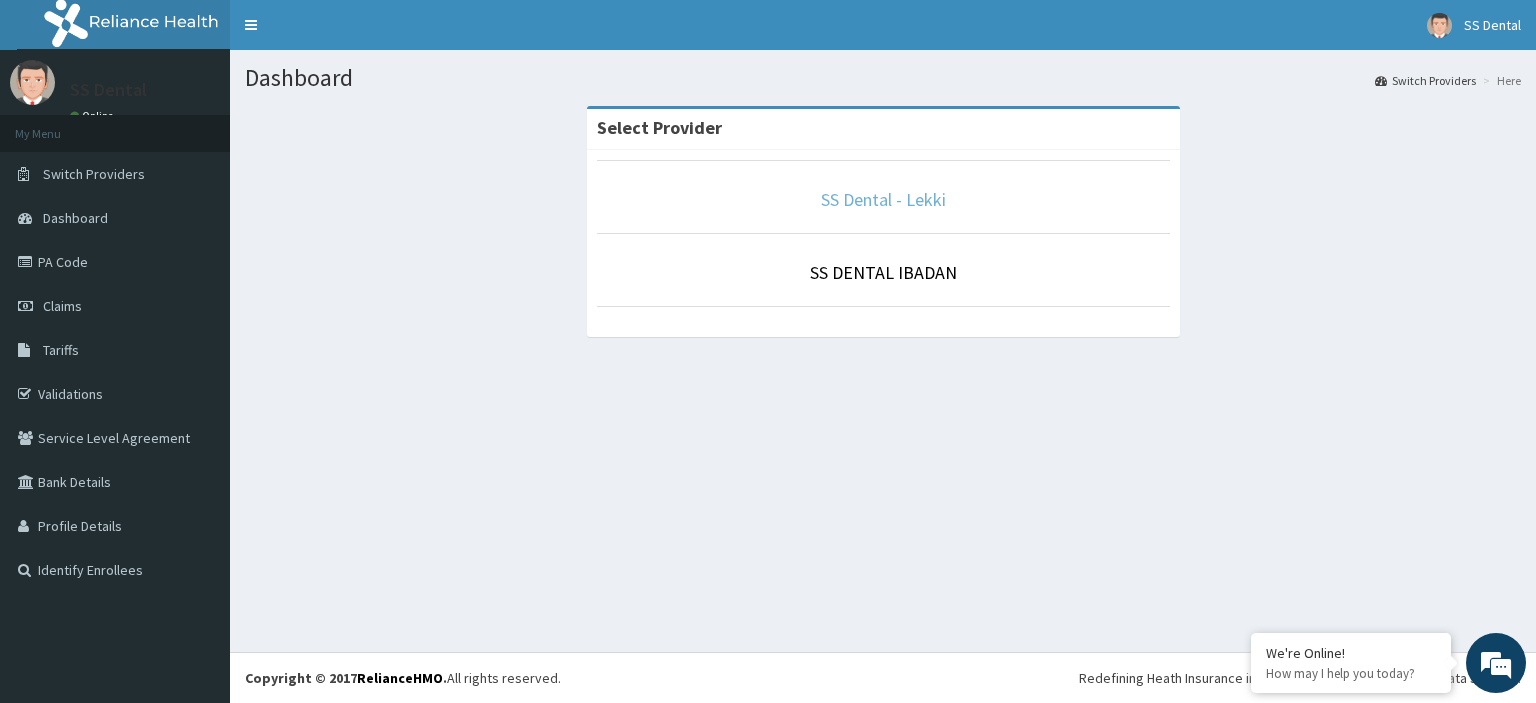 click on "SS Dental - Lekki" at bounding box center (883, 199) 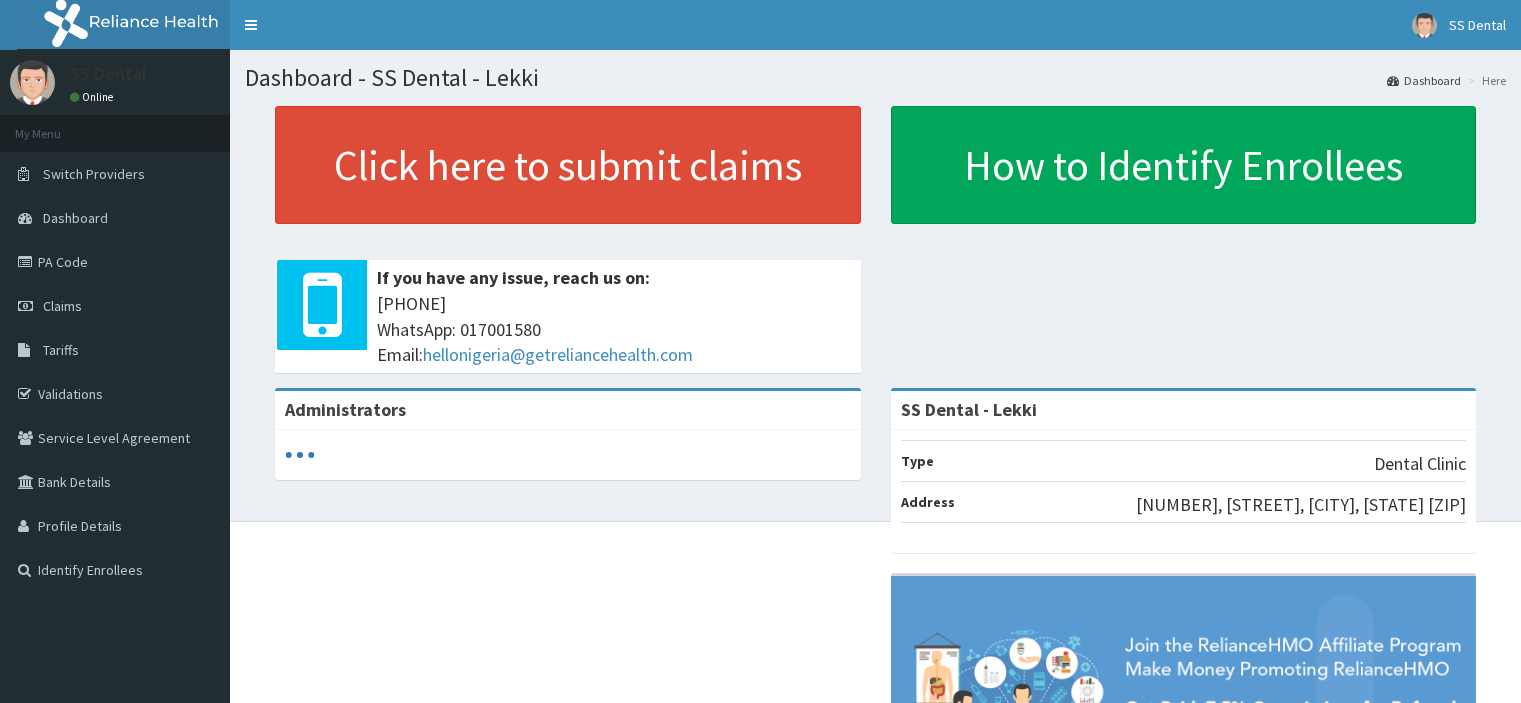 scroll, scrollTop: 0, scrollLeft: 0, axis: both 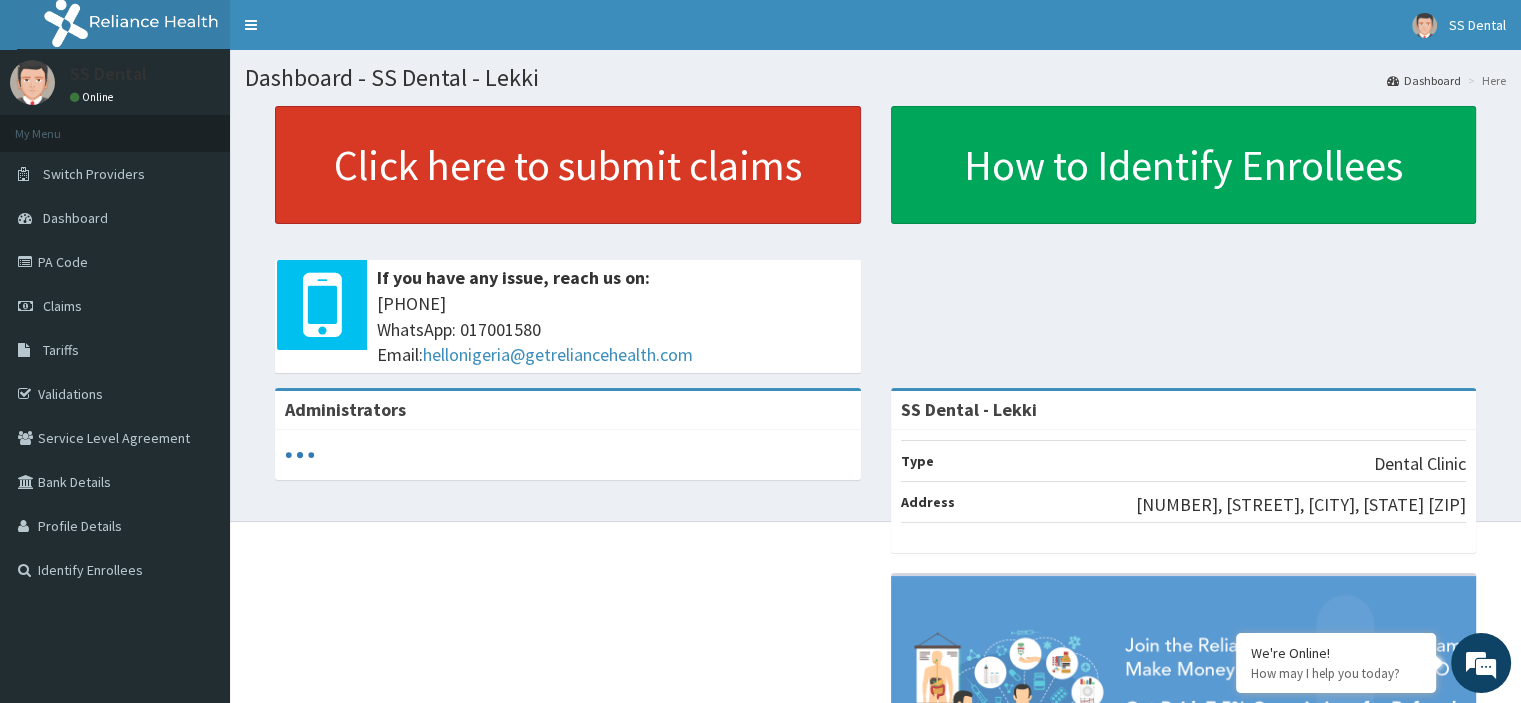 click on "Click here to submit claims" at bounding box center (568, 165) 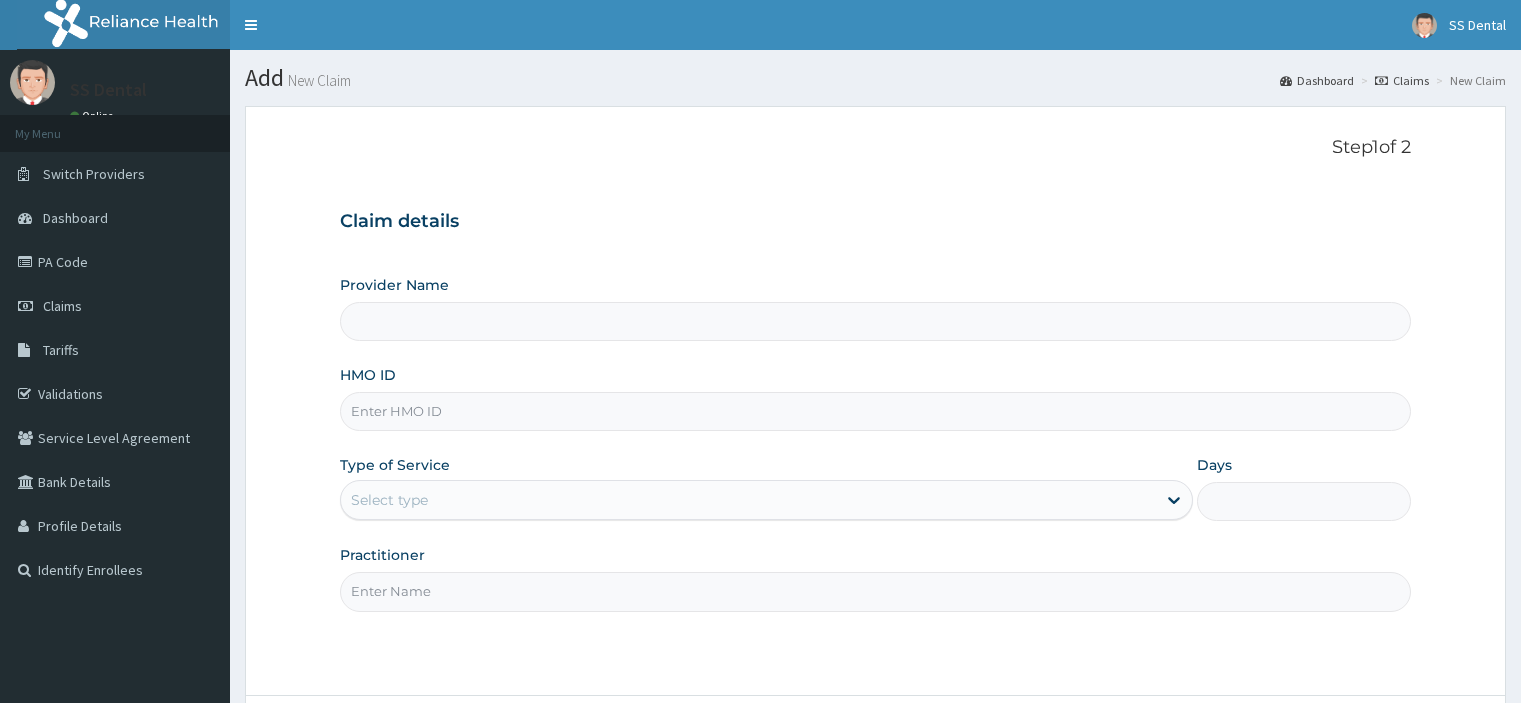 scroll, scrollTop: 0, scrollLeft: 0, axis: both 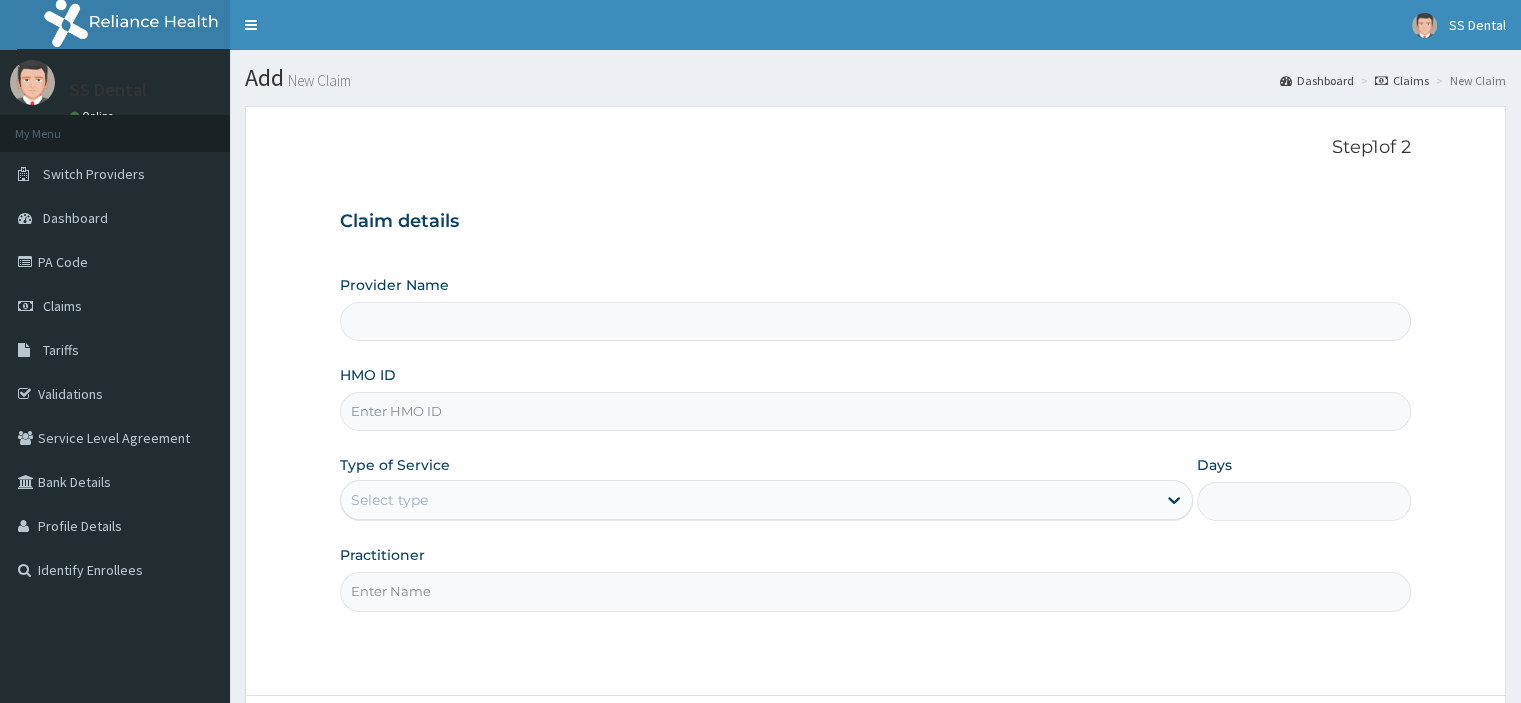 type on "SS Dental - Lekki" 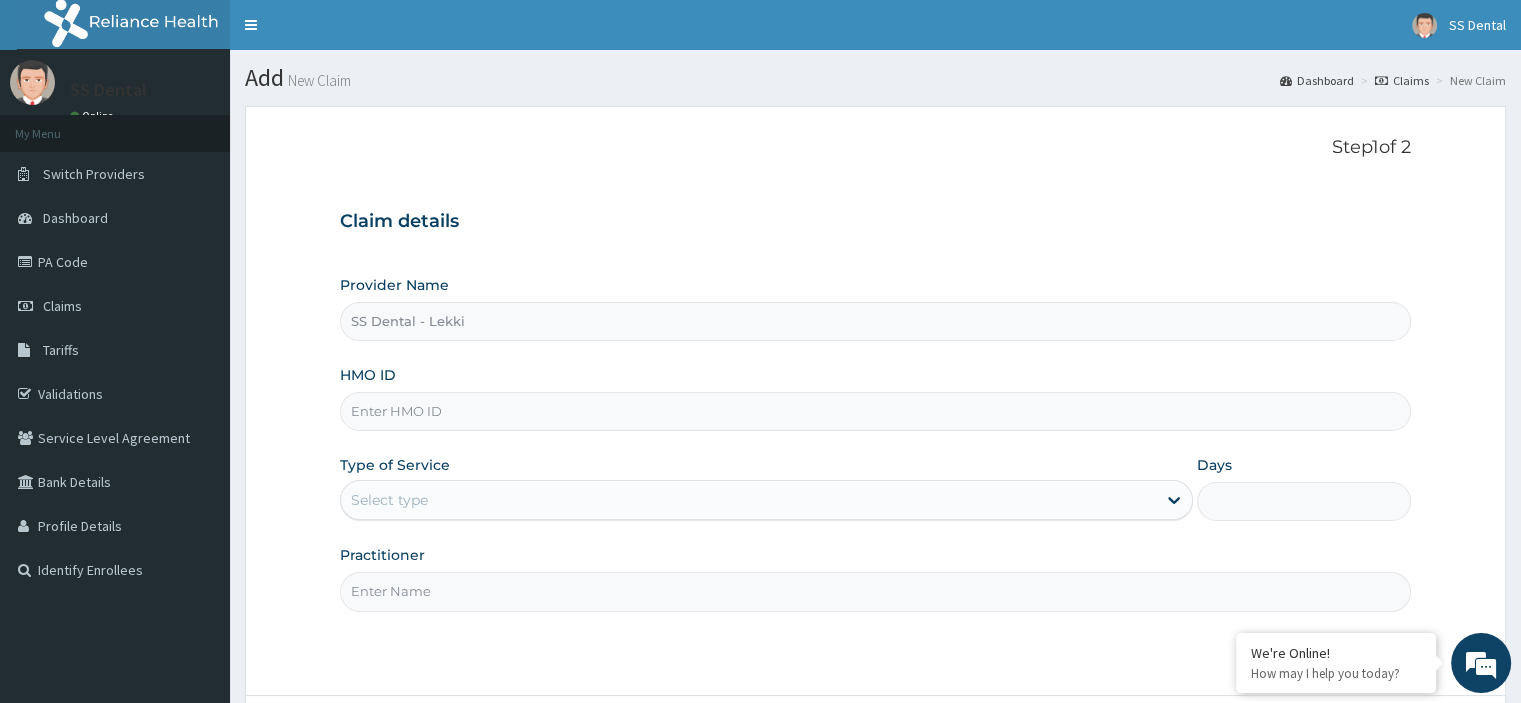 click on "HMO ID" at bounding box center [875, 411] 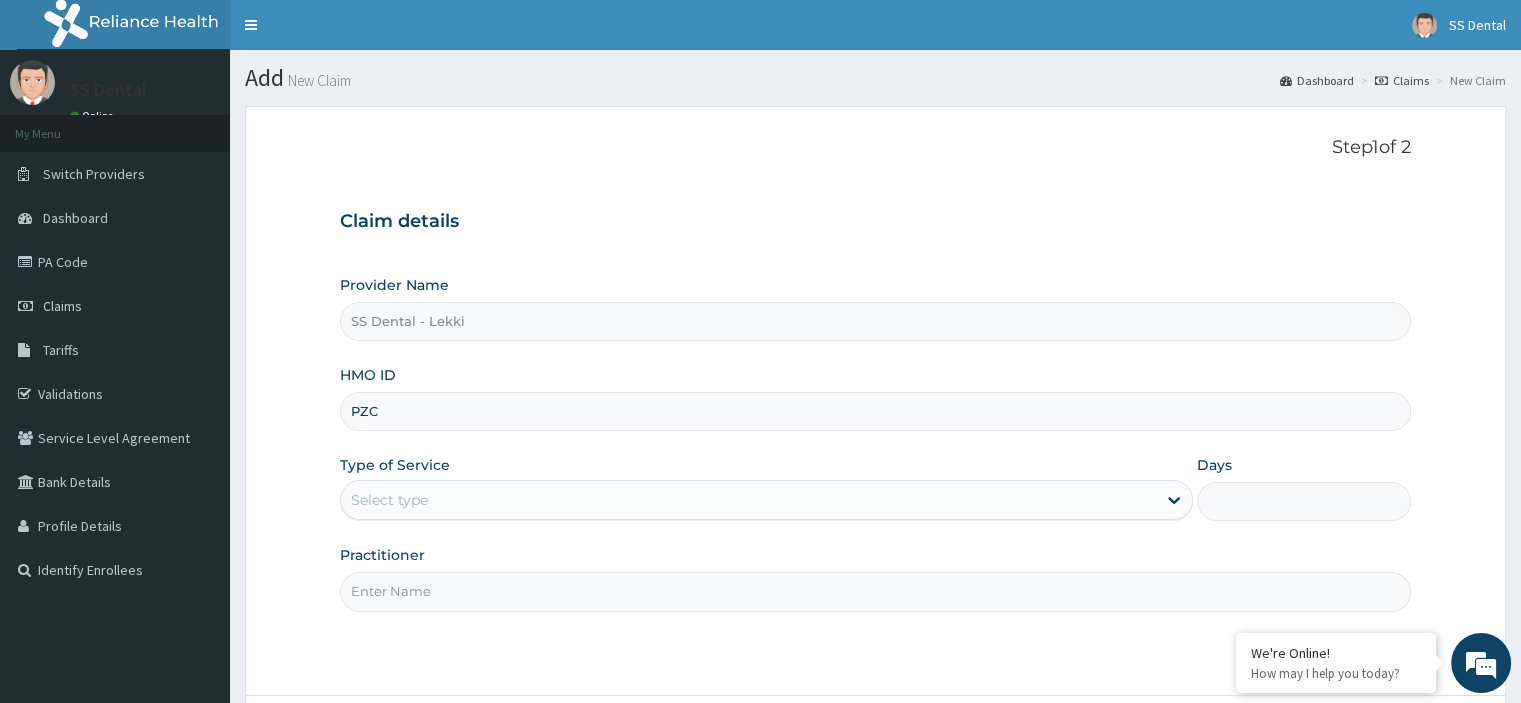 scroll, scrollTop: 0, scrollLeft: 0, axis: both 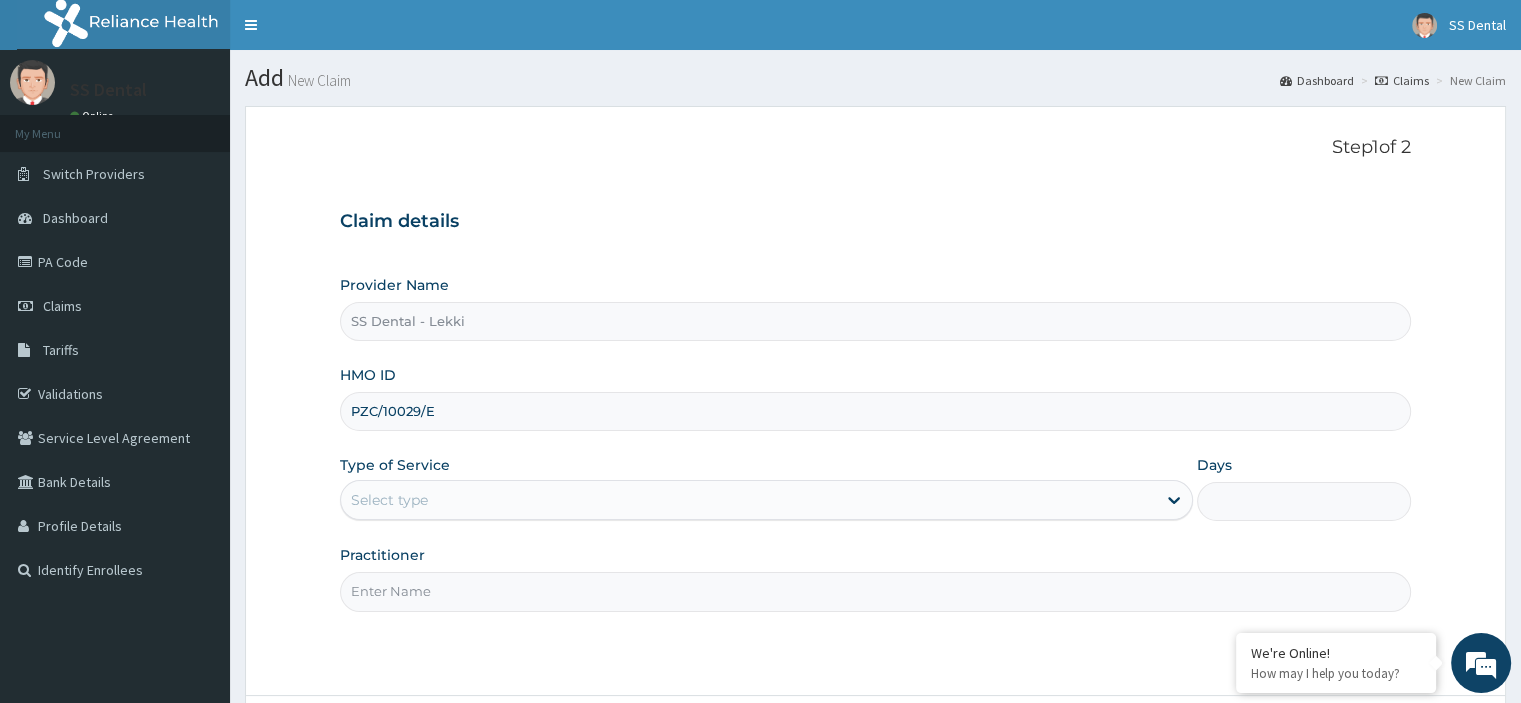 type on "PZC/10029/E" 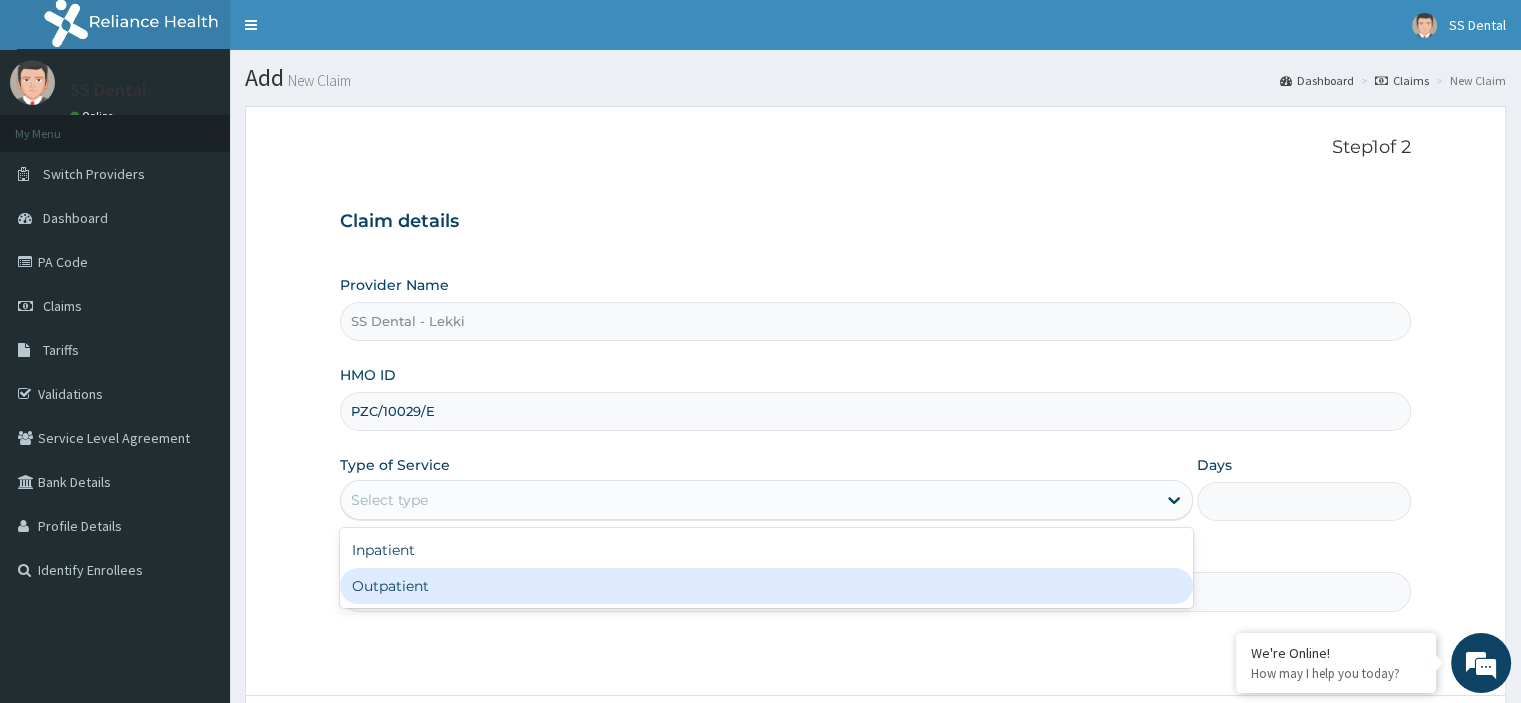 click on "Outpatient" at bounding box center [766, 586] 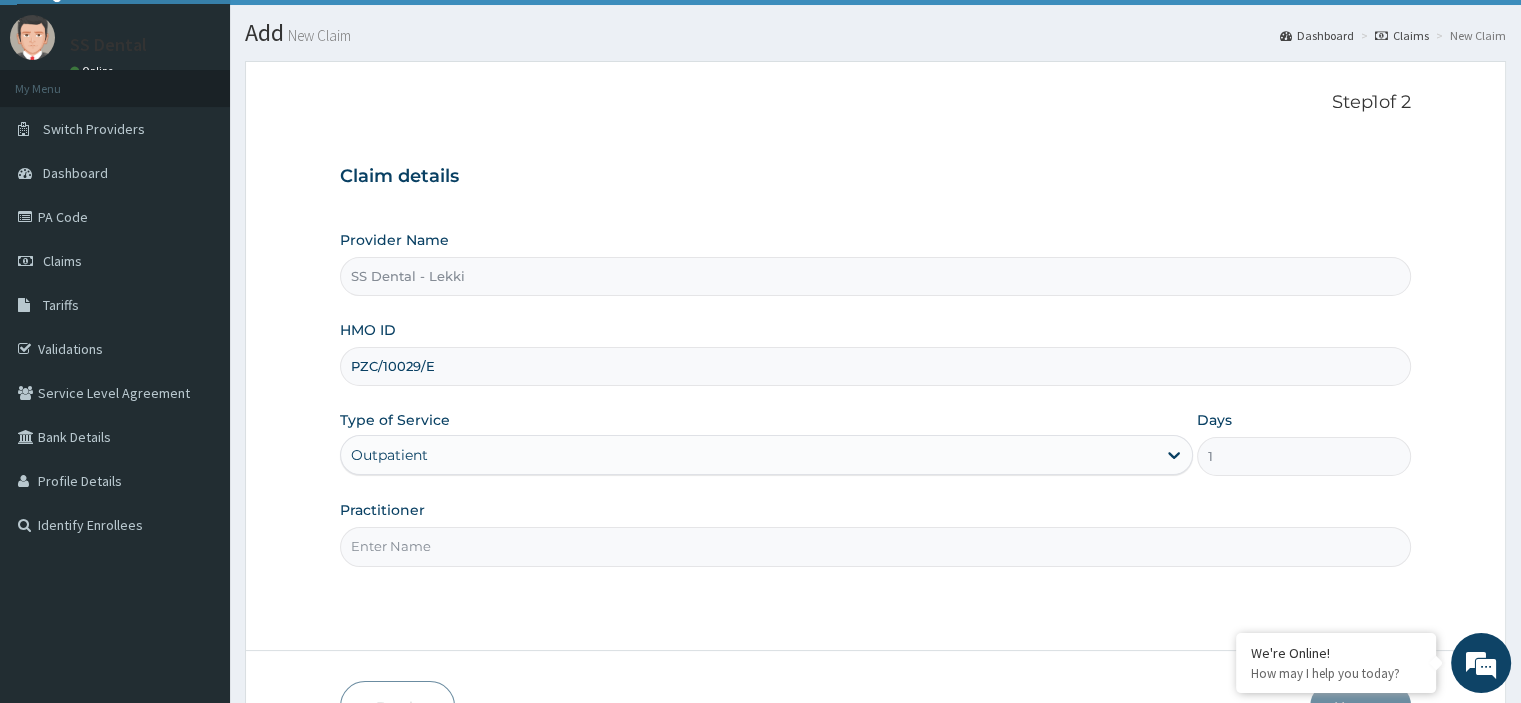 scroll, scrollTop: 60, scrollLeft: 0, axis: vertical 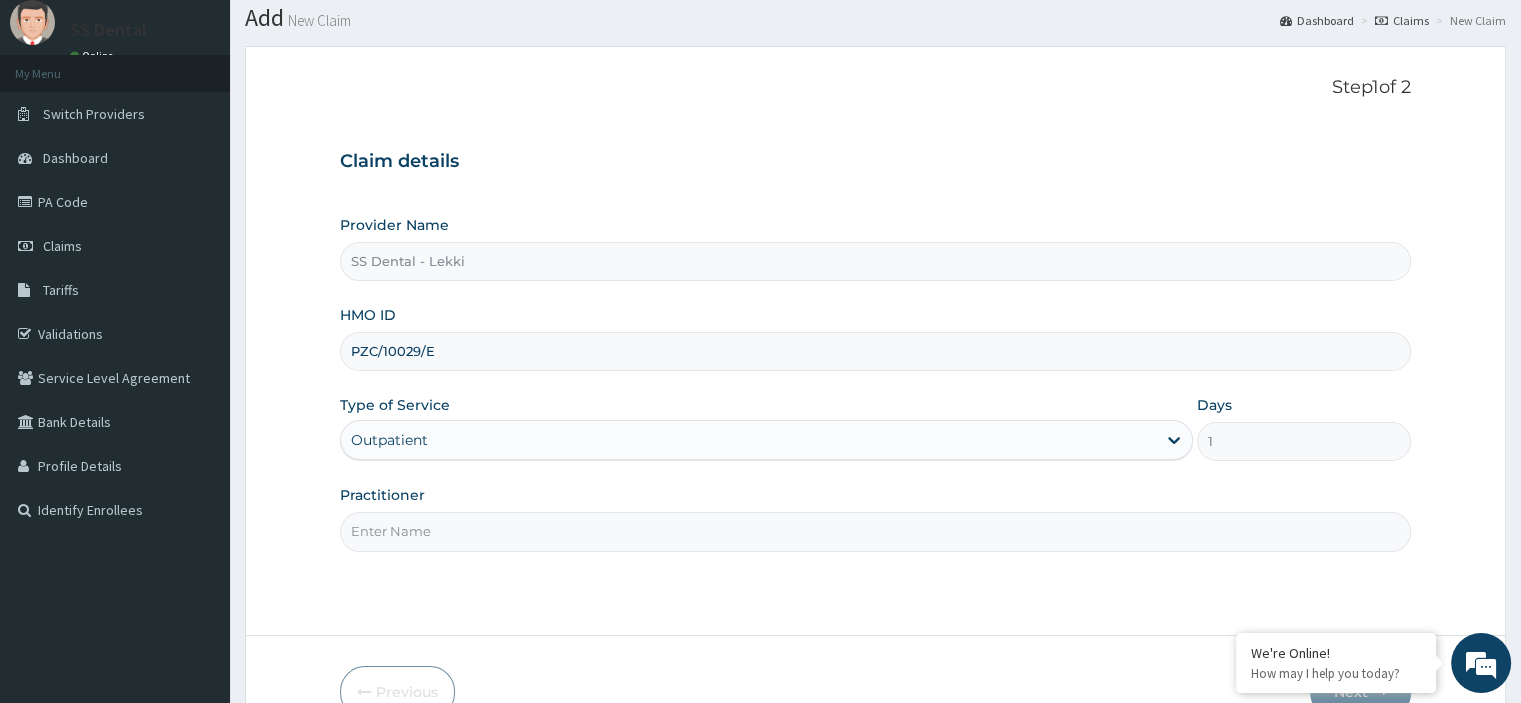 click on "Practitioner" at bounding box center [875, 531] 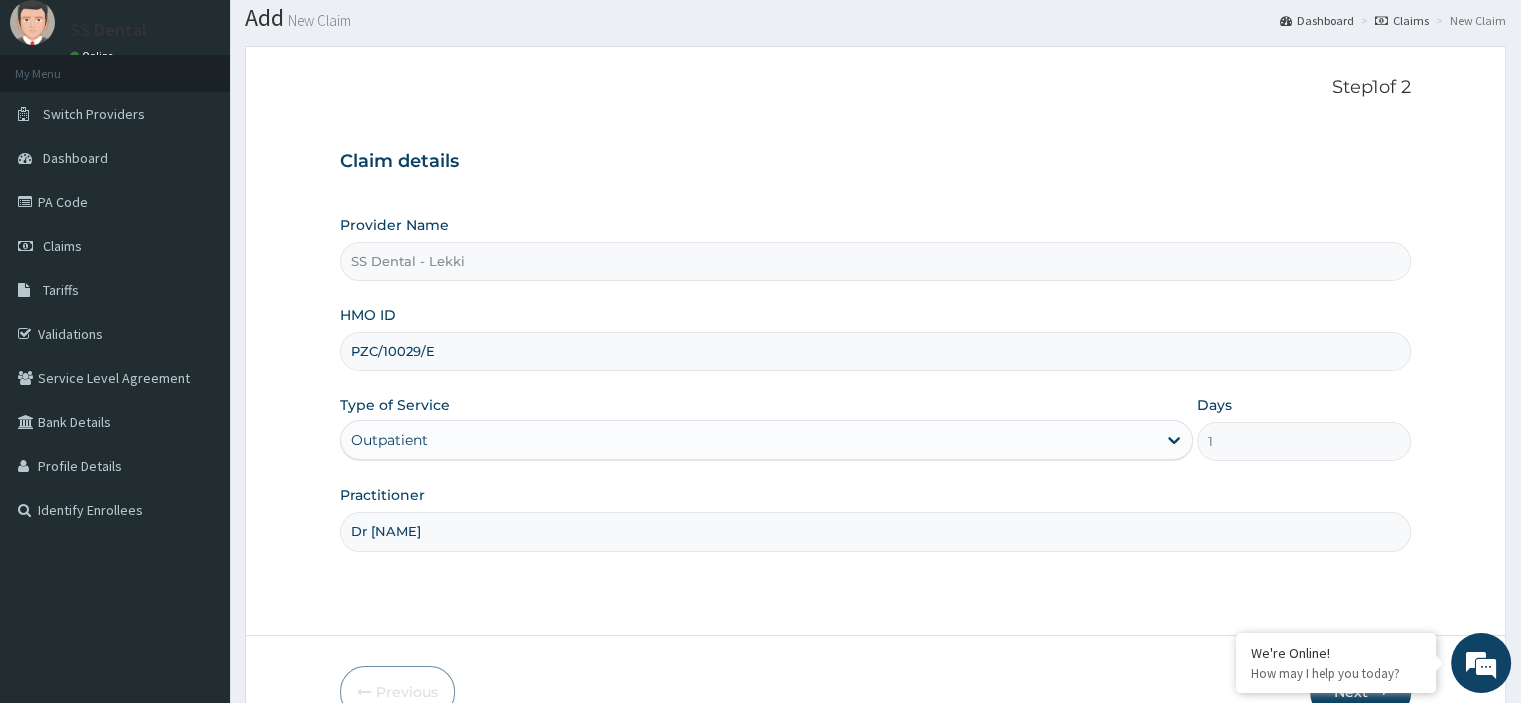 scroll, scrollTop: 171, scrollLeft: 0, axis: vertical 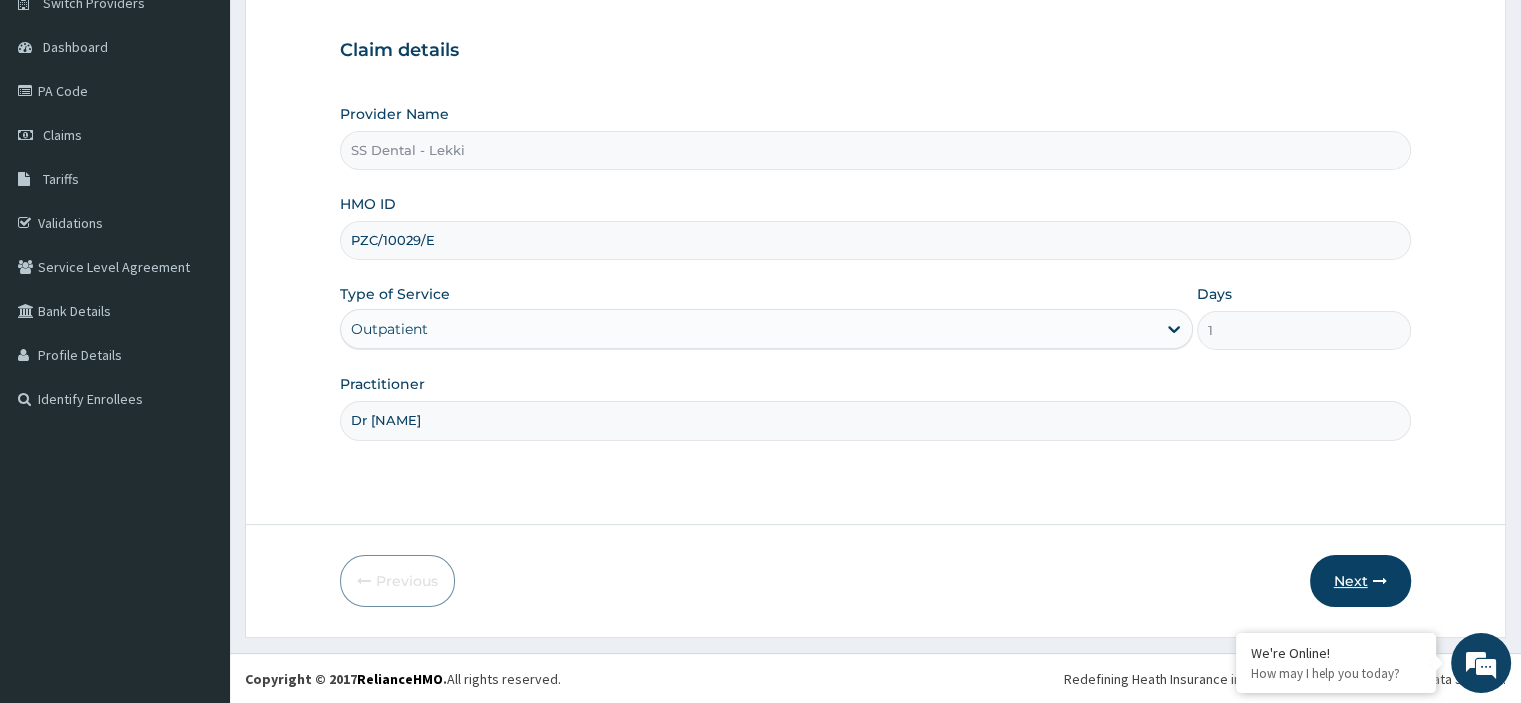type on "Dr [LAST]" 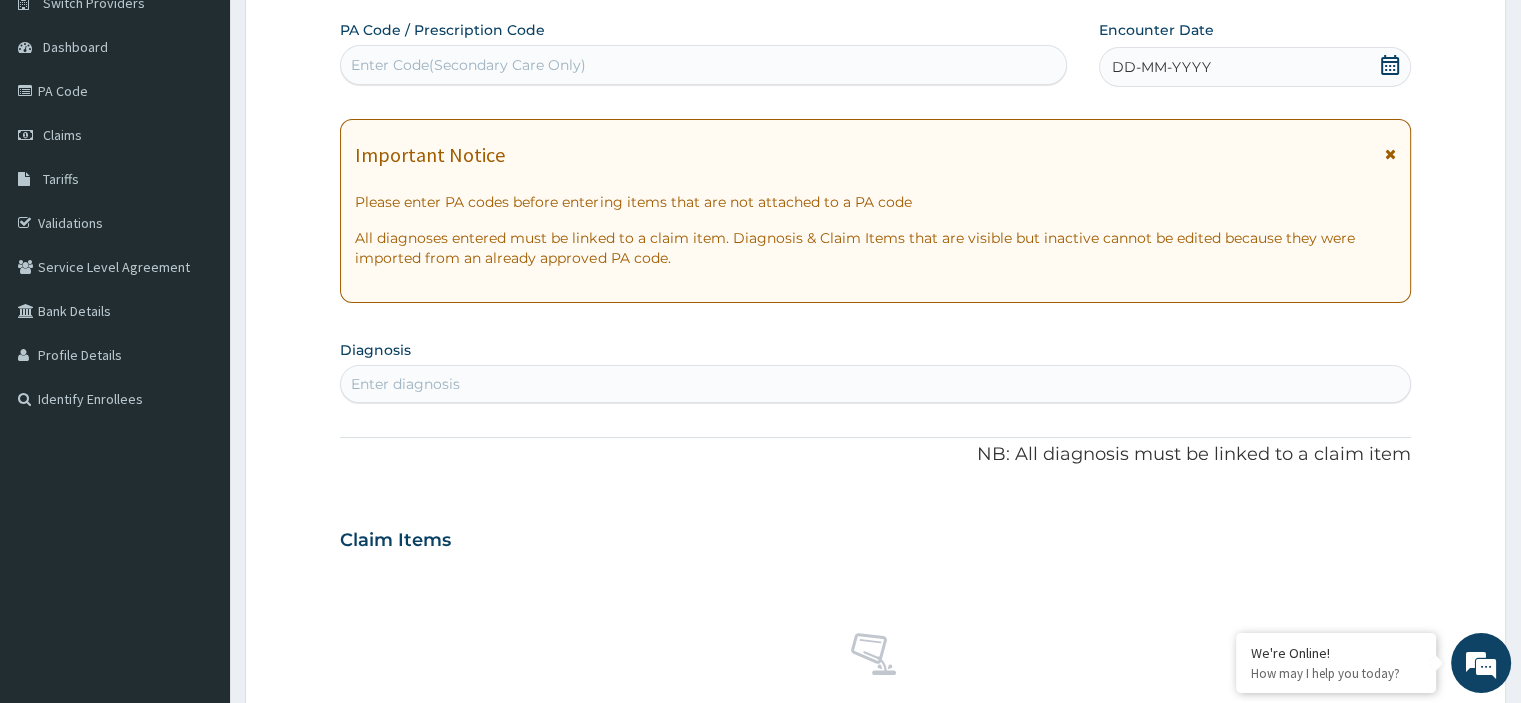 click on "Enter Code(Secondary Care Only)" at bounding box center (468, 65) 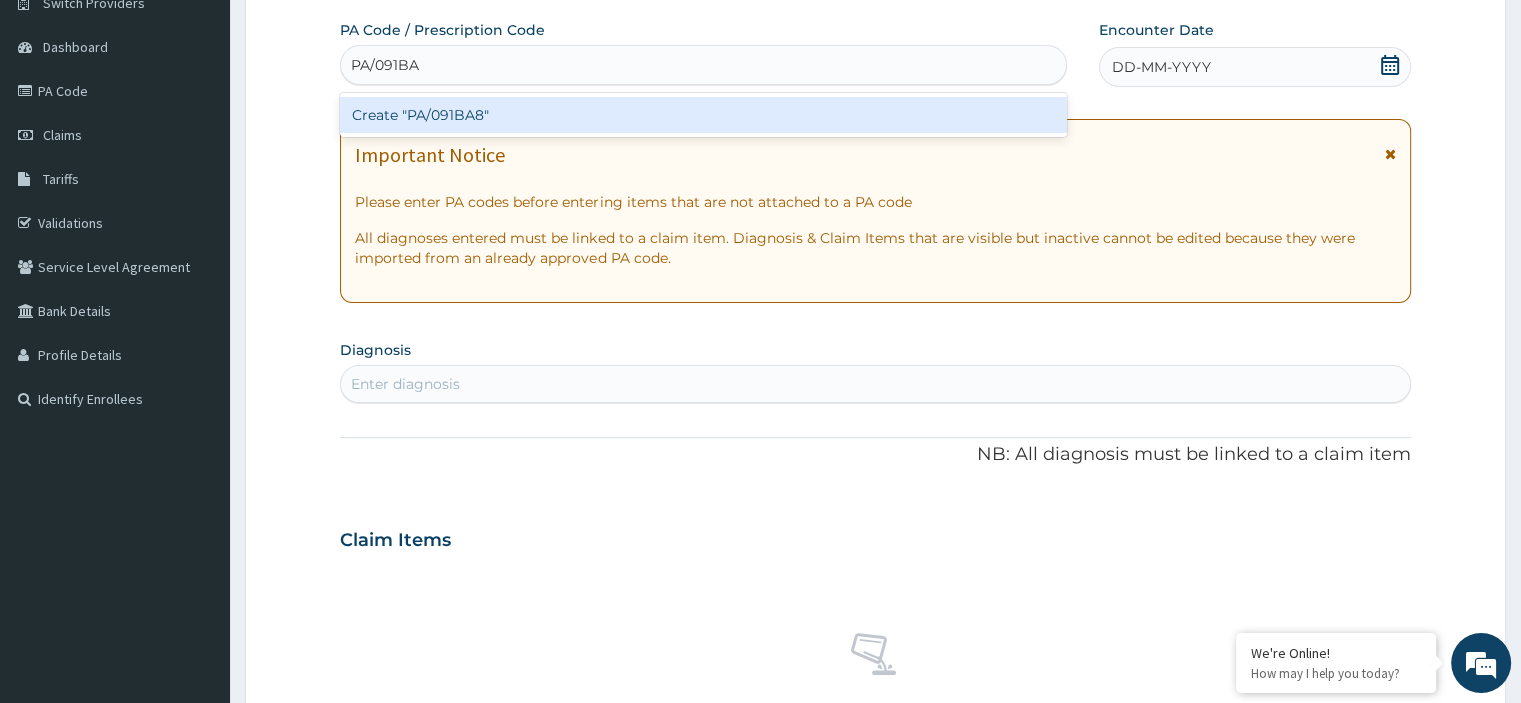type on "PA/091BA8" 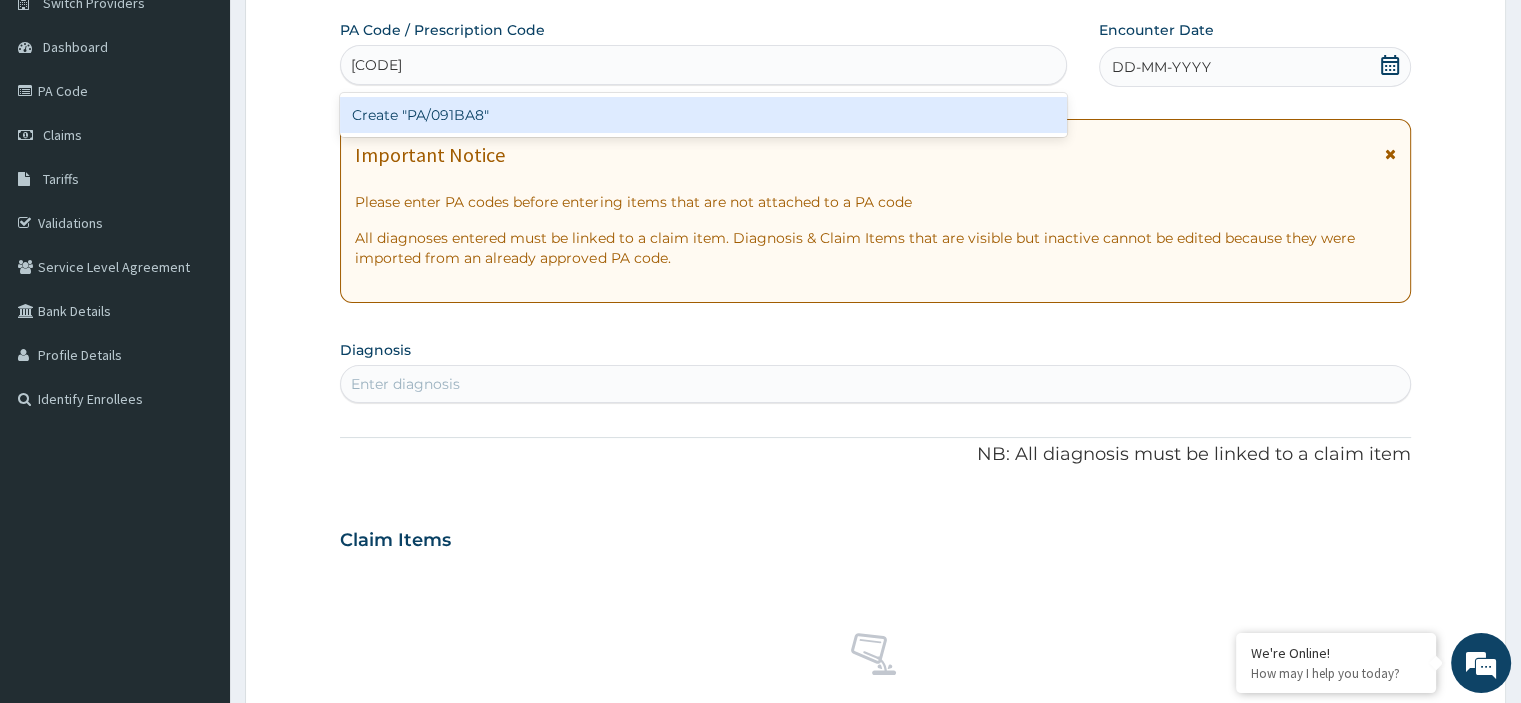 click on "Create "PA/091BA8"" at bounding box center [703, 115] 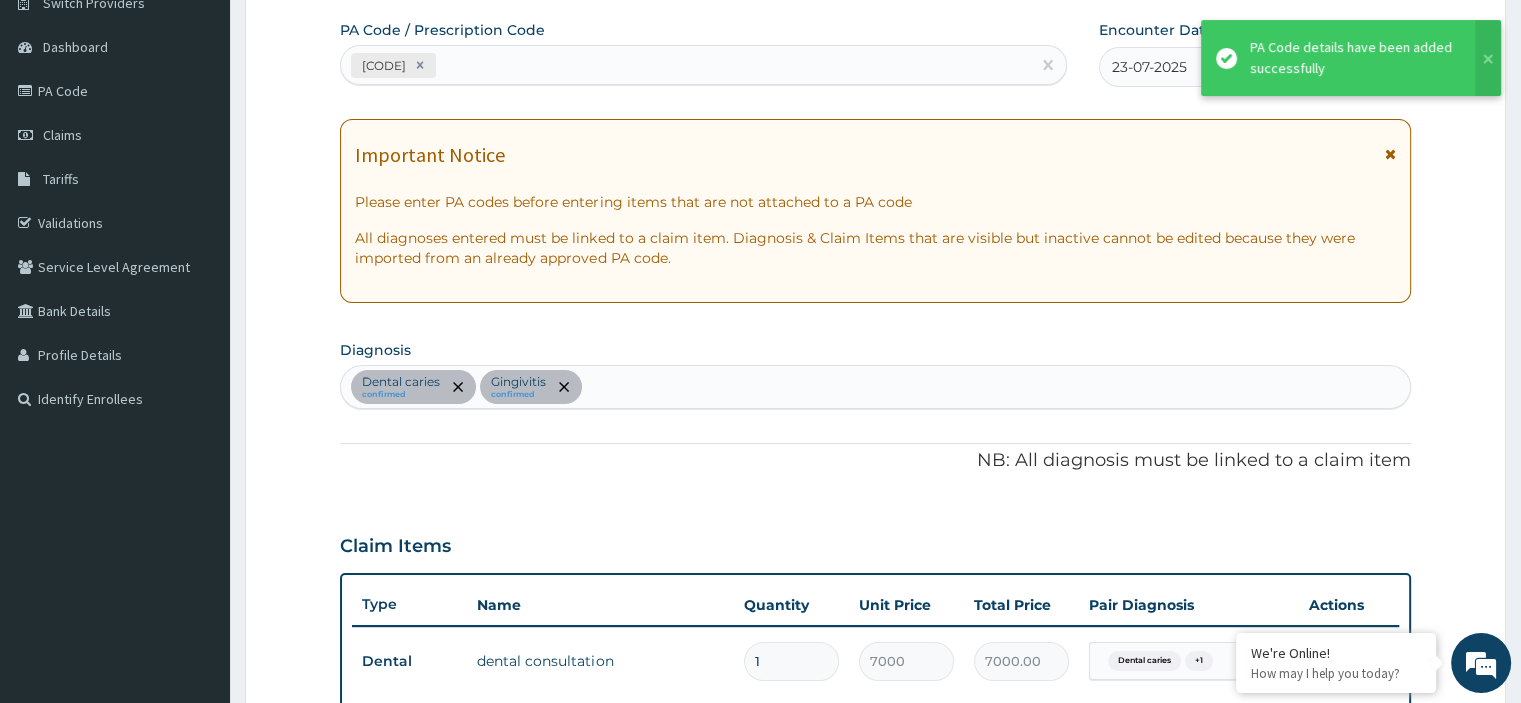 scroll, scrollTop: 616, scrollLeft: 0, axis: vertical 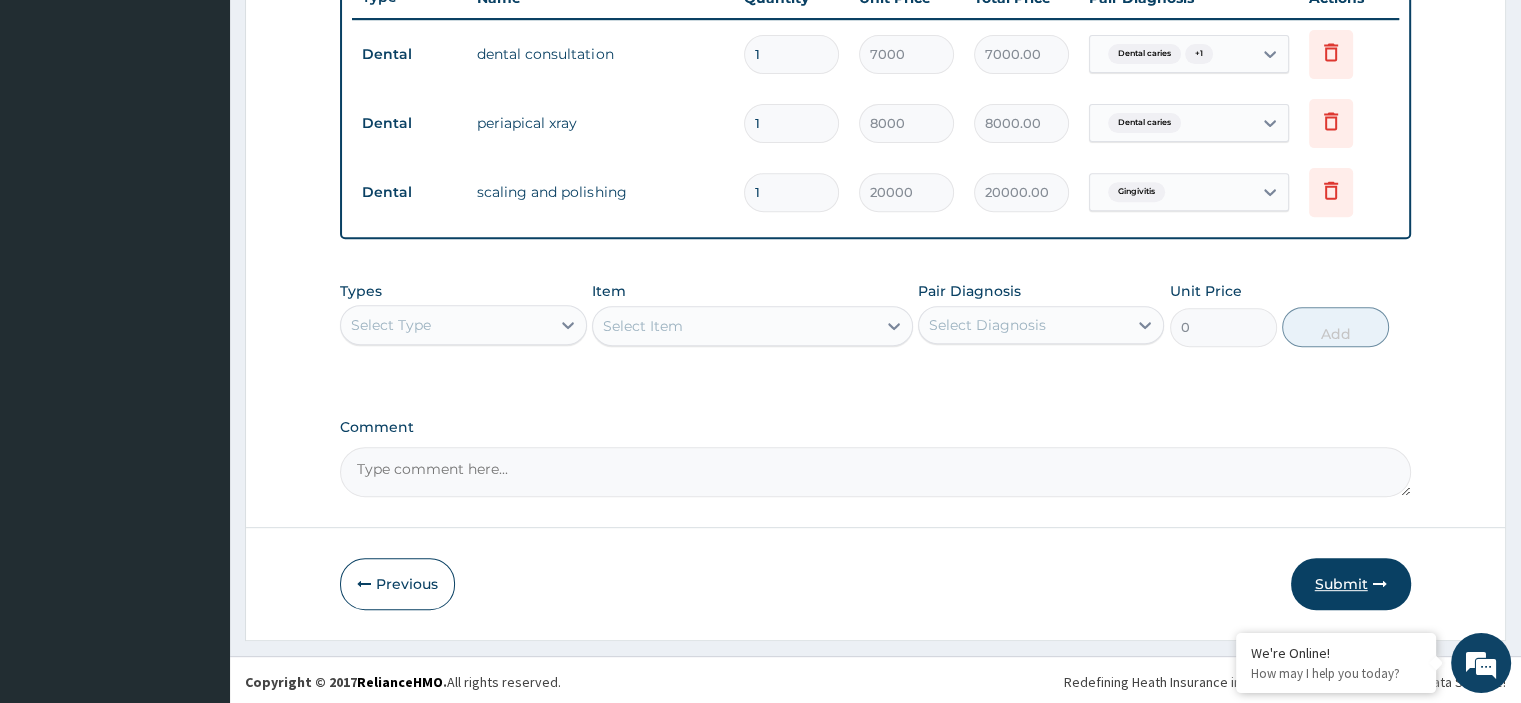 click on "Submit" at bounding box center [1351, 584] 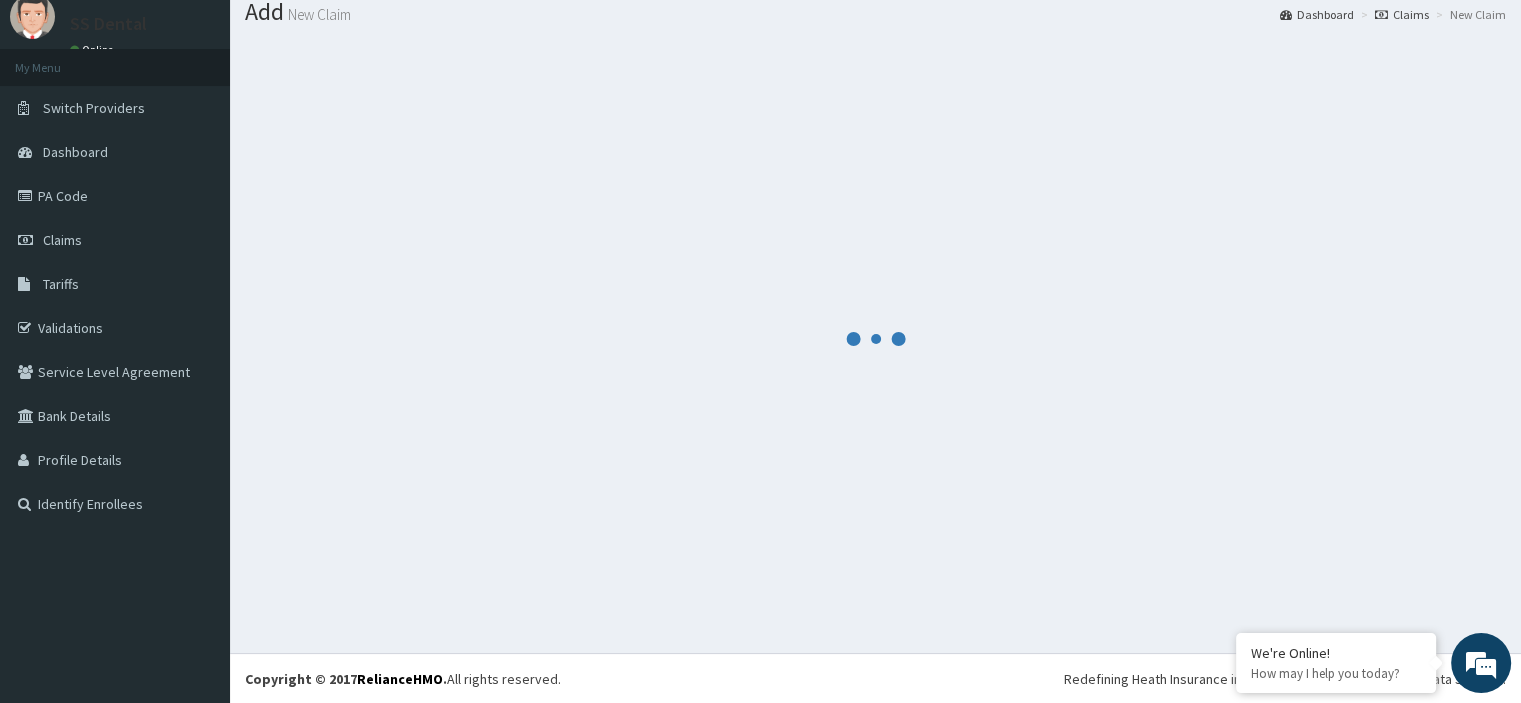 scroll, scrollTop: 778, scrollLeft: 0, axis: vertical 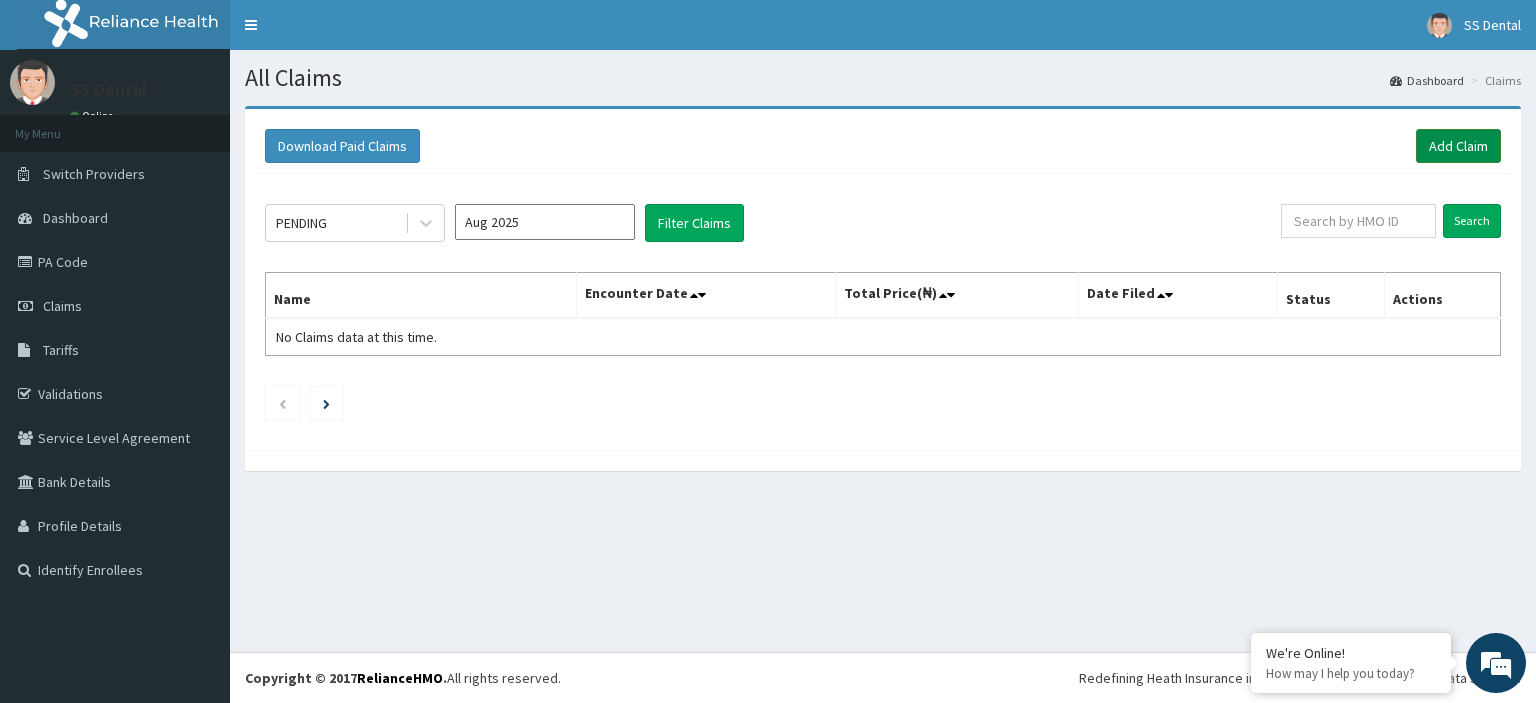 click on "Add Claim" at bounding box center [1458, 146] 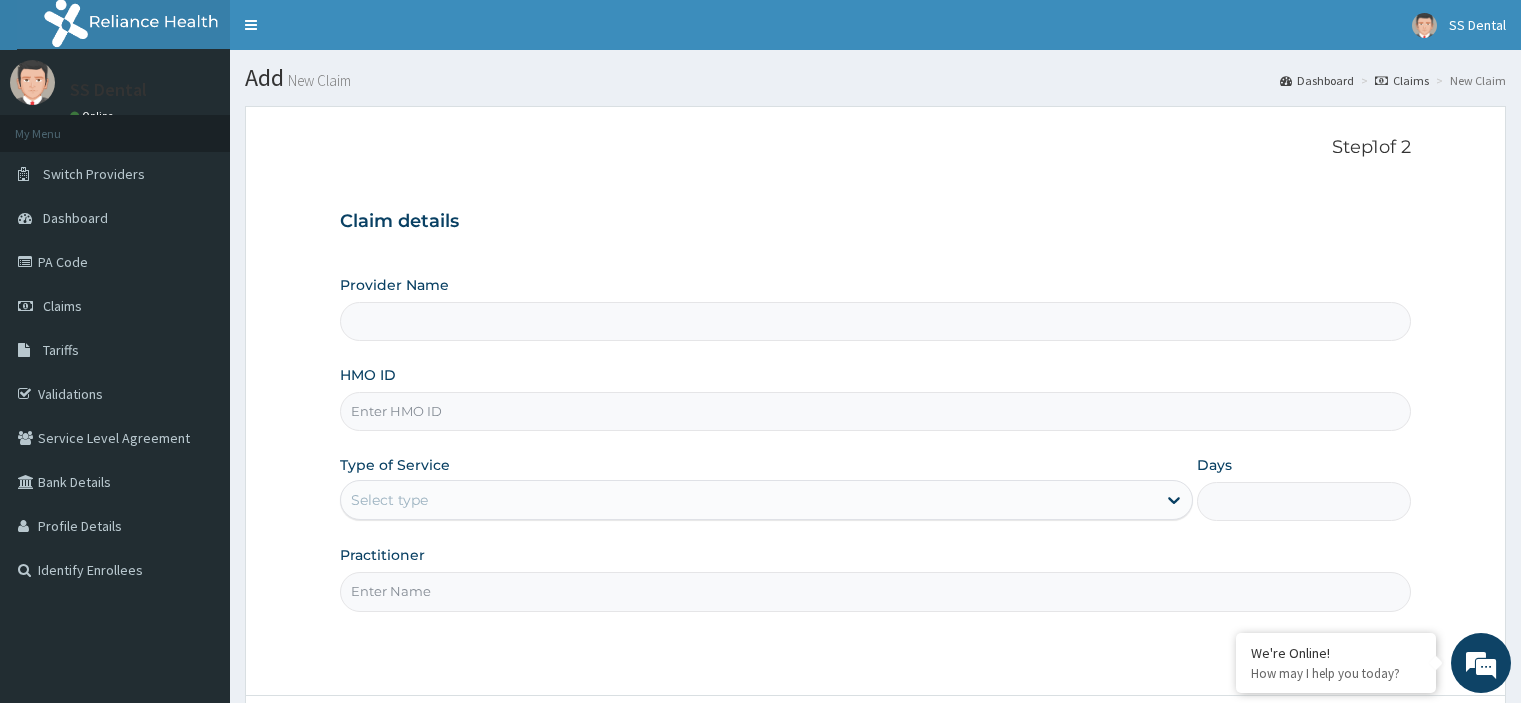 scroll, scrollTop: 0, scrollLeft: 0, axis: both 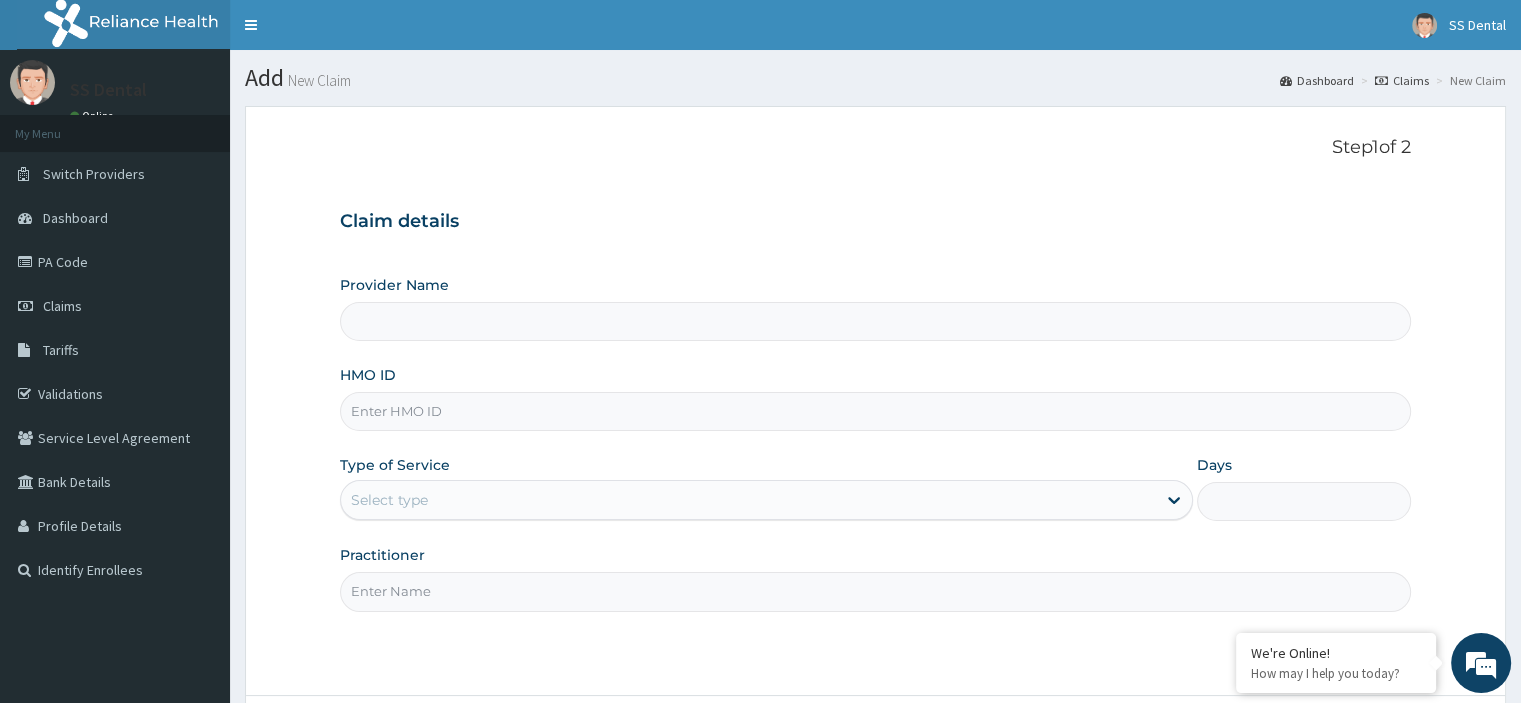 type on "SS Dental - Lekki" 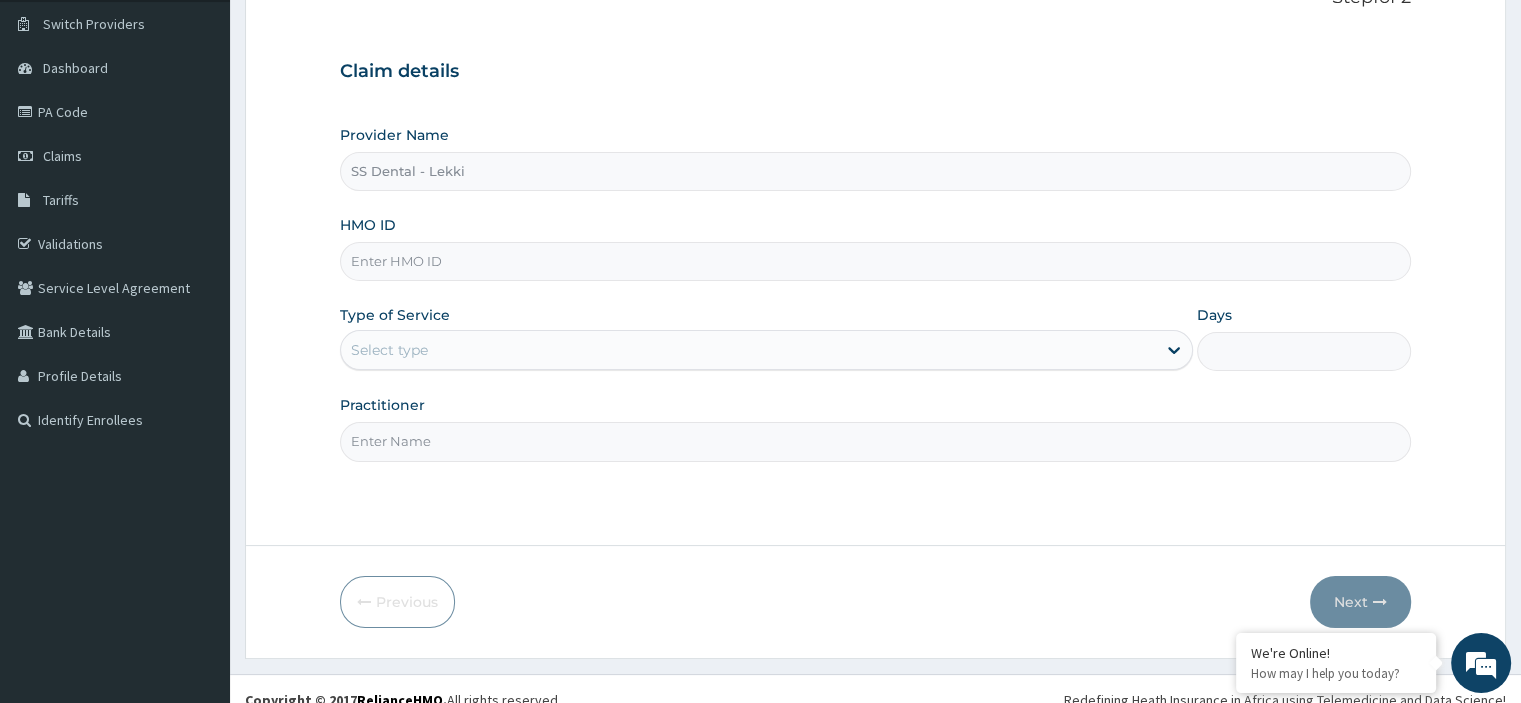 scroll, scrollTop: 156, scrollLeft: 0, axis: vertical 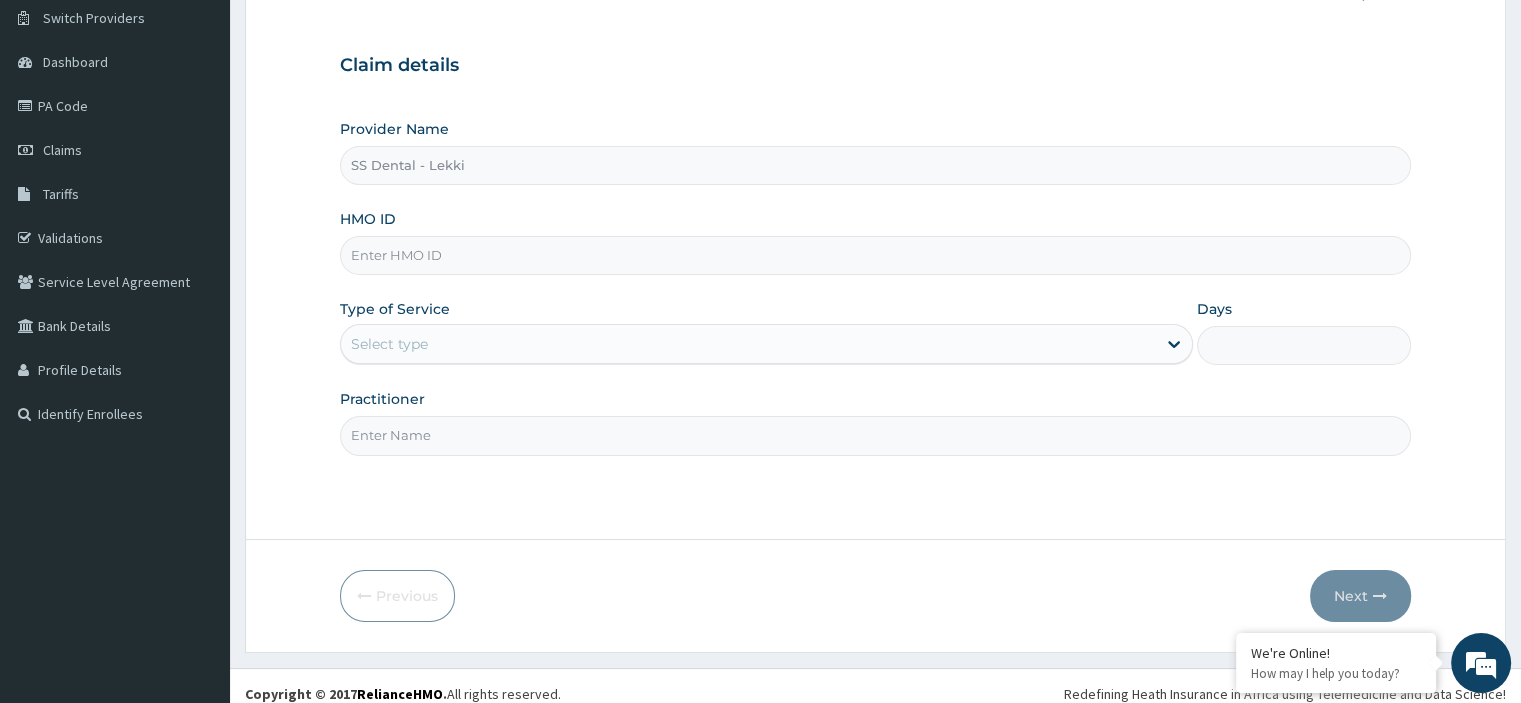 click on "HMO ID" at bounding box center [875, 255] 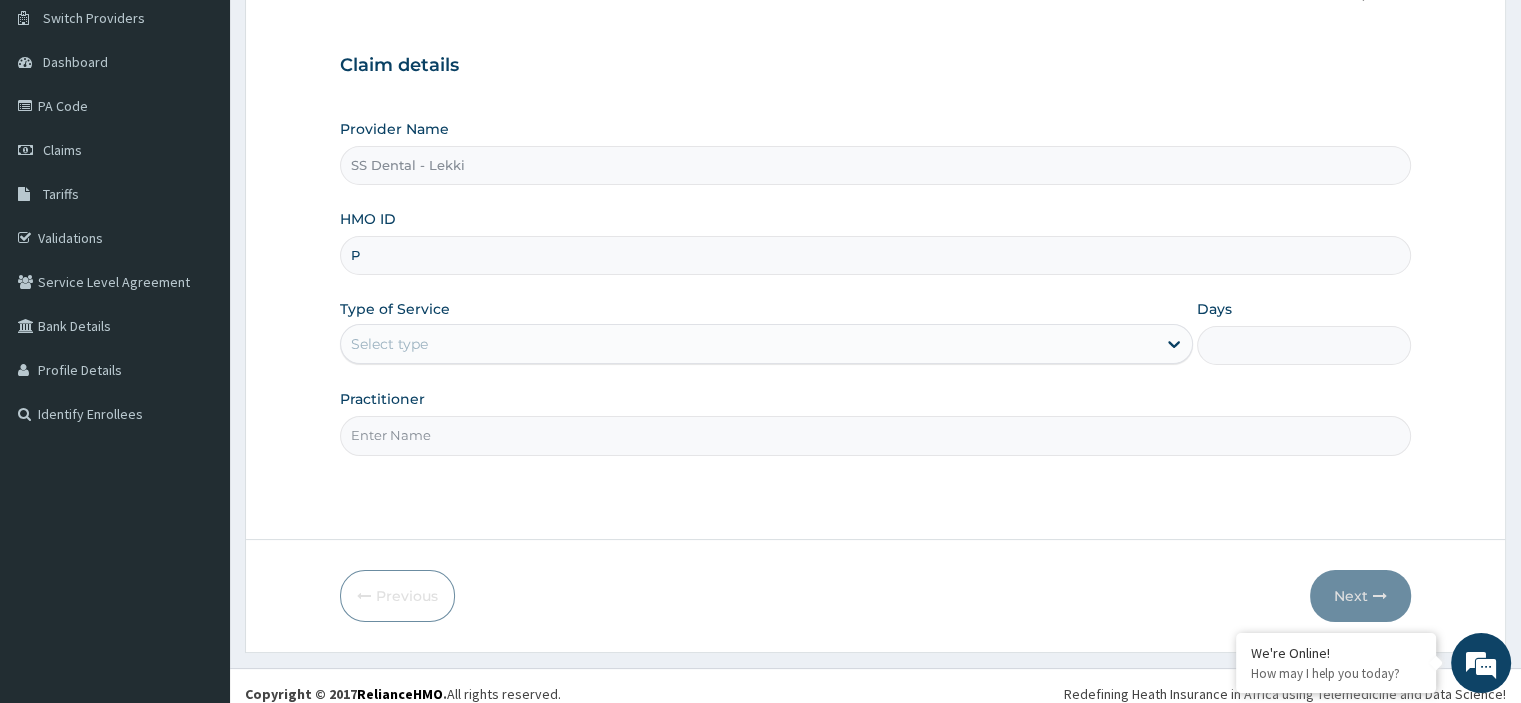 scroll, scrollTop: 0, scrollLeft: 0, axis: both 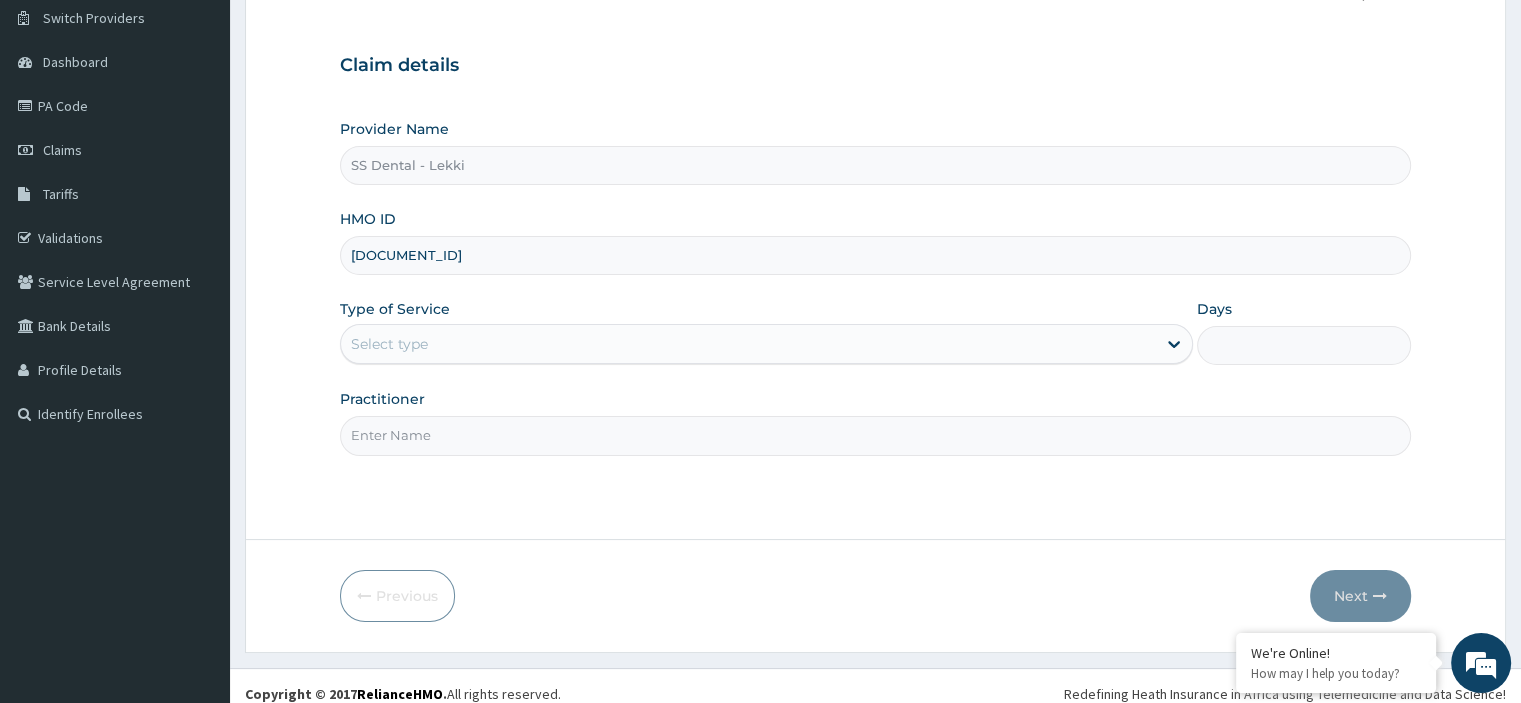 type on "[DOCUMENT_ID]" 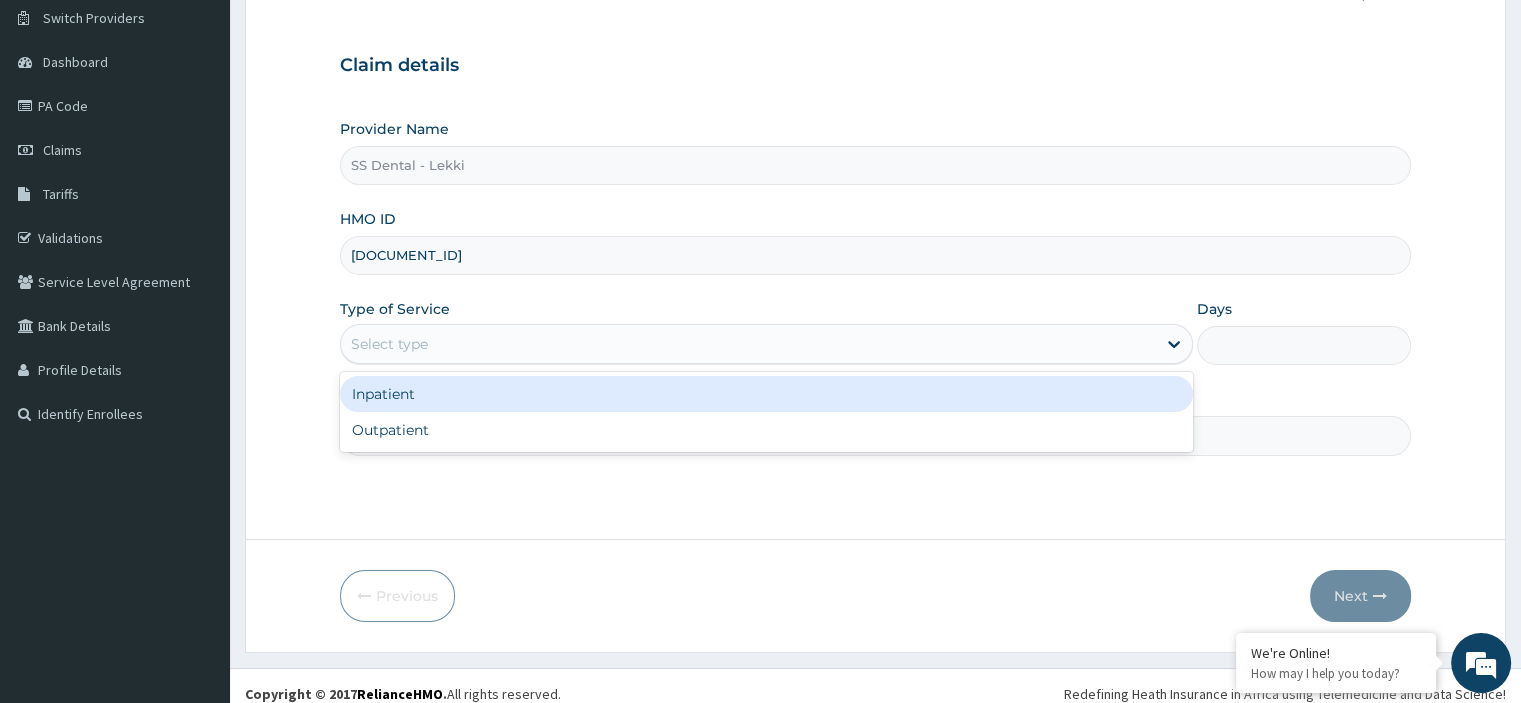 click on "Select type" at bounding box center (748, 344) 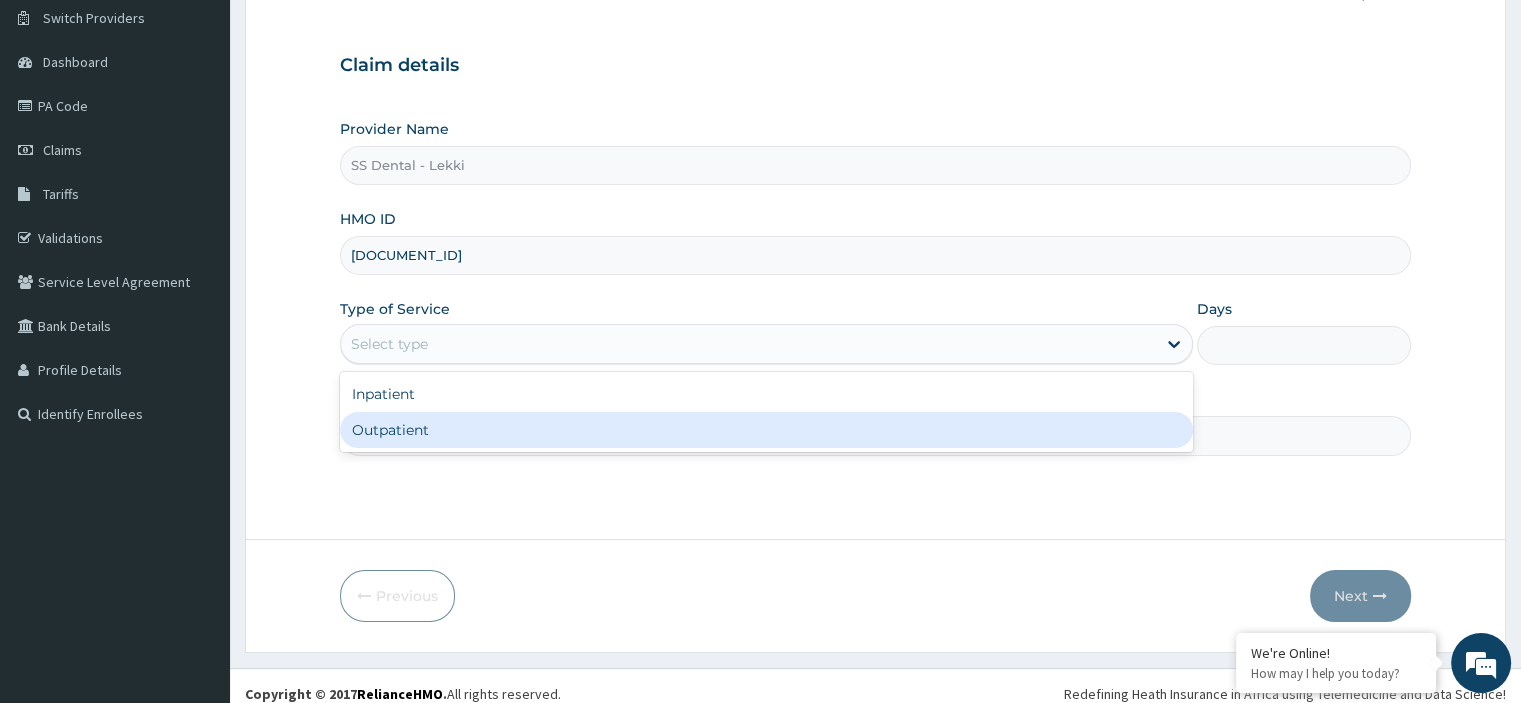 click on "Outpatient" at bounding box center (766, 430) 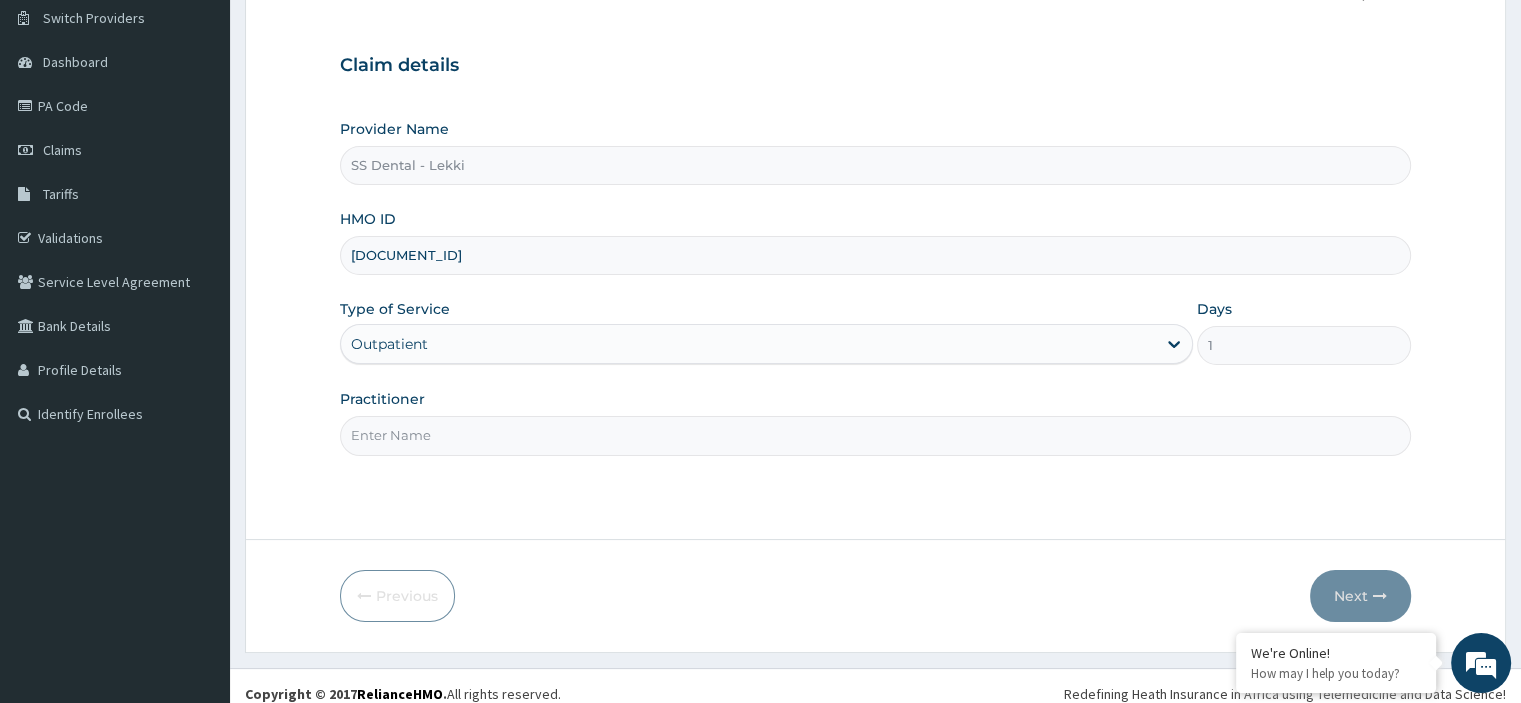 click on "Practitioner" at bounding box center [875, 435] 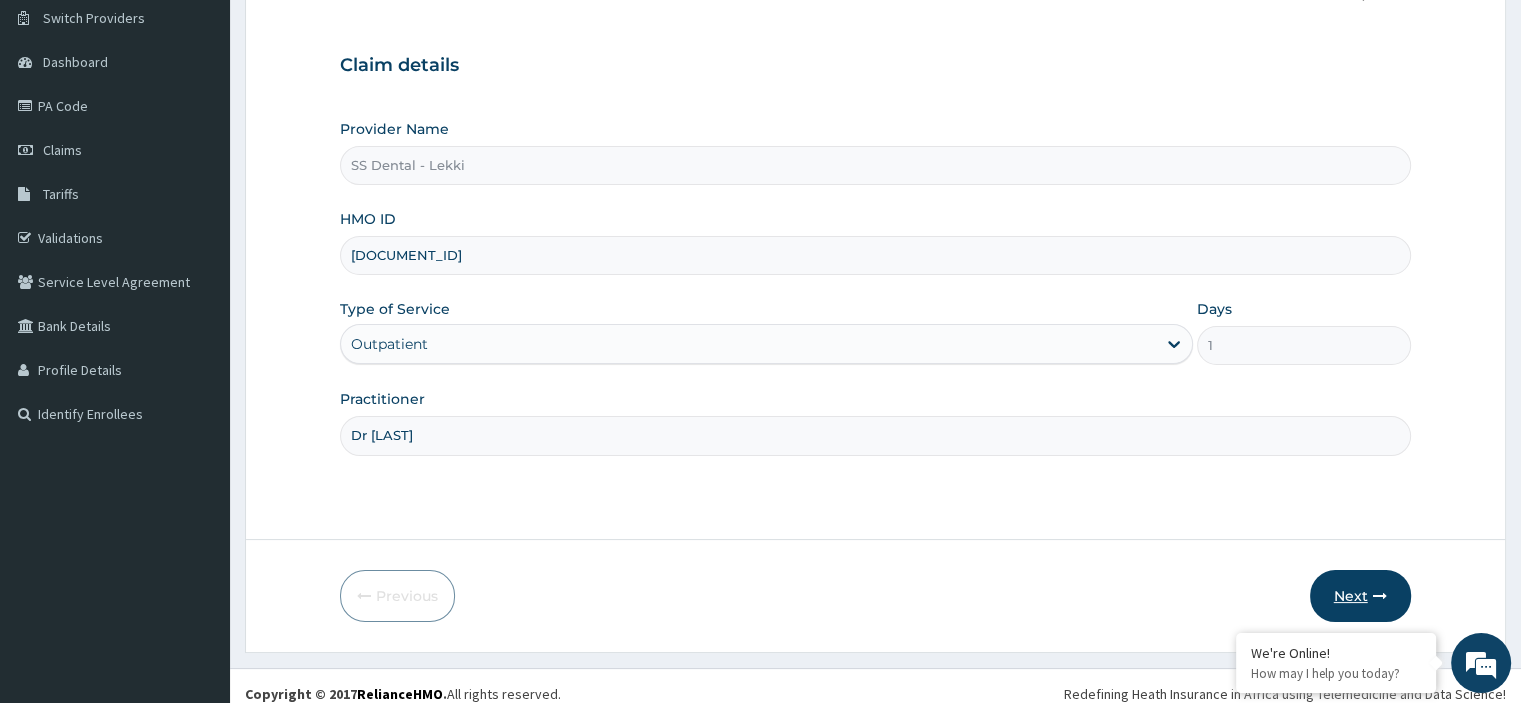 type on "Dr [LAST]" 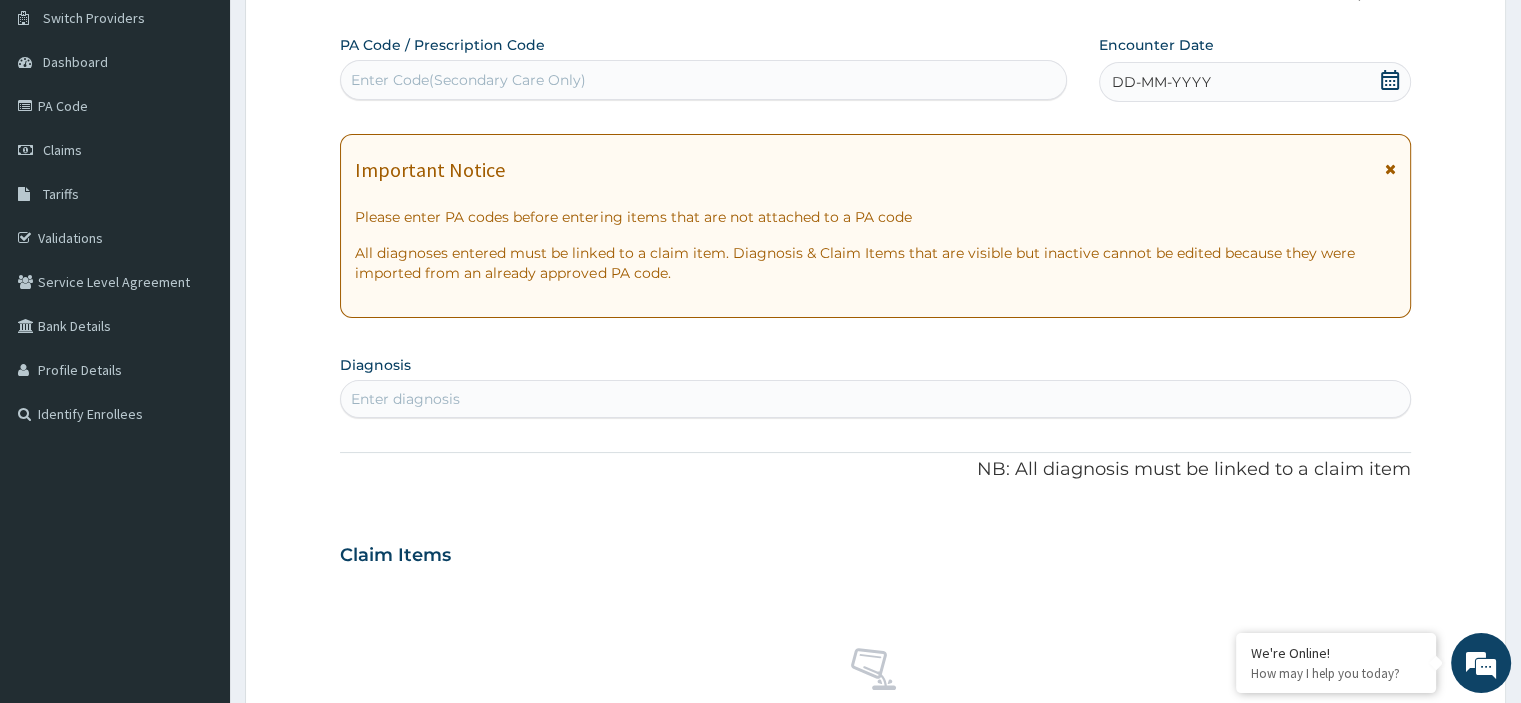 click on "Enter Code(Secondary Care Only)" at bounding box center (468, 80) 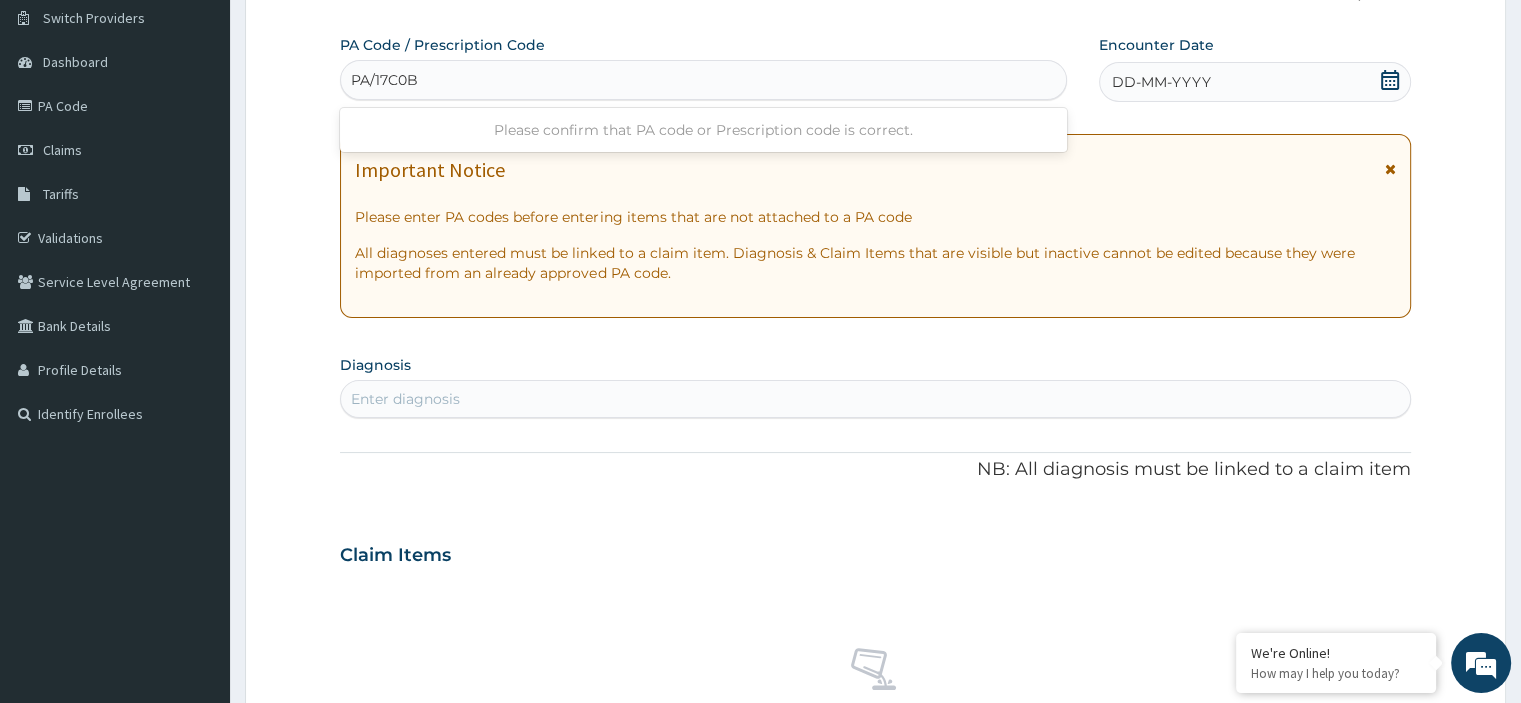 type on "PA/17C0B0" 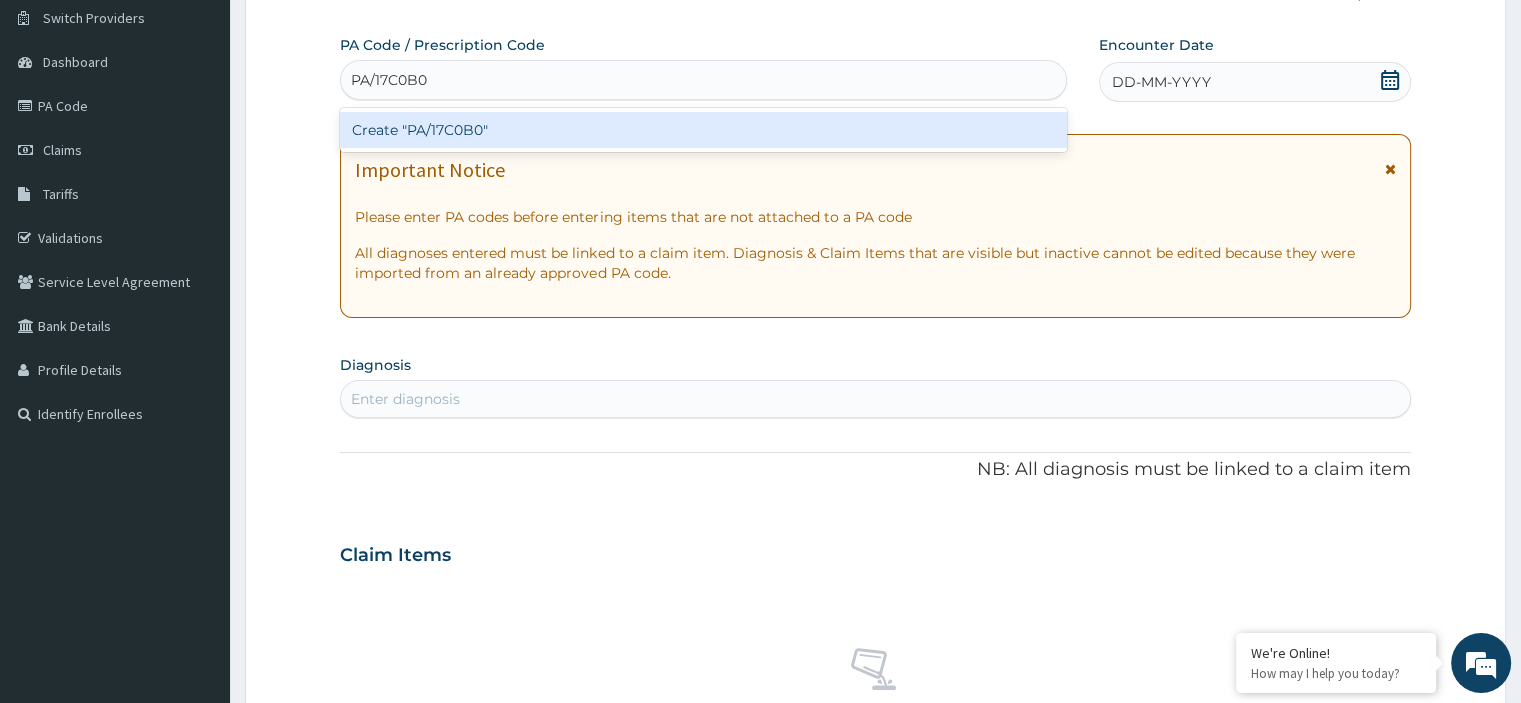 click on "Create "PA/17C0B0"" at bounding box center [703, 130] 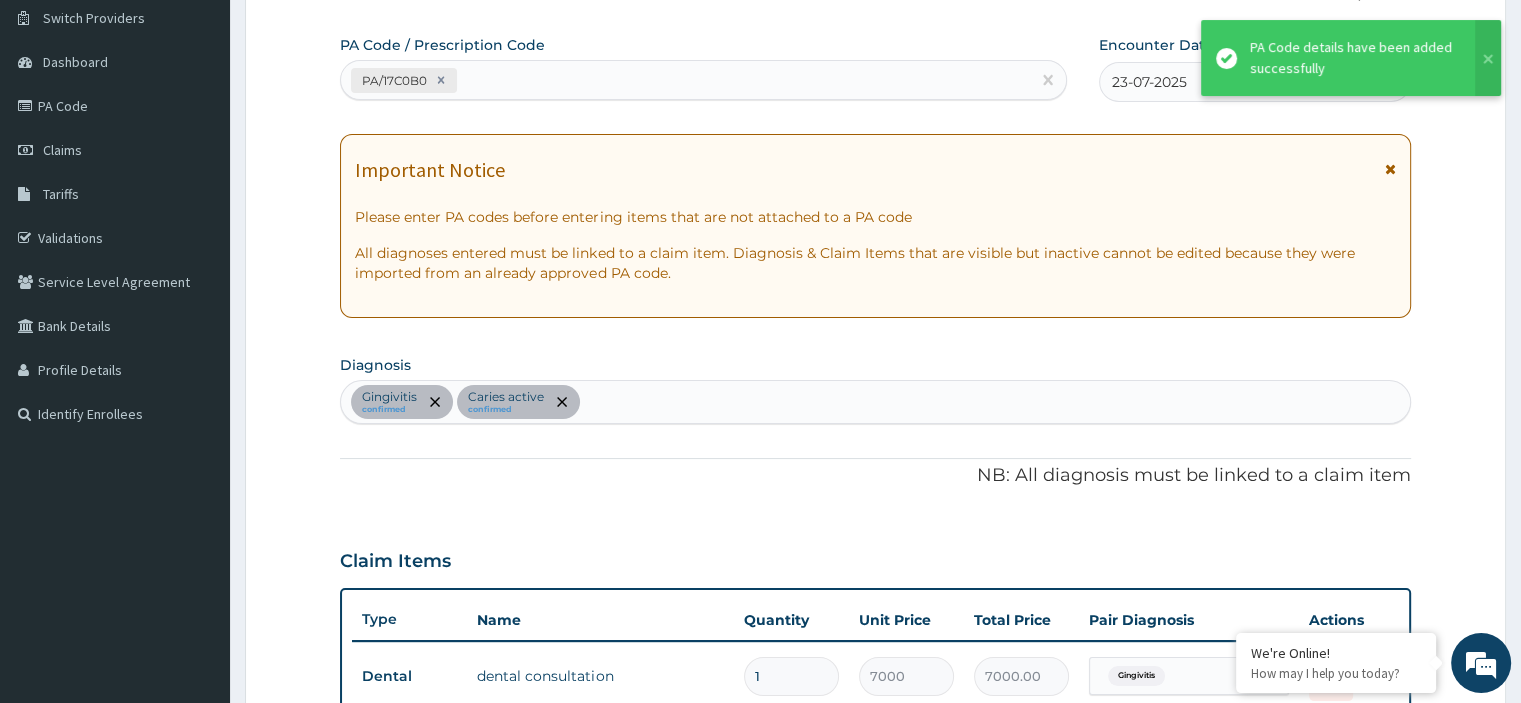 scroll, scrollTop: 753, scrollLeft: 0, axis: vertical 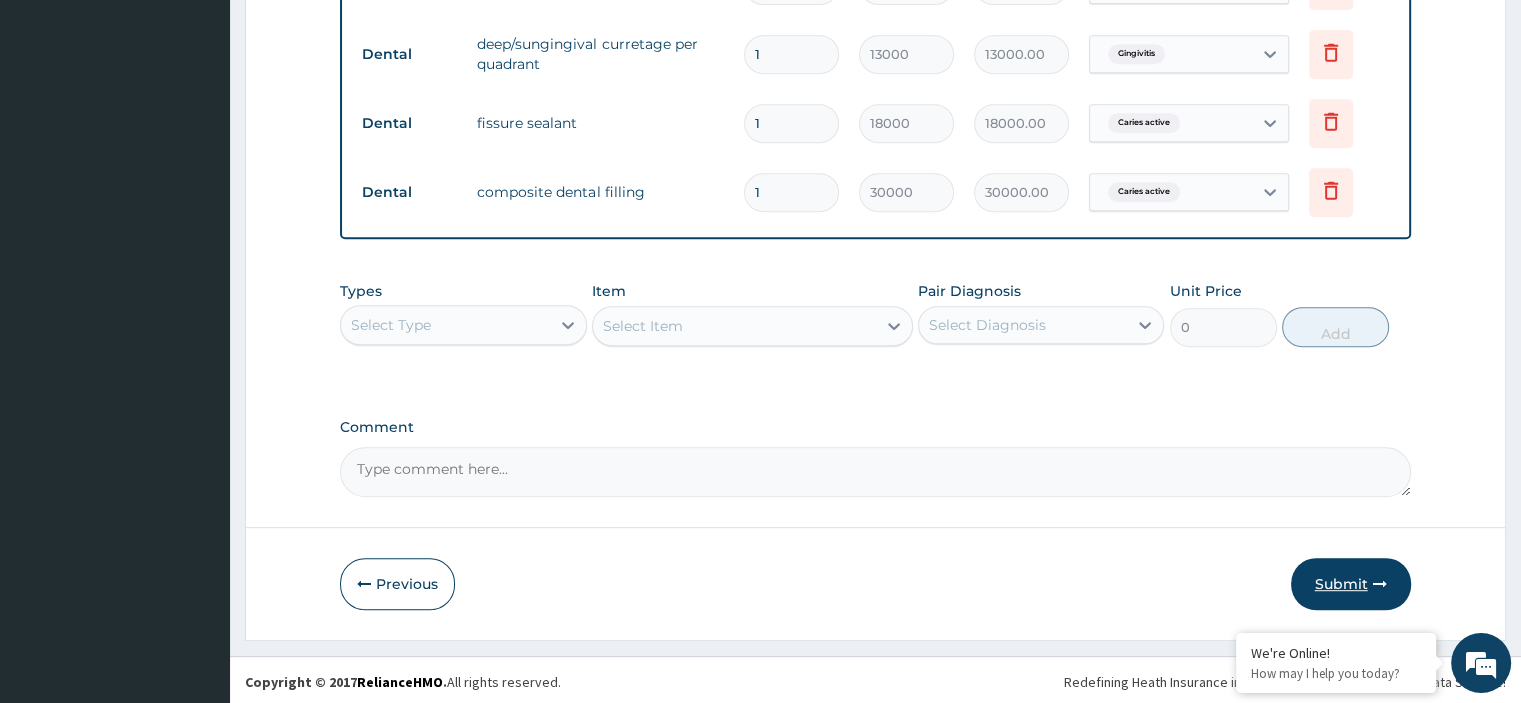 click on "Submit" at bounding box center (1351, 584) 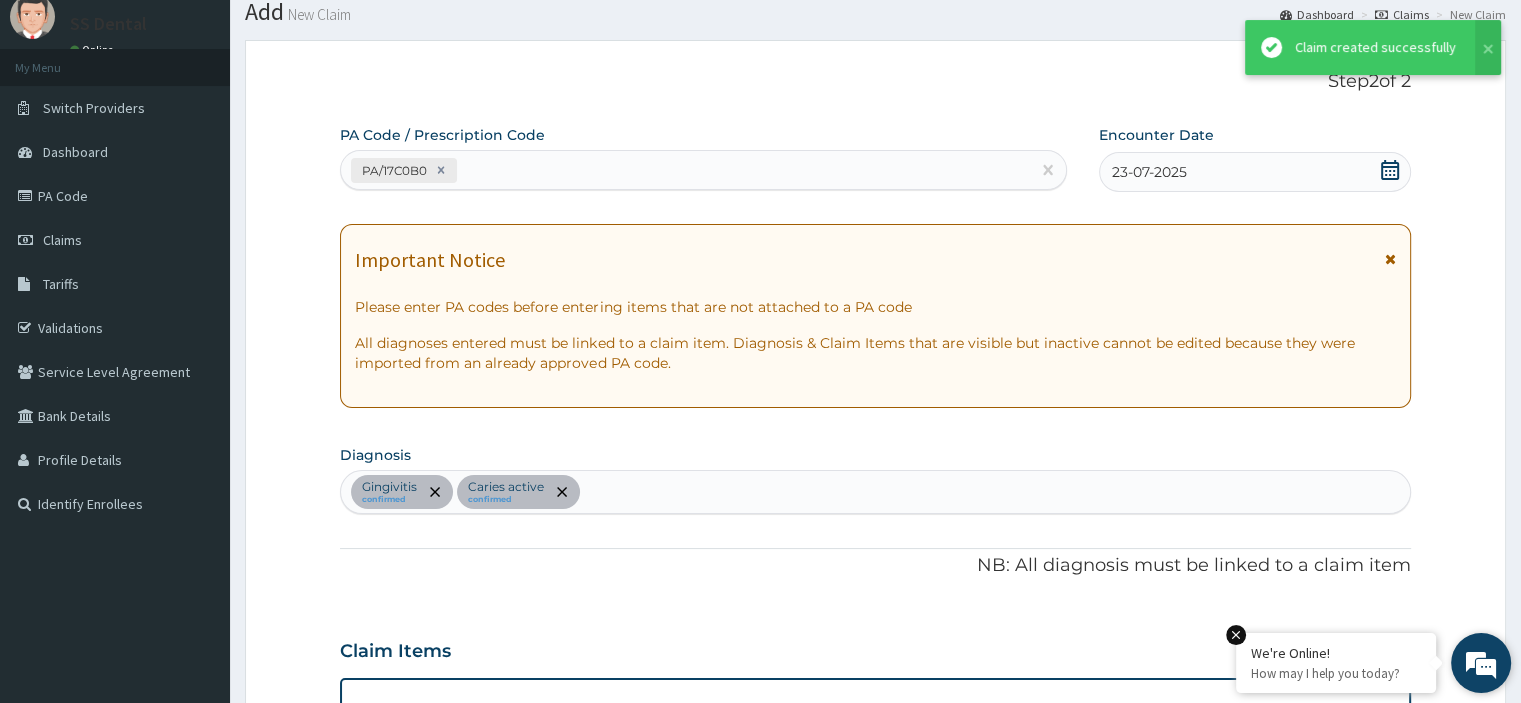 scroll, scrollTop: 916, scrollLeft: 0, axis: vertical 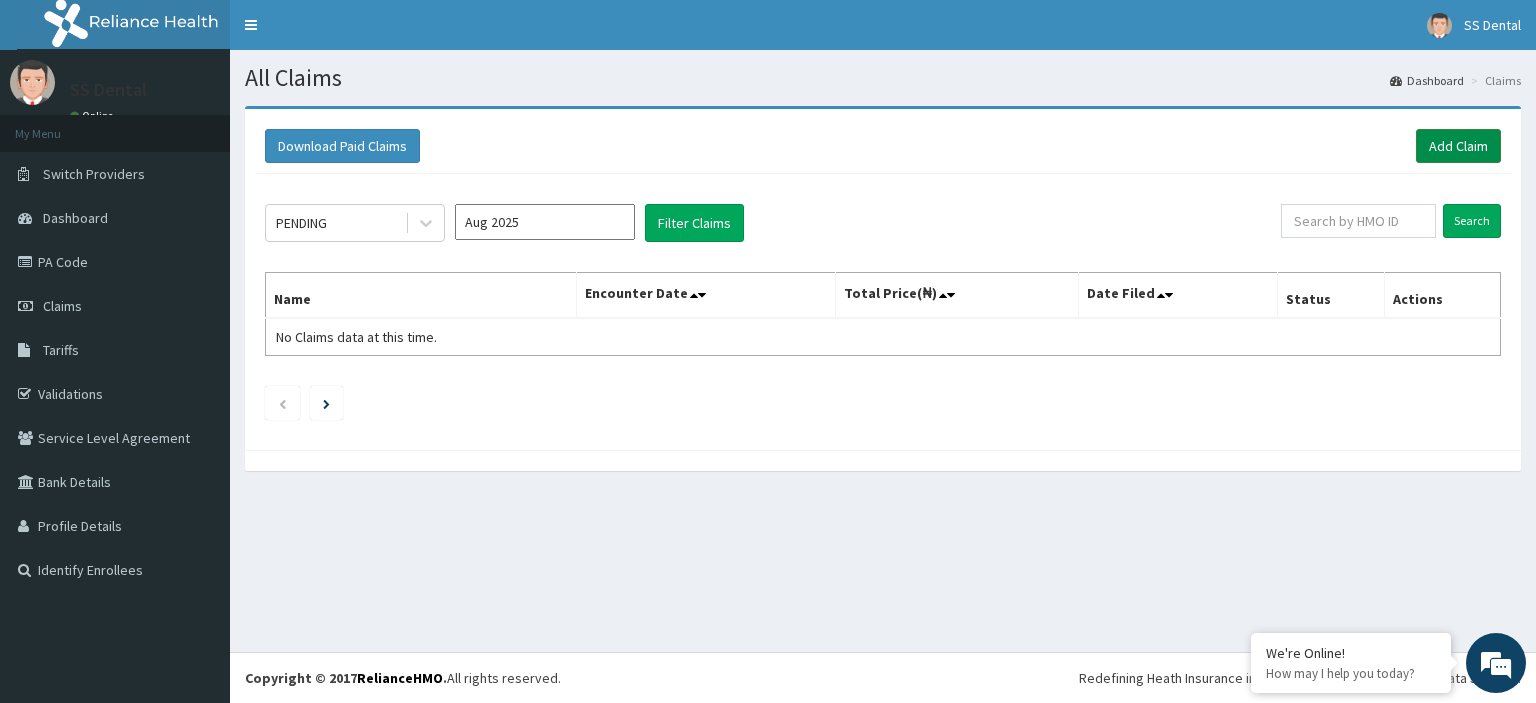 click on "Add Claim" at bounding box center (1458, 146) 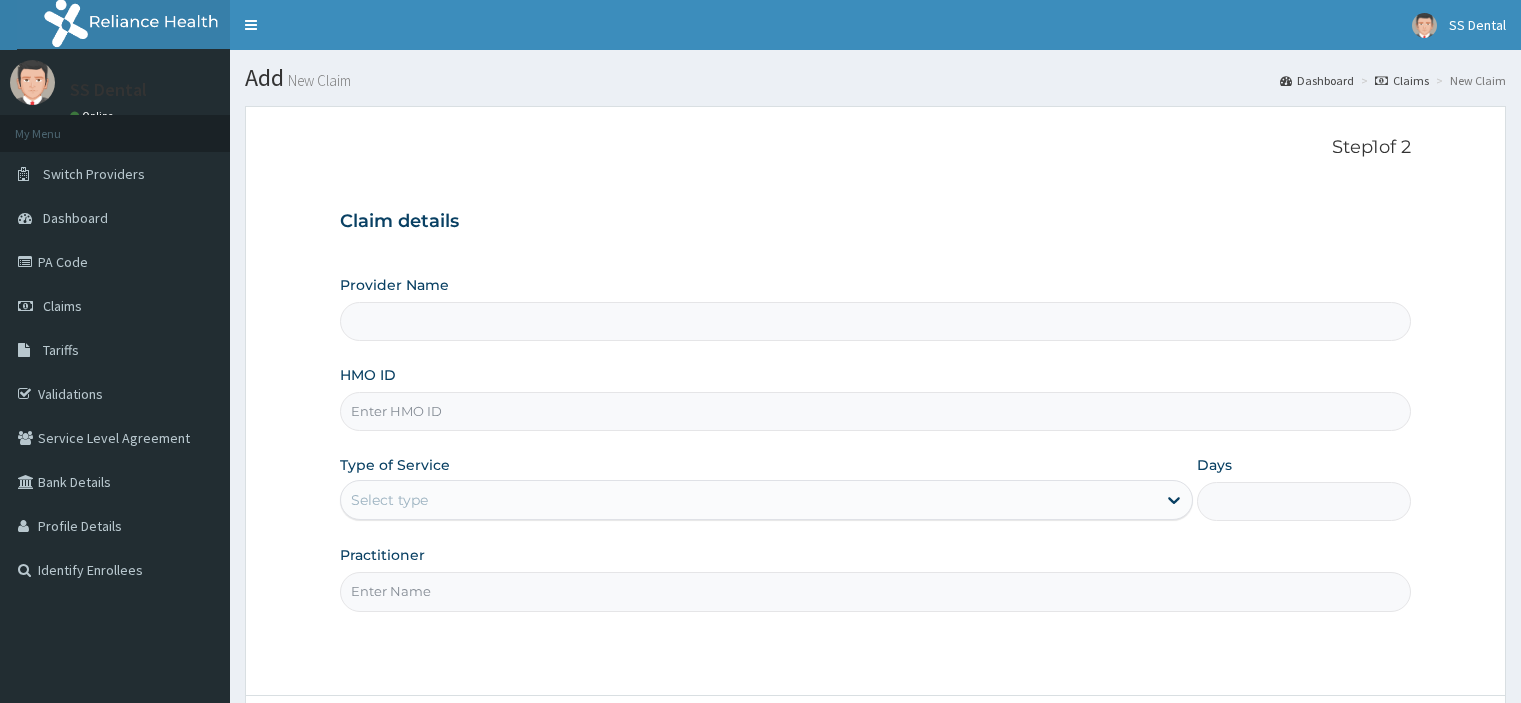 scroll, scrollTop: 0, scrollLeft: 0, axis: both 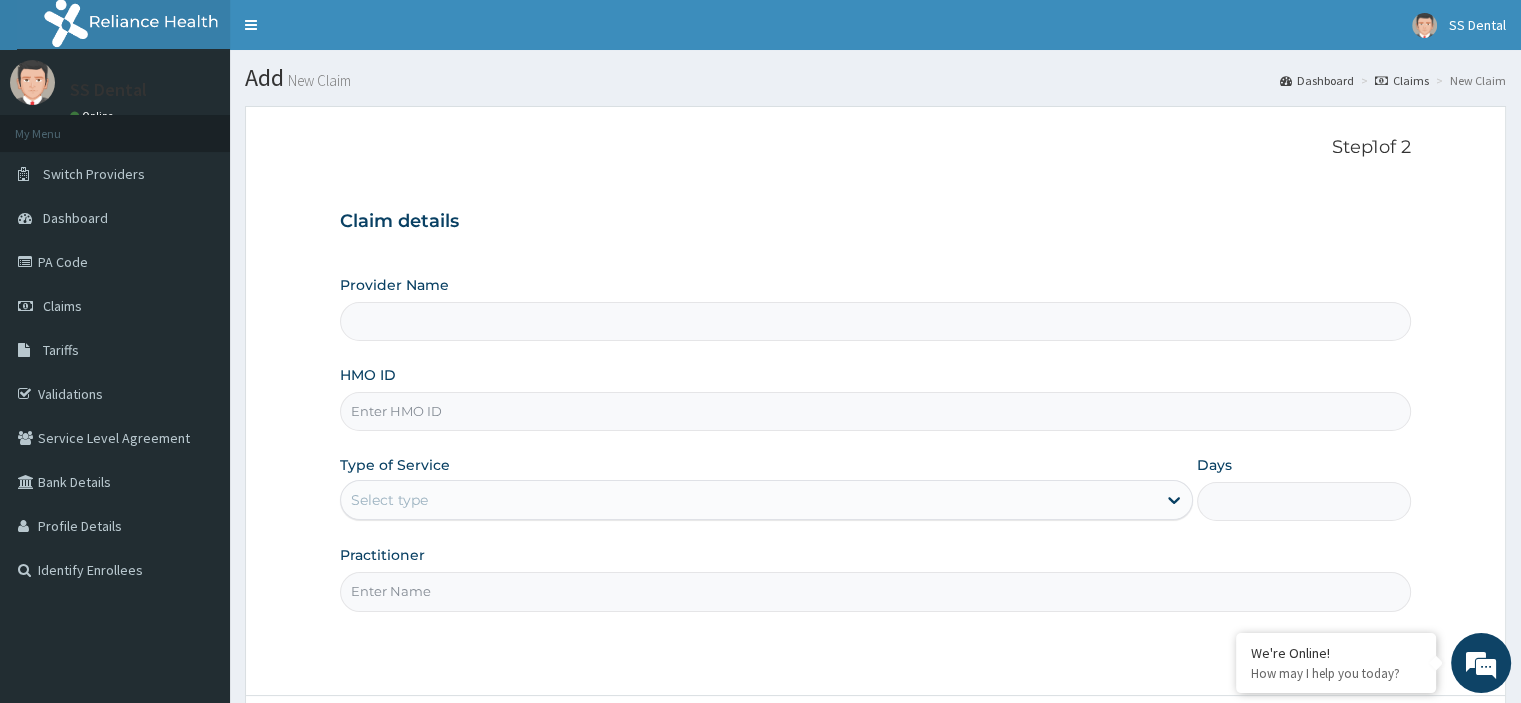 type on "SS Dental - Lekki" 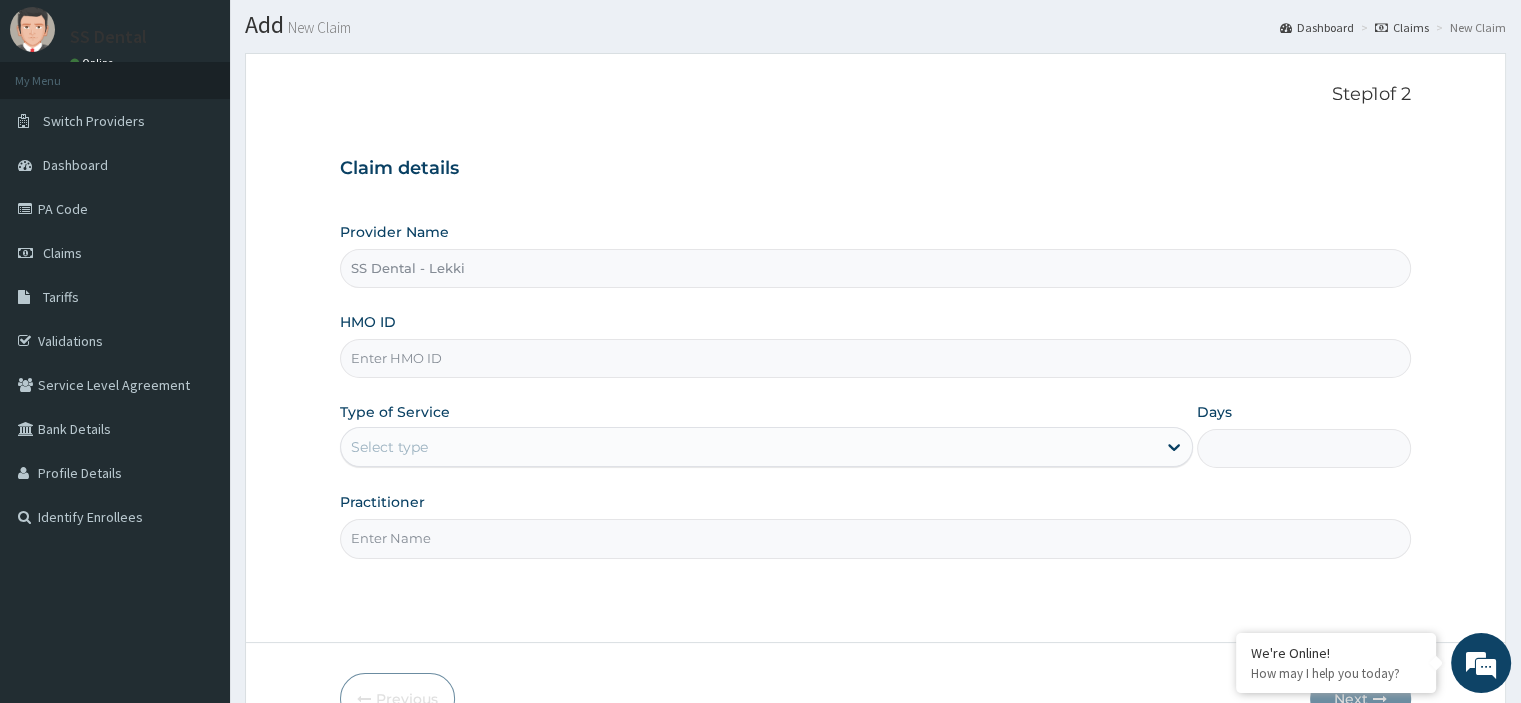 scroll, scrollTop: 103, scrollLeft: 0, axis: vertical 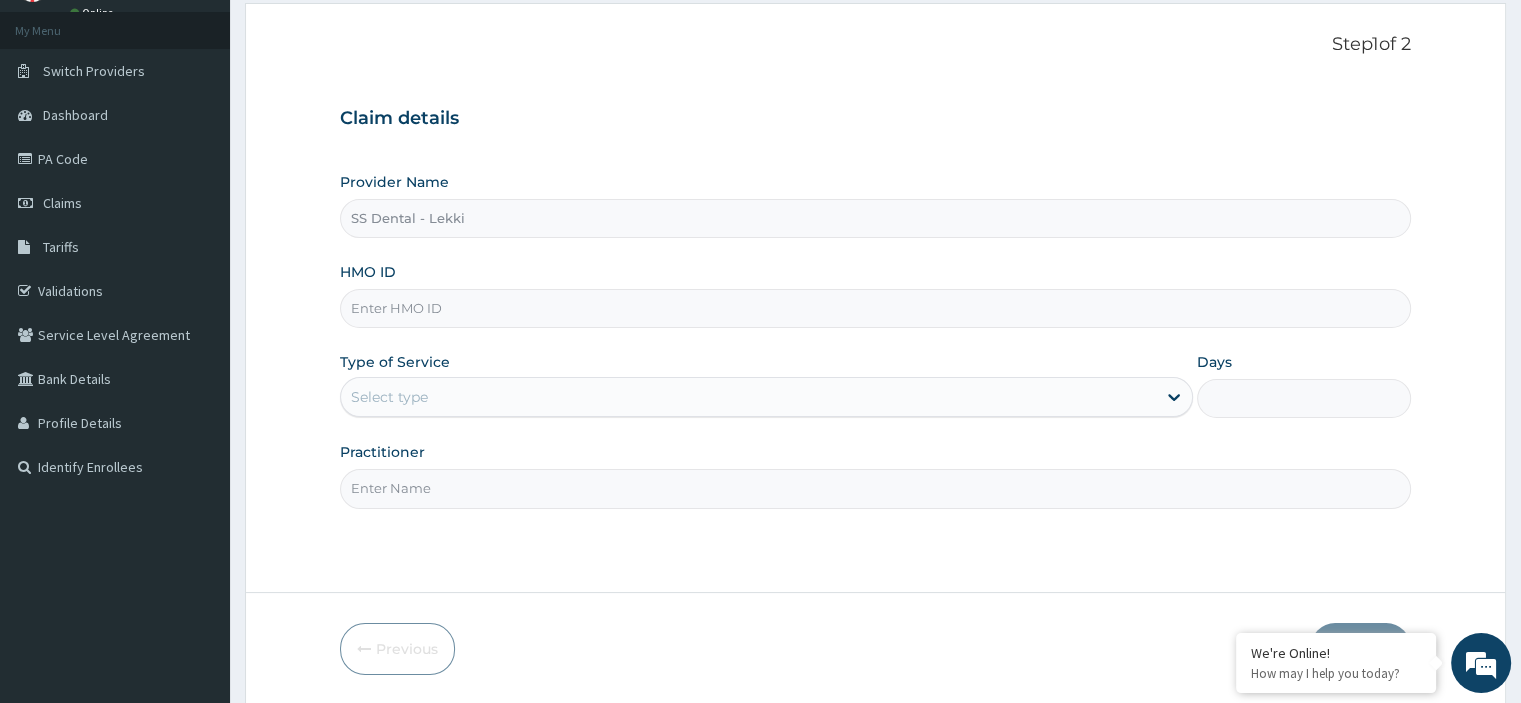 click on "HMO ID" at bounding box center (875, 308) 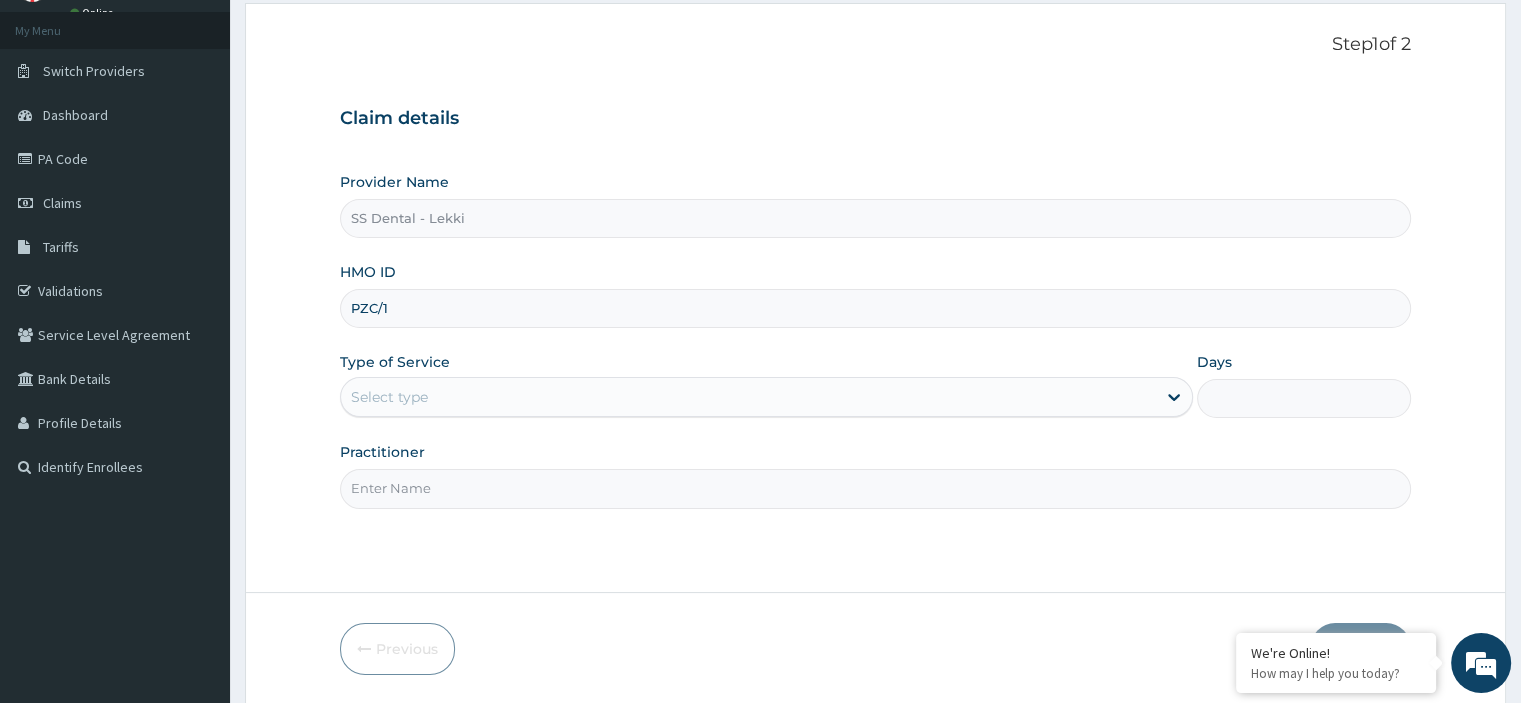 scroll, scrollTop: 0, scrollLeft: 0, axis: both 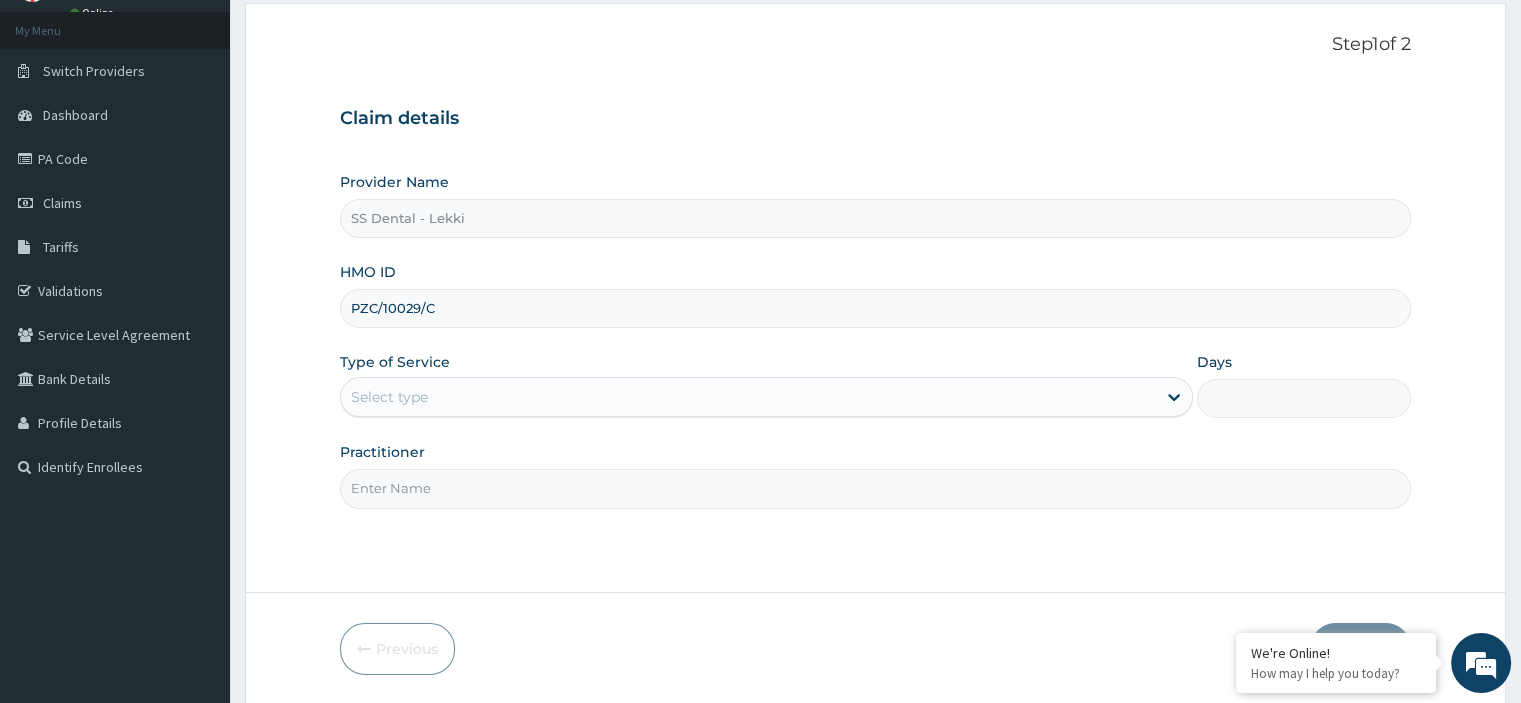 type on "PZC/10029/C" 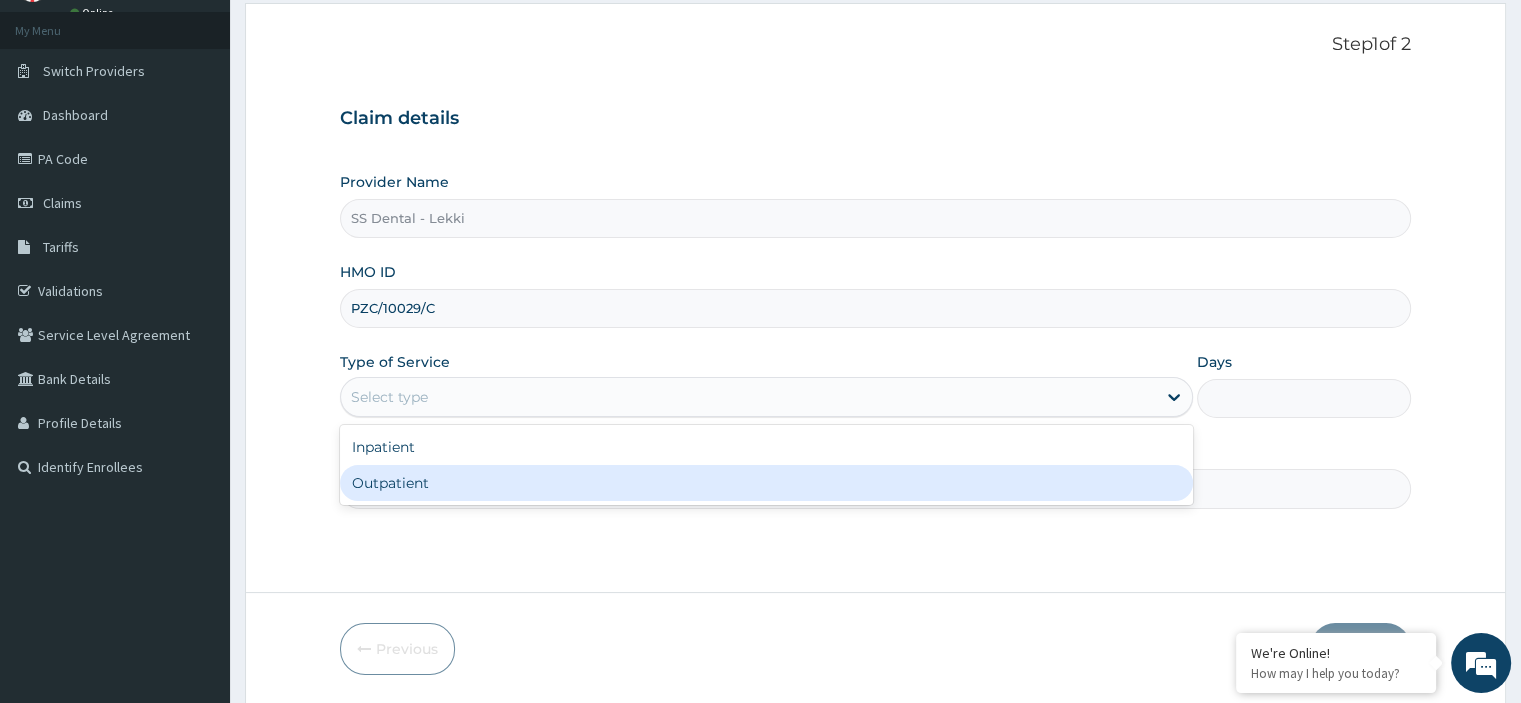 click on "Outpatient" at bounding box center (766, 483) 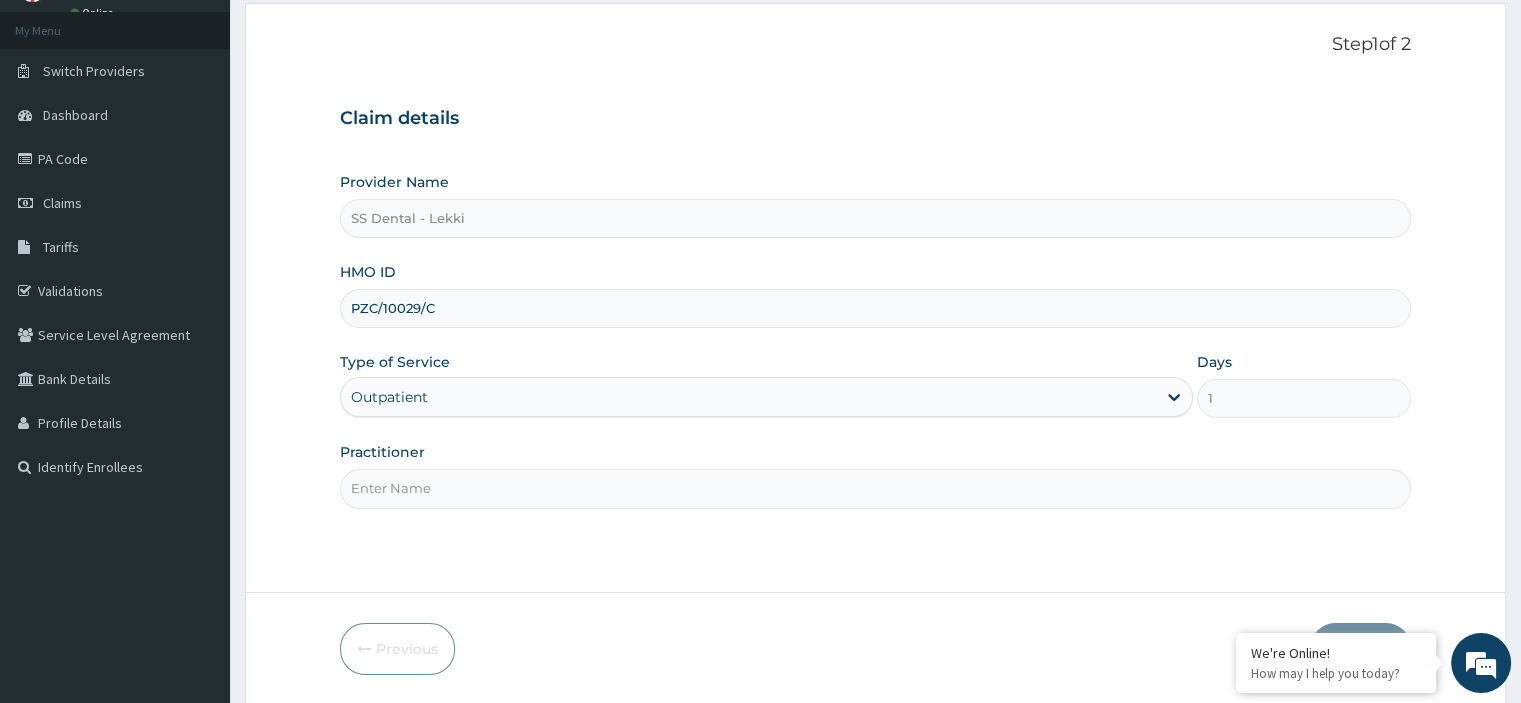 click on "Practitioner" at bounding box center (875, 488) 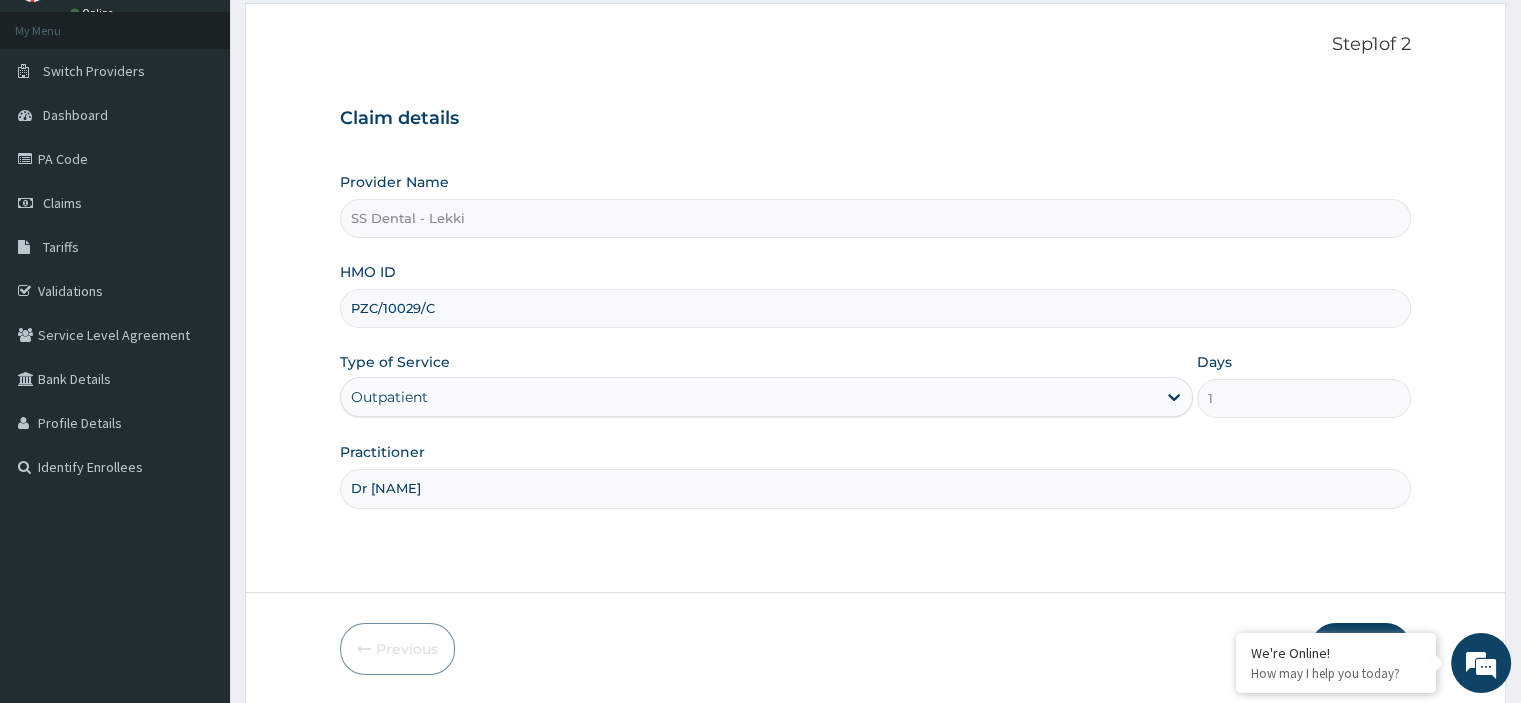 scroll, scrollTop: 171, scrollLeft: 0, axis: vertical 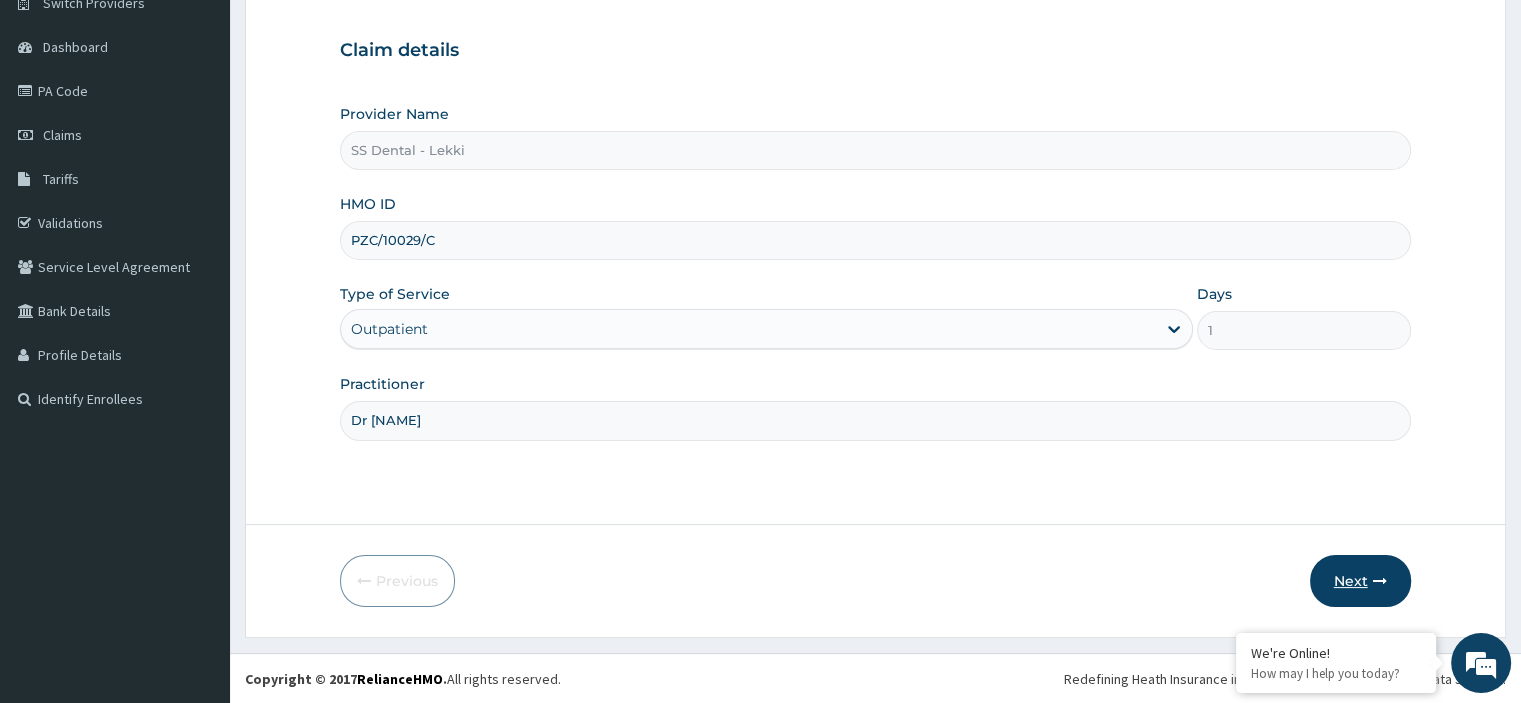 type on "Dr Kachi" 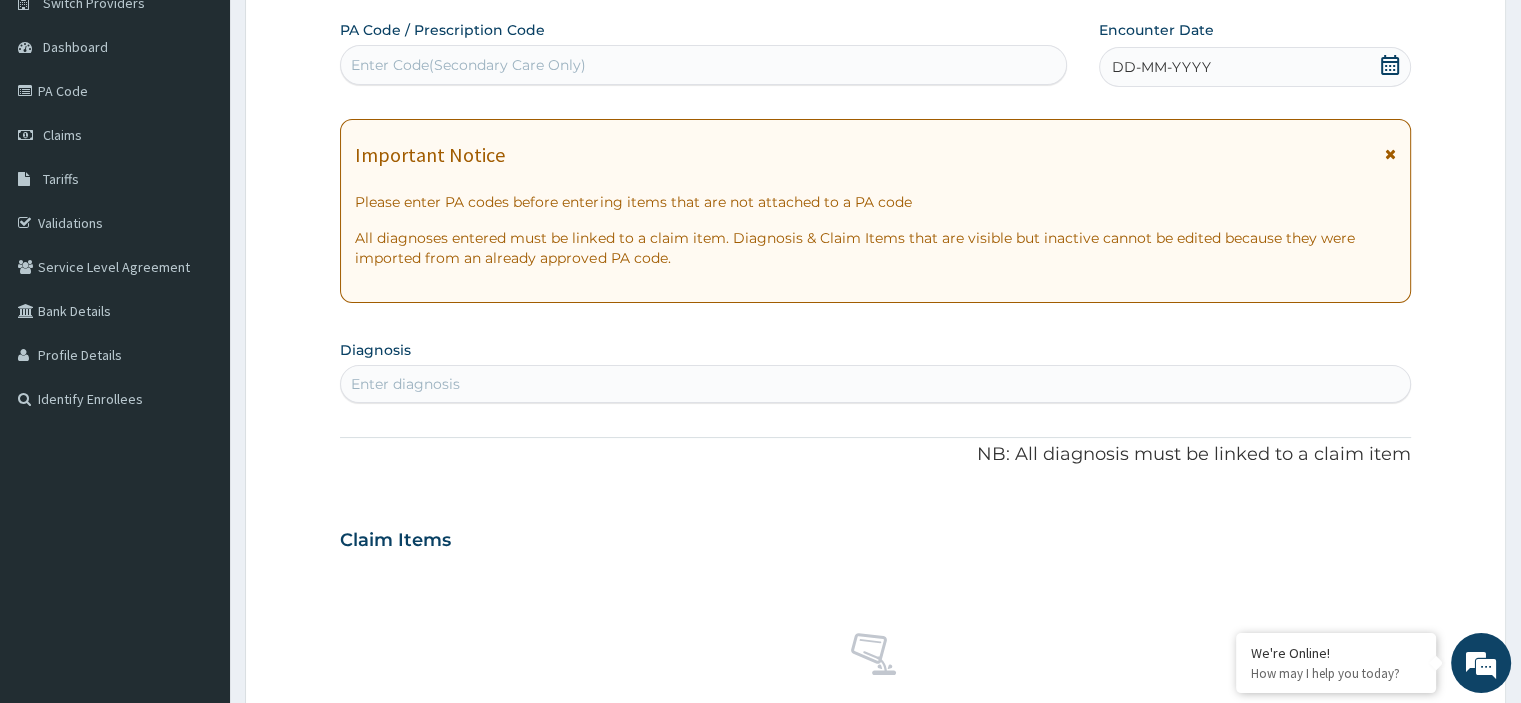 click on "Enter Code(Secondary Care Only)" at bounding box center (468, 65) 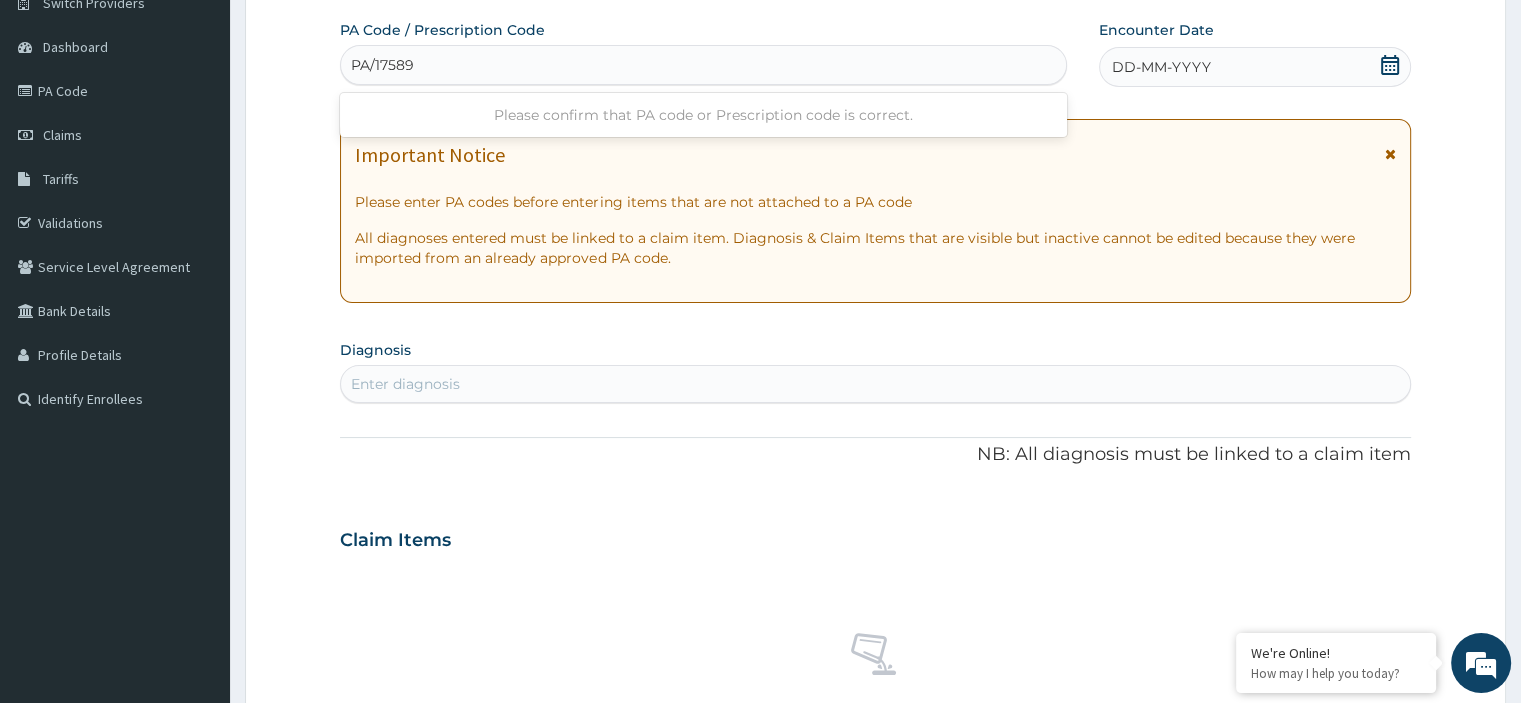 type on "PA/17589B" 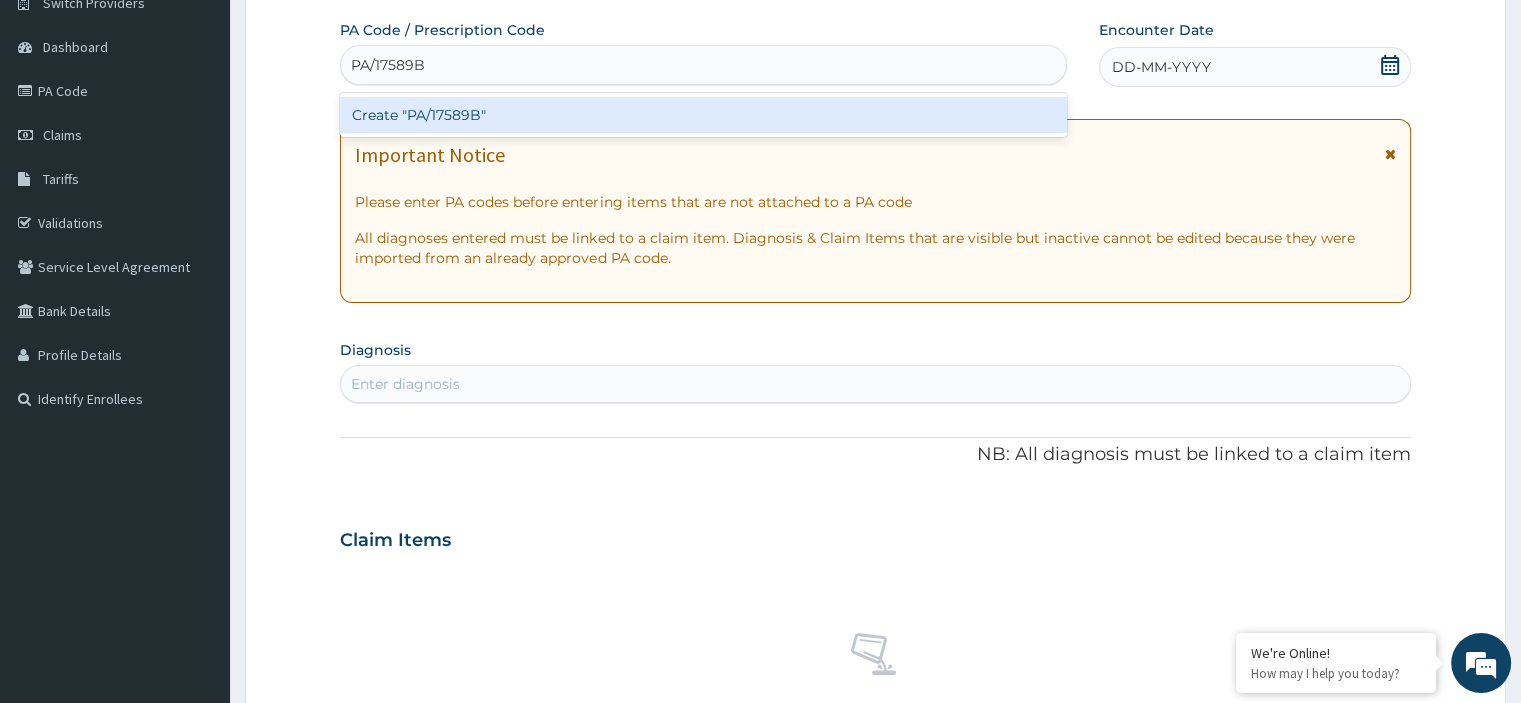 click on "Create "PA/17589B"" at bounding box center [703, 115] 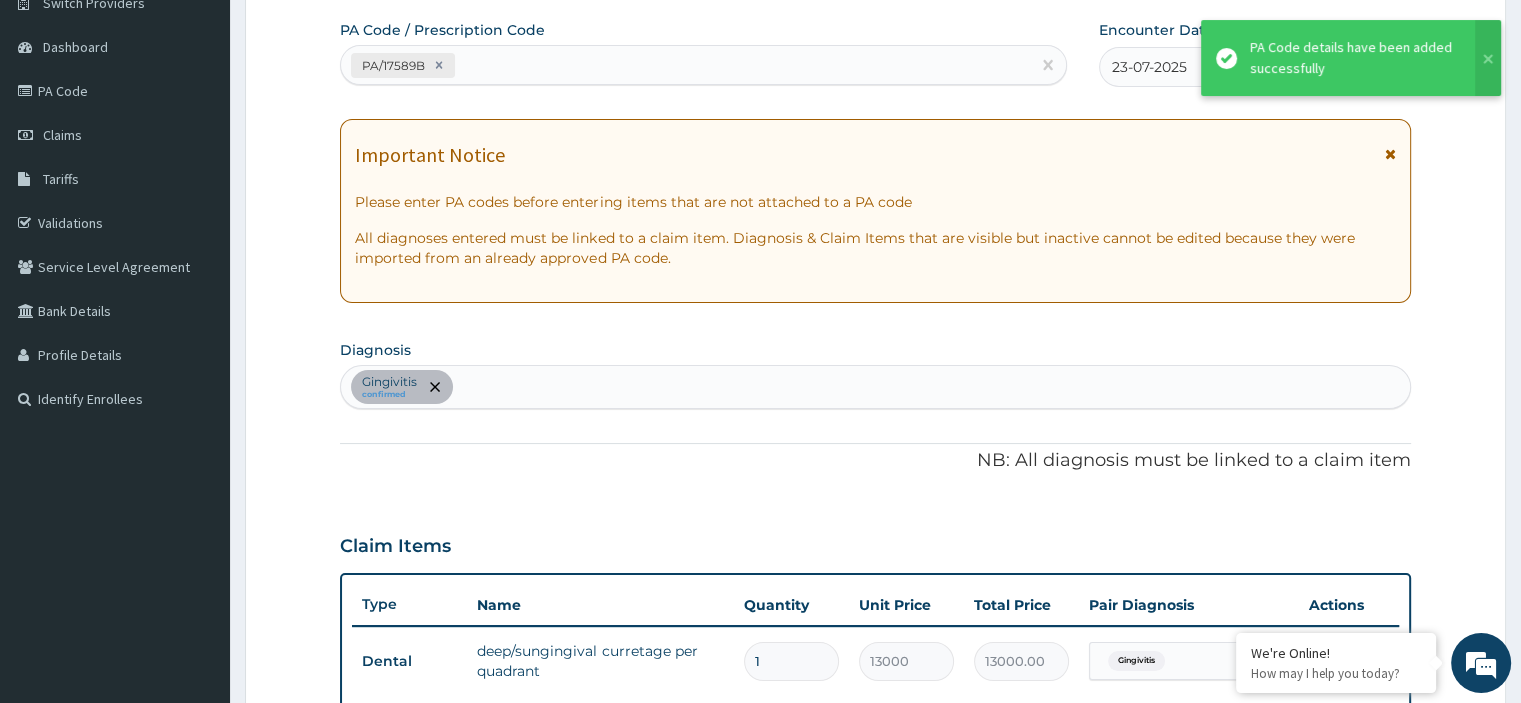 scroll, scrollTop: 684, scrollLeft: 0, axis: vertical 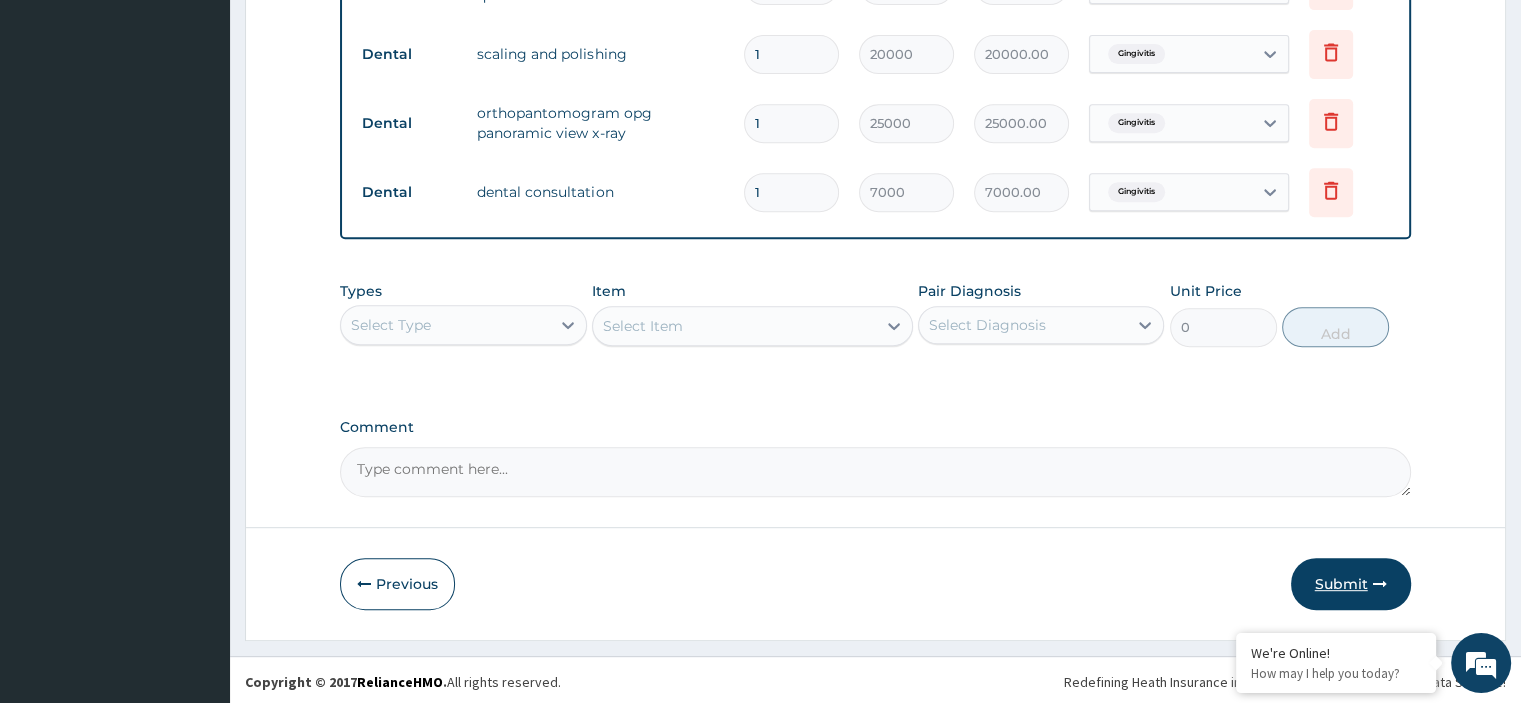 click on "Submit" at bounding box center (1351, 584) 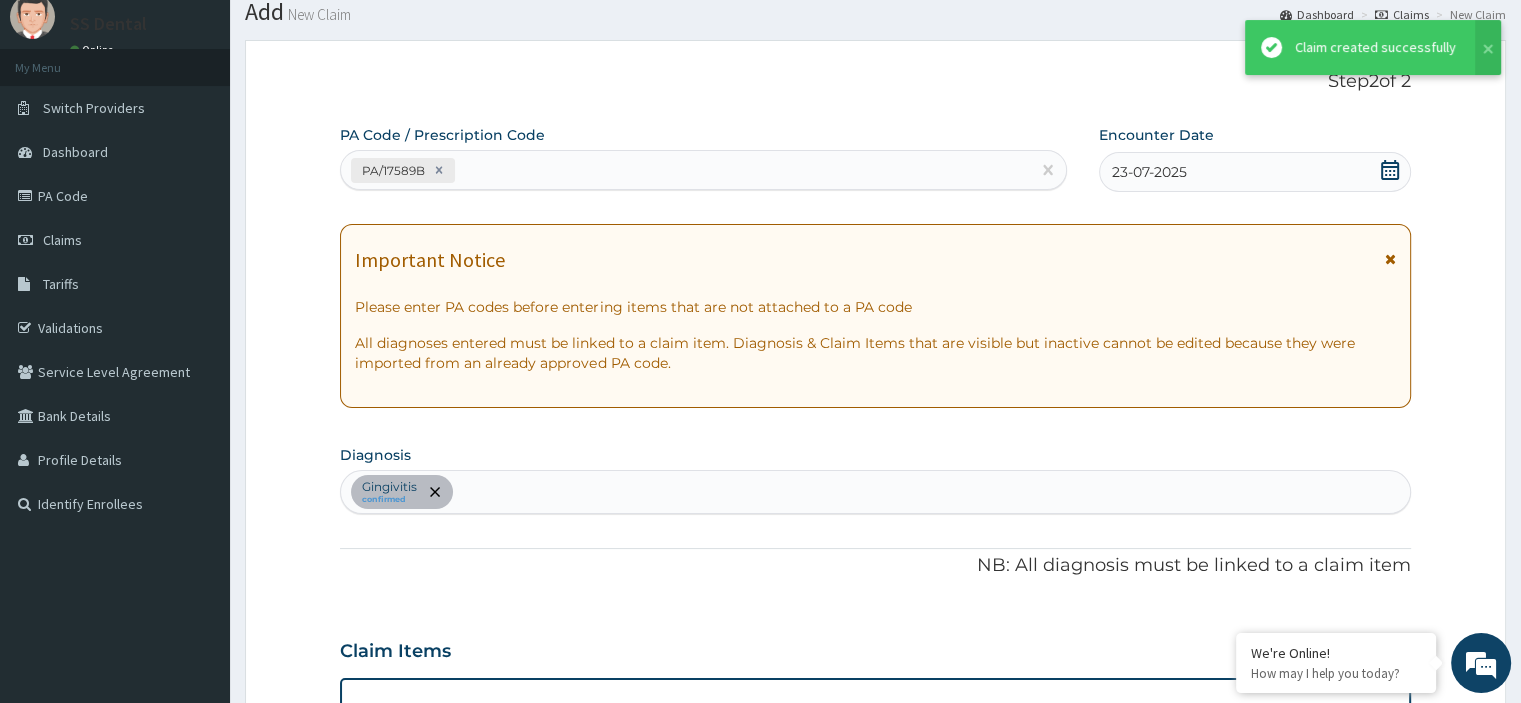 scroll, scrollTop: 847, scrollLeft: 0, axis: vertical 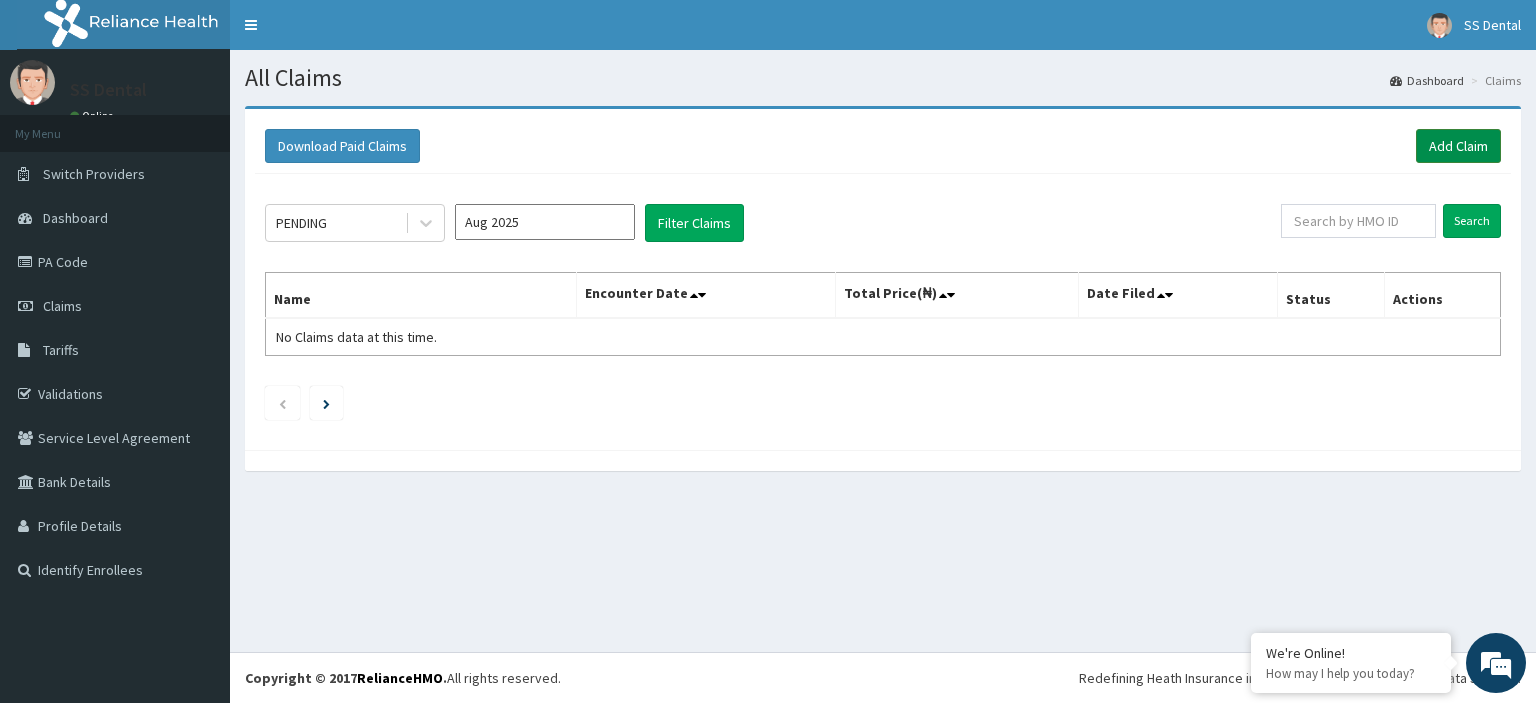 click on "Add Claim" at bounding box center [1458, 146] 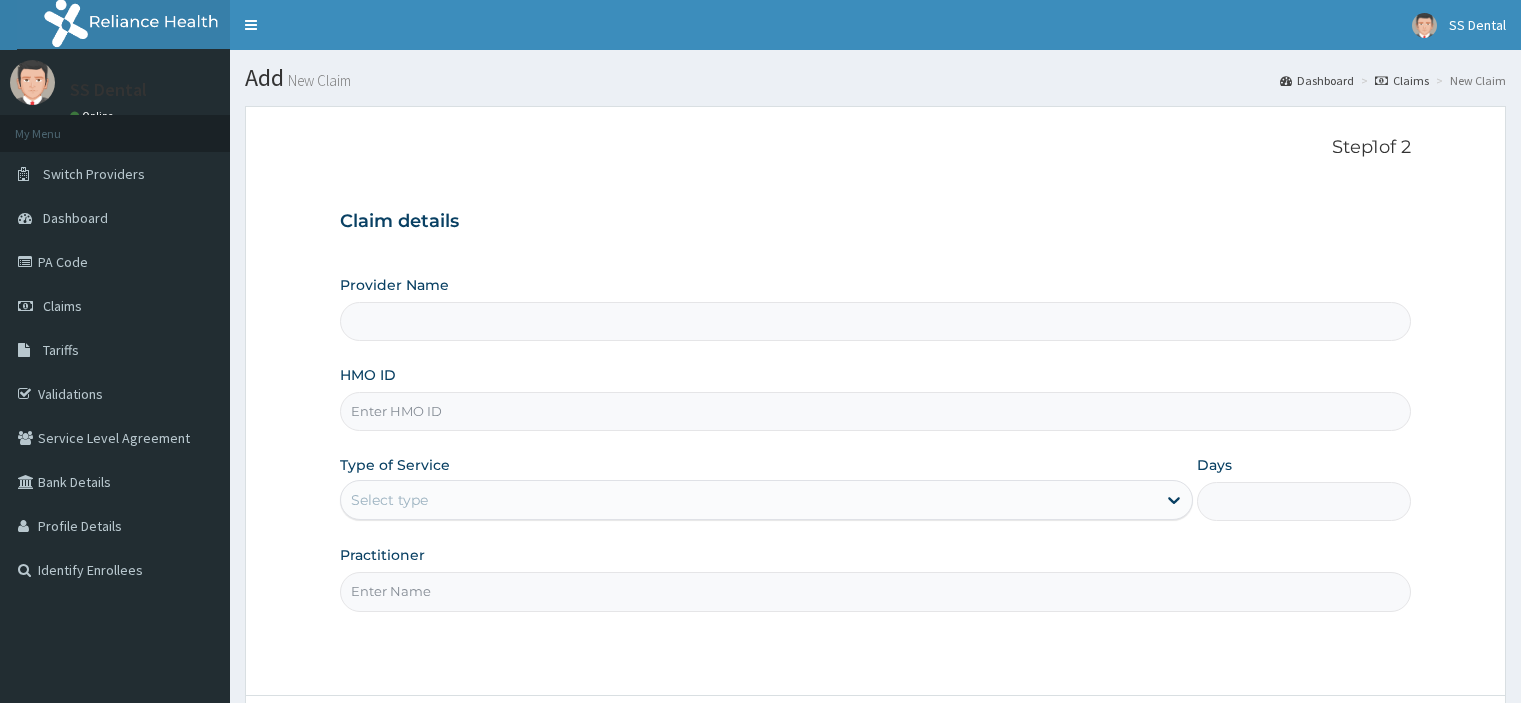 scroll, scrollTop: 0, scrollLeft: 0, axis: both 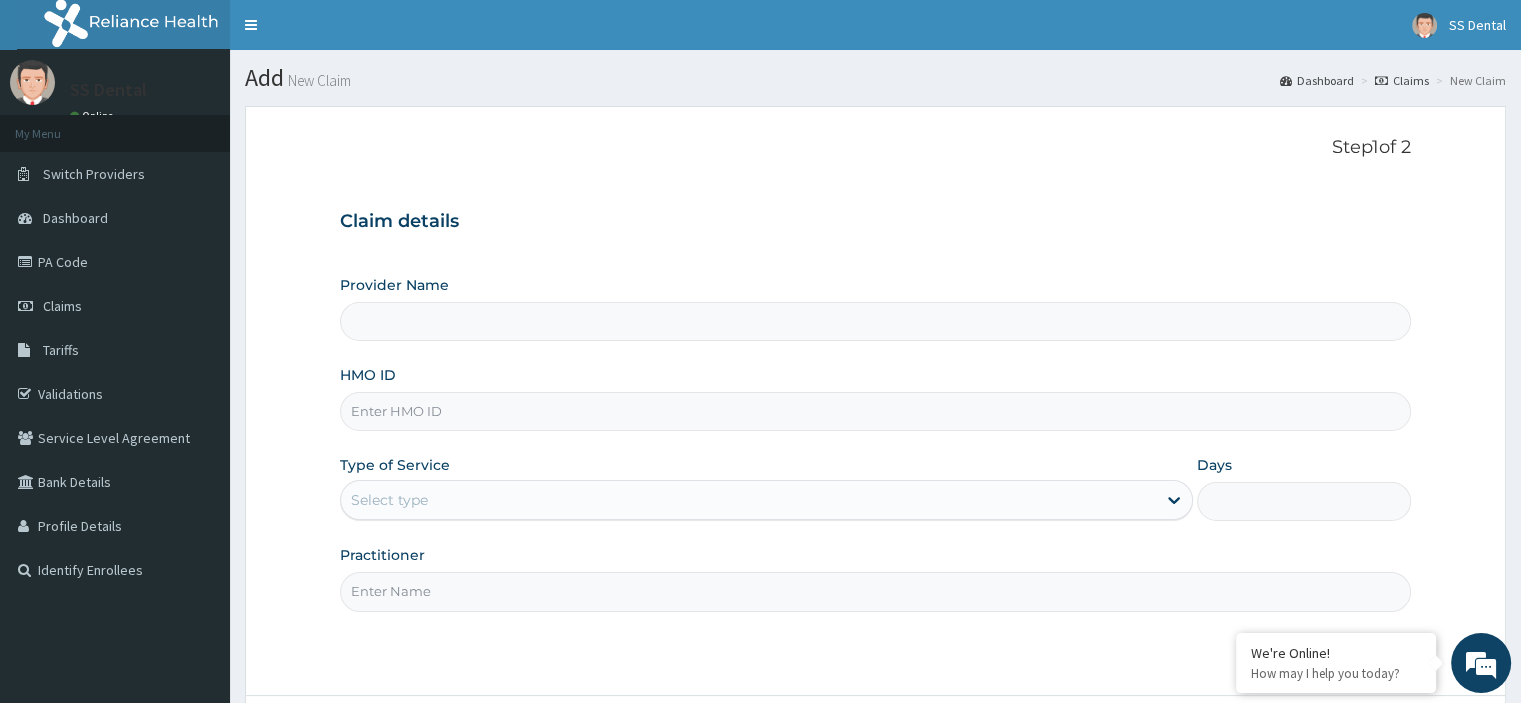 type on "SS Dental - Lekki" 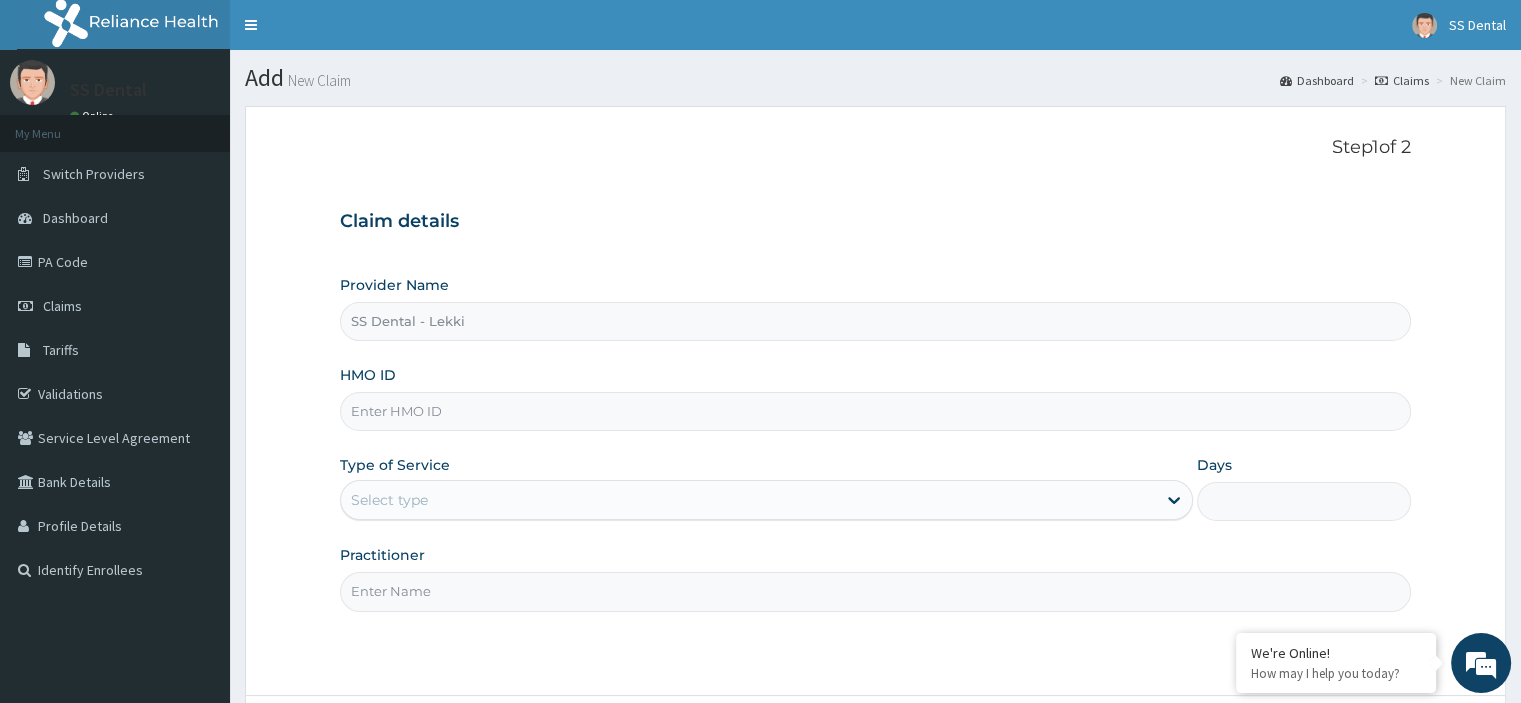 click on "HMO ID" at bounding box center [875, 411] 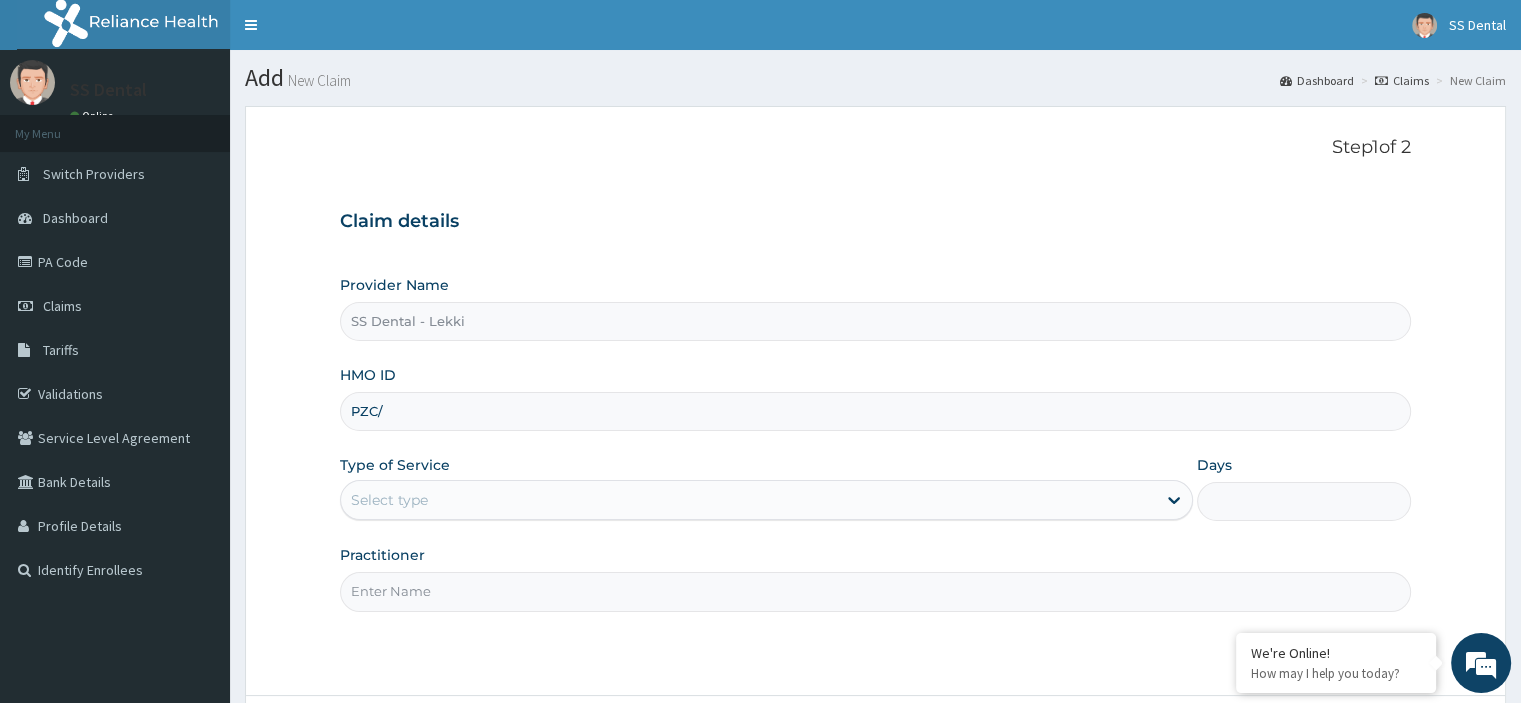 scroll, scrollTop: 0, scrollLeft: 0, axis: both 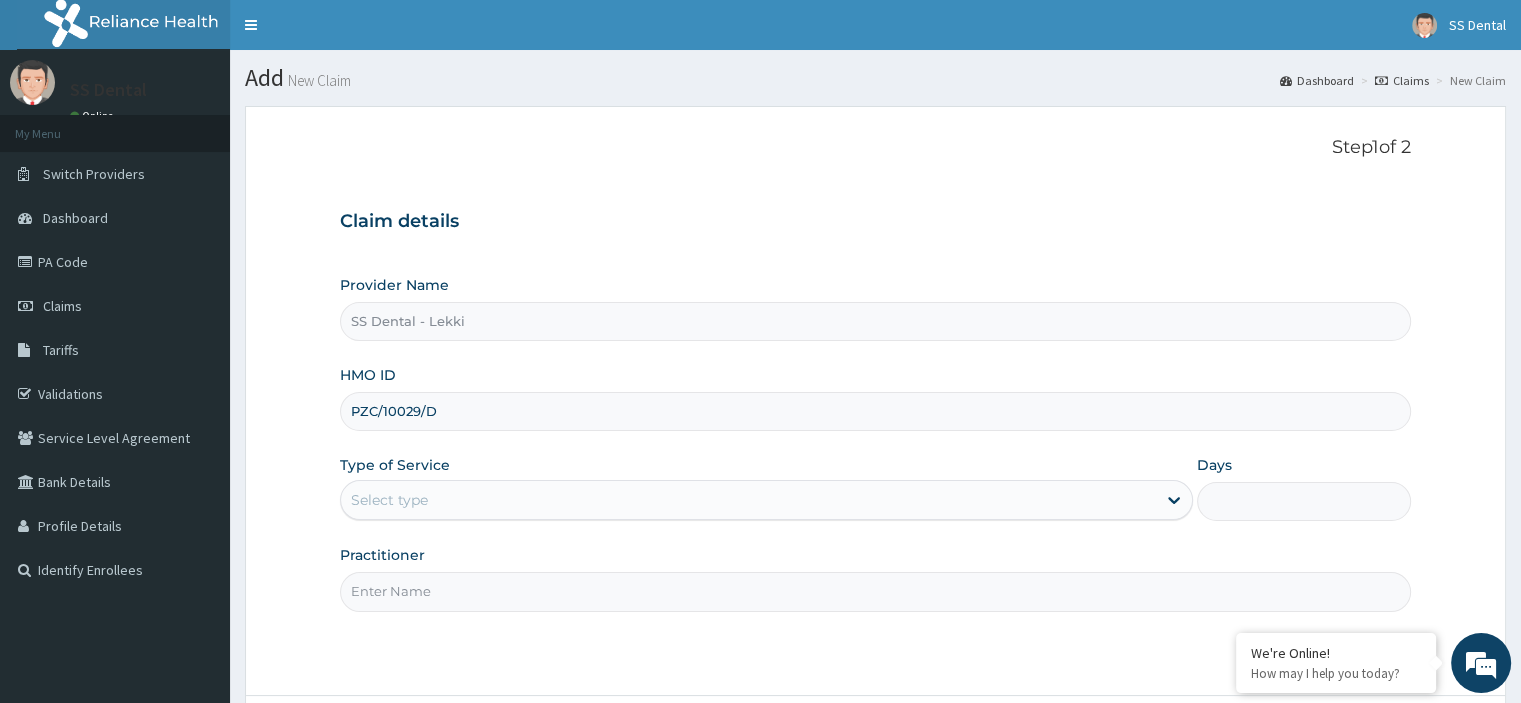 type on "PZC/10029/D" 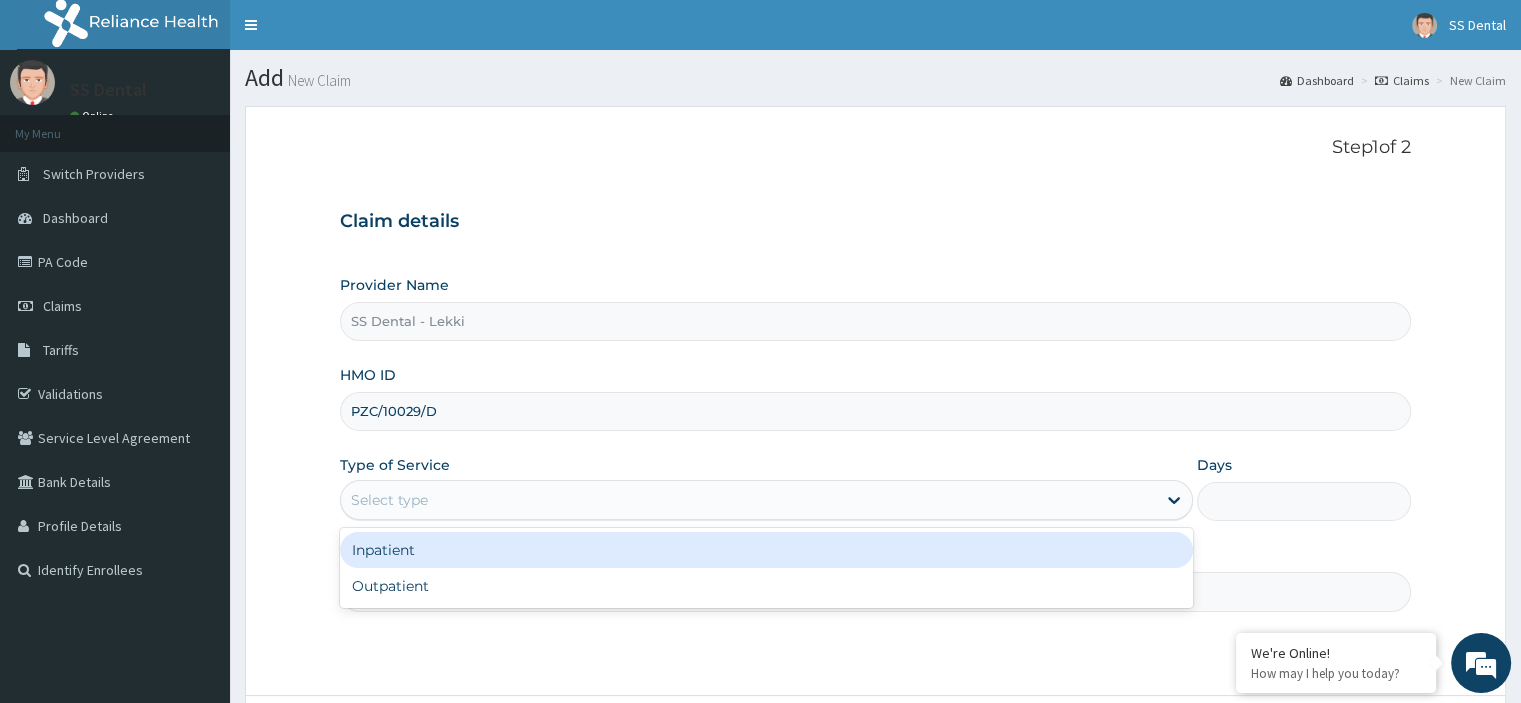 click on "Select type" at bounding box center (748, 500) 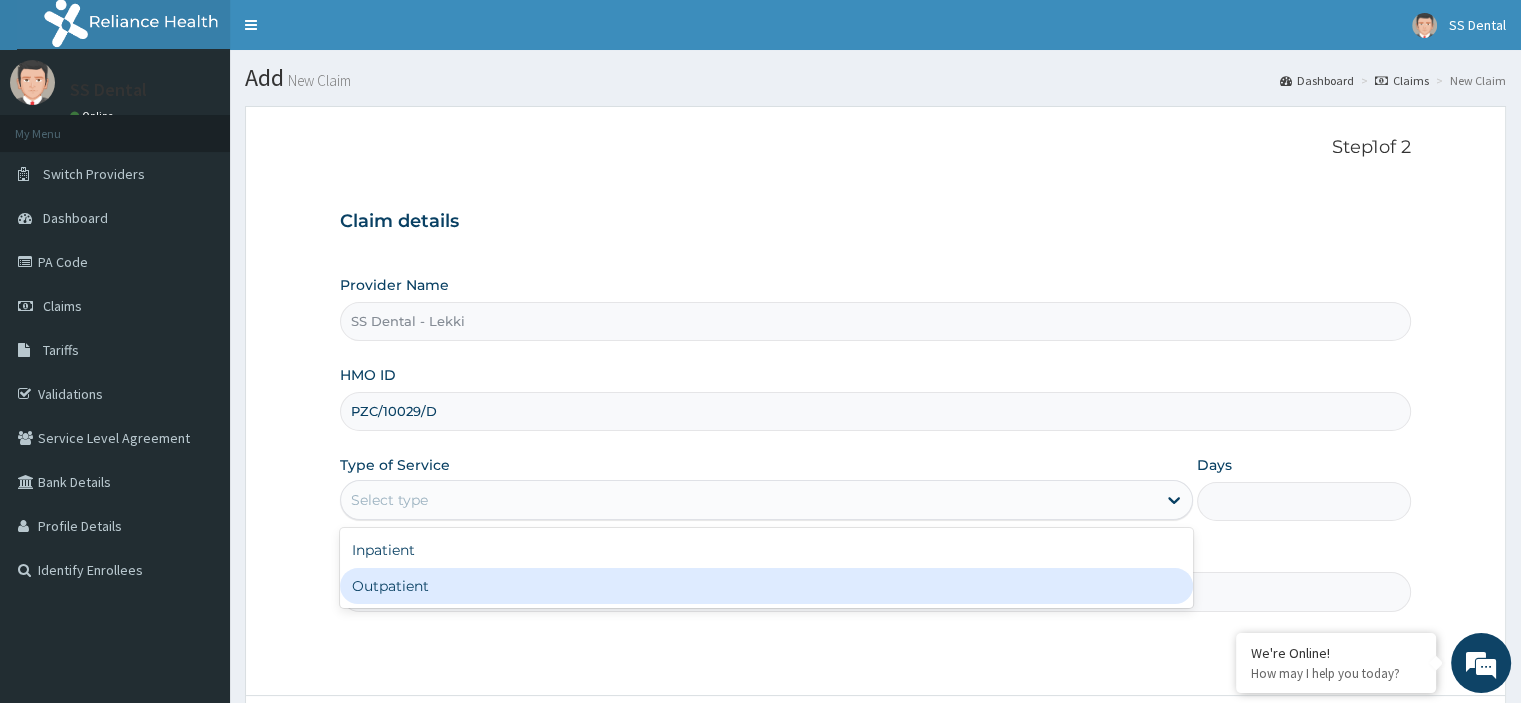 click on "Outpatient" at bounding box center [766, 586] 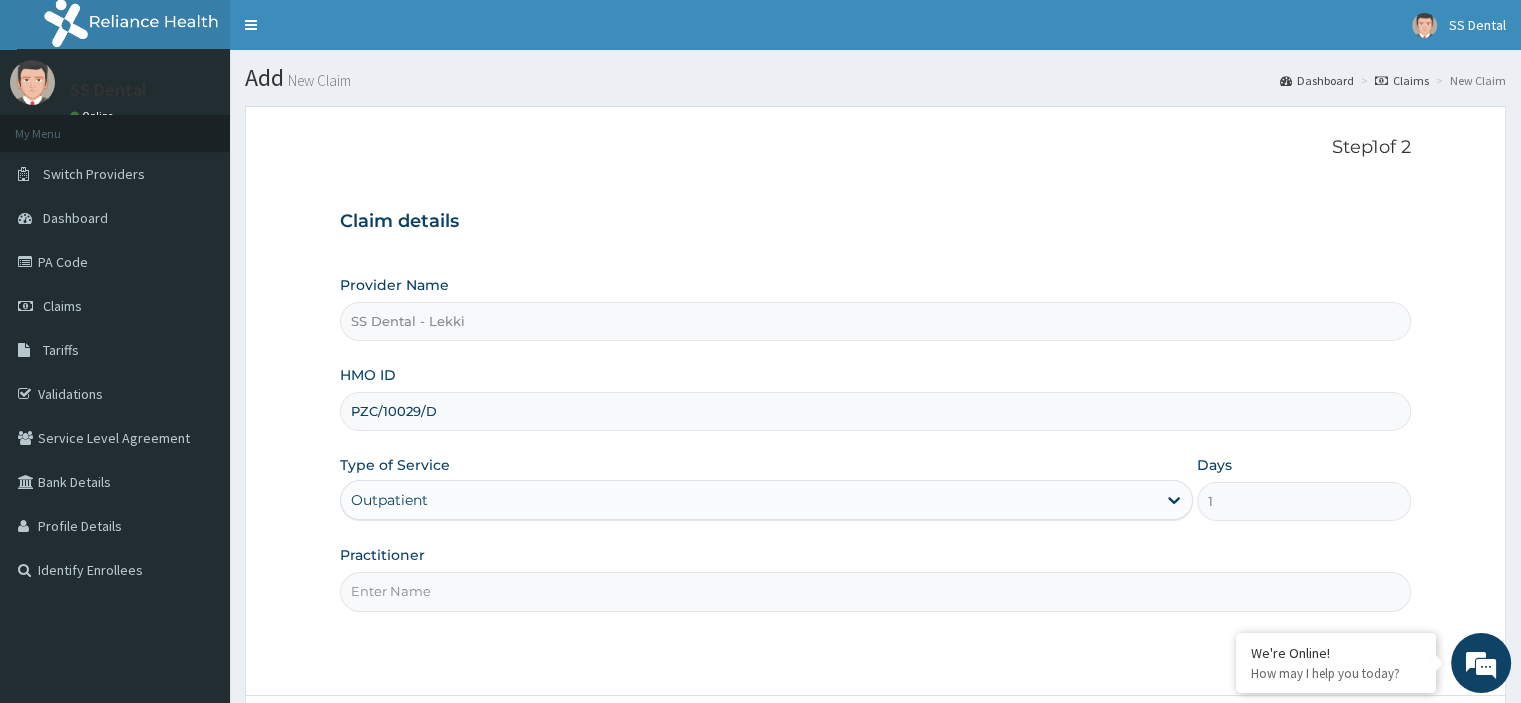 click on "Practitioner" at bounding box center [875, 591] 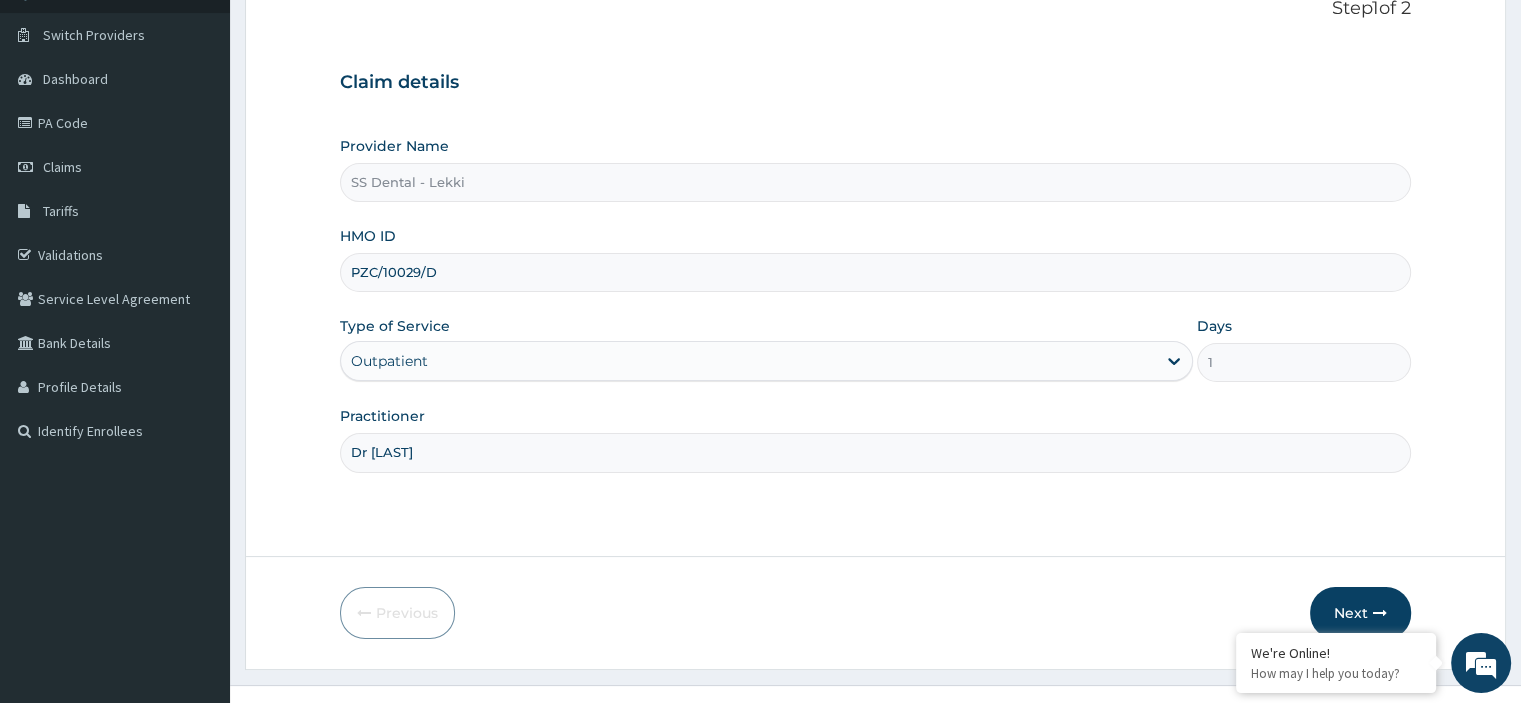 scroll, scrollTop: 163, scrollLeft: 0, axis: vertical 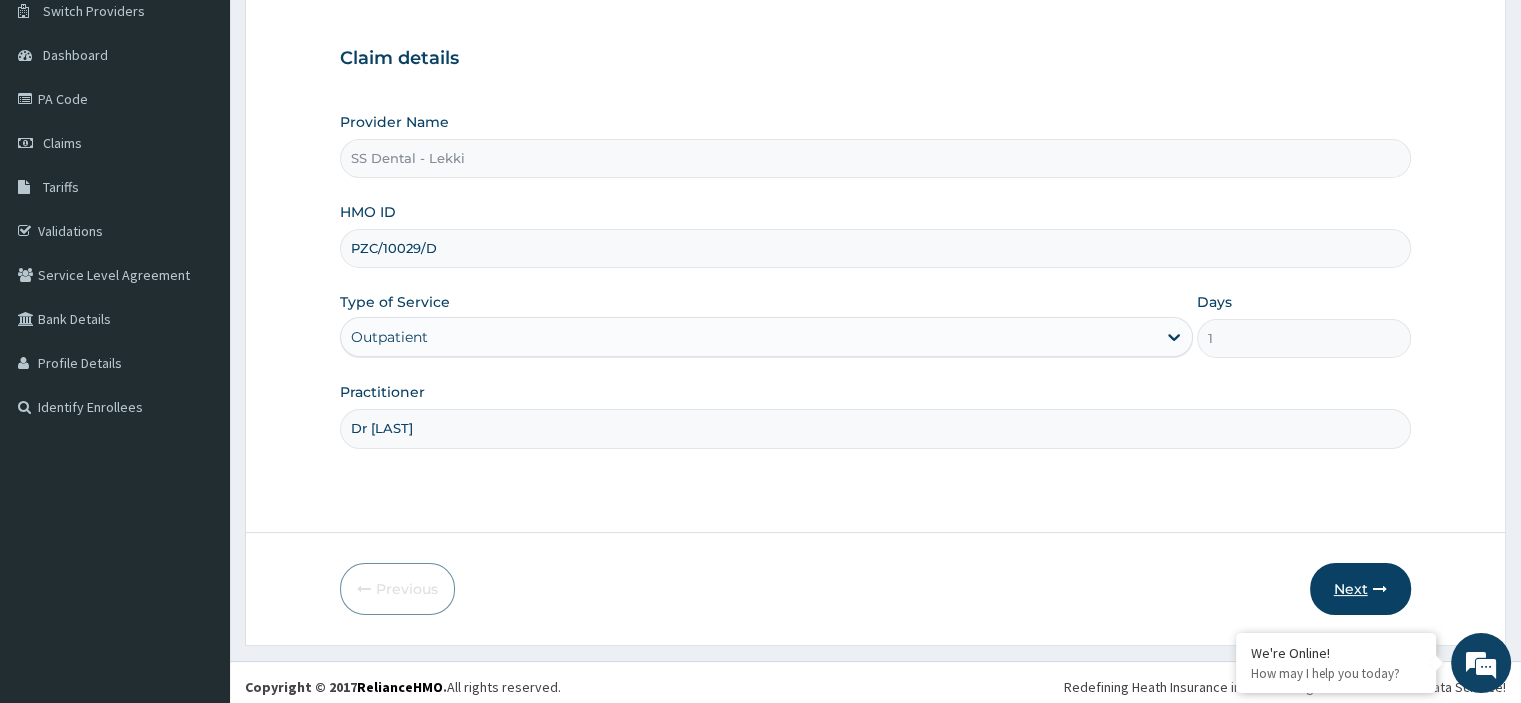 type on "[TITLE] [LAST]" 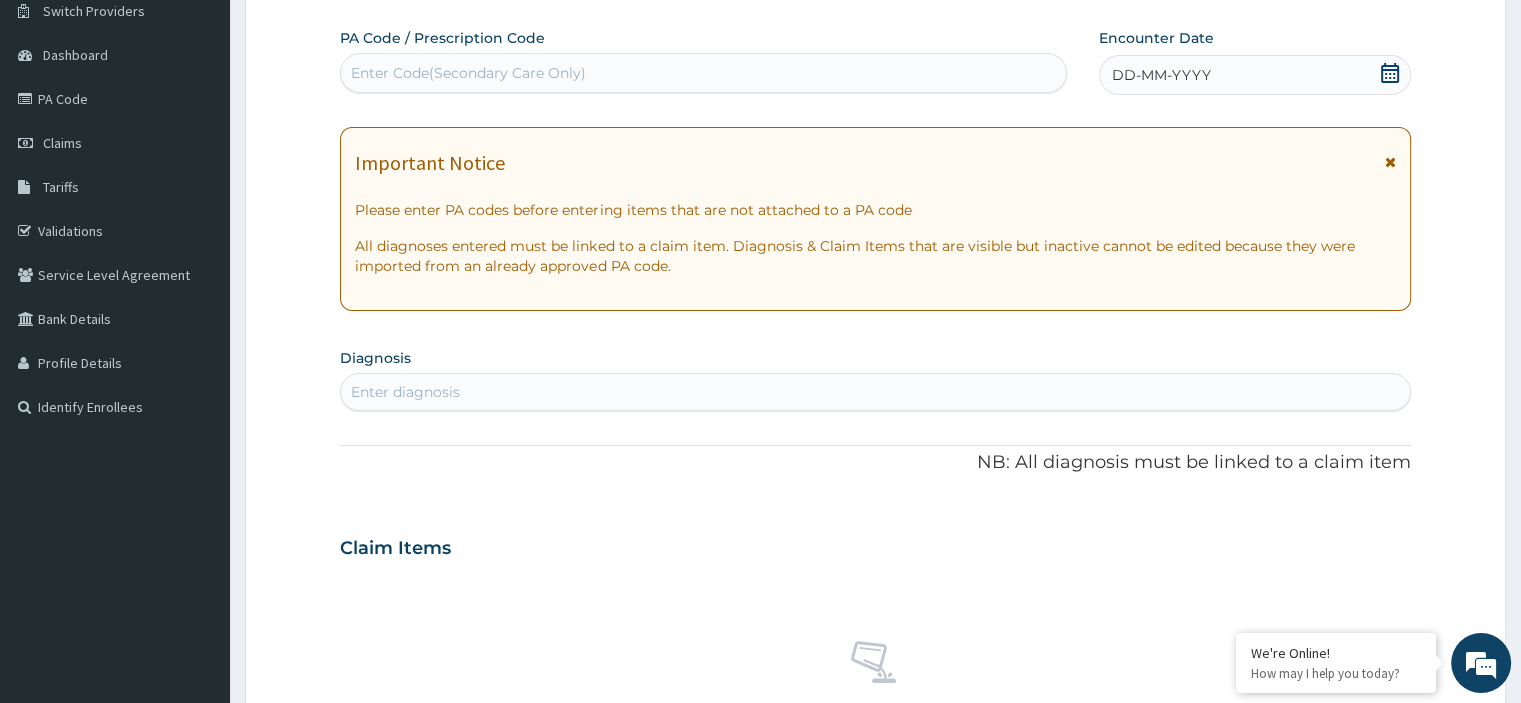 click on "Enter Code(Secondary Care Only)" at bounding box center (703, 73) 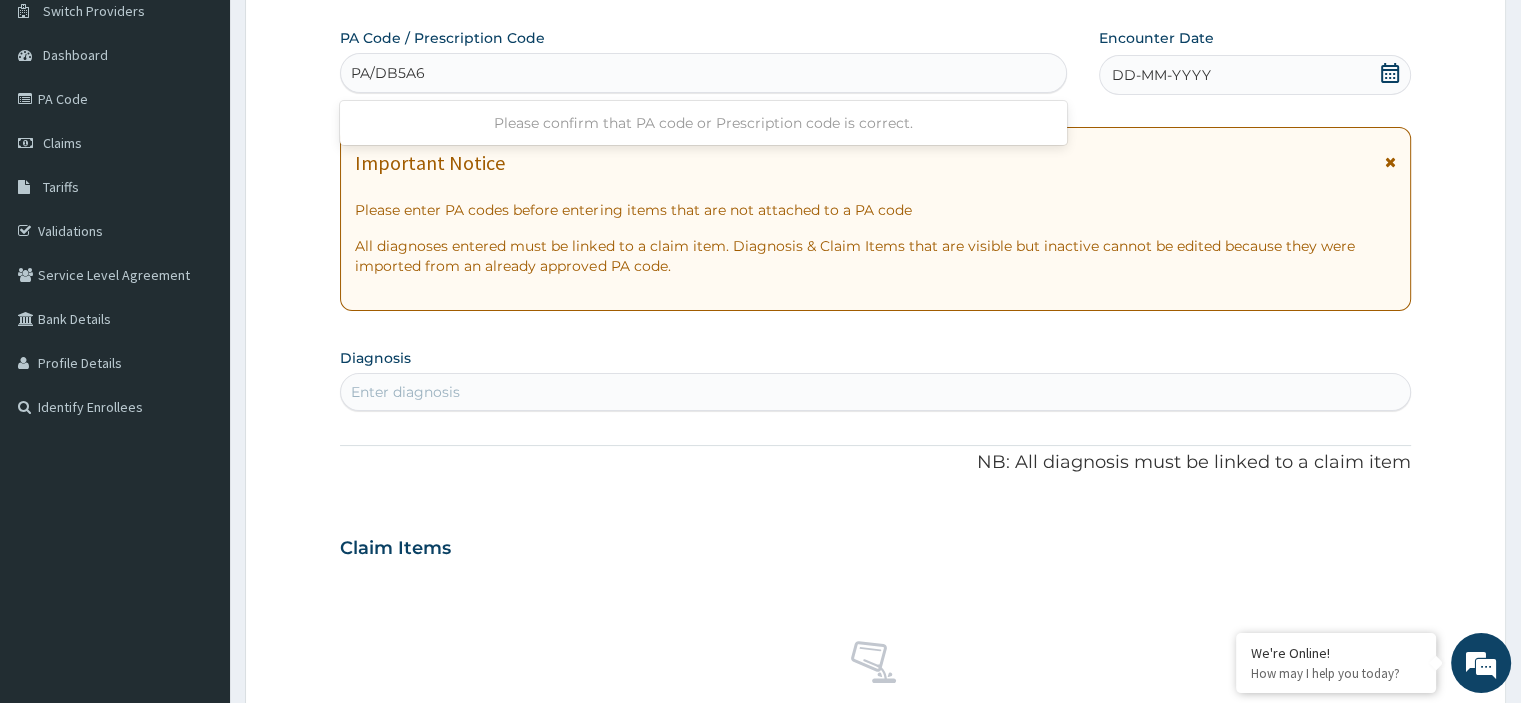 type on "PA/DB5A6B" 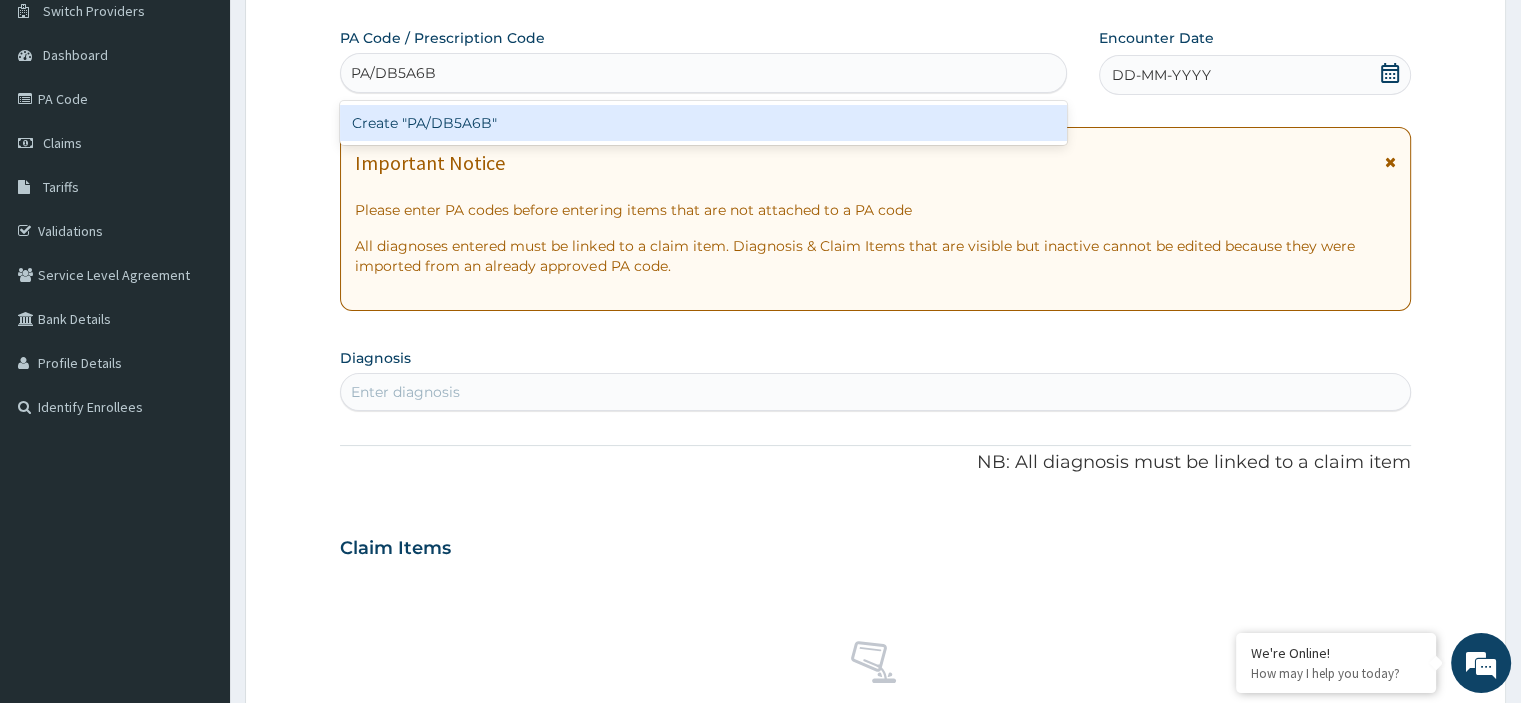 click on "Create "PA/DB5A6B"" at bounding box center (703, 123) 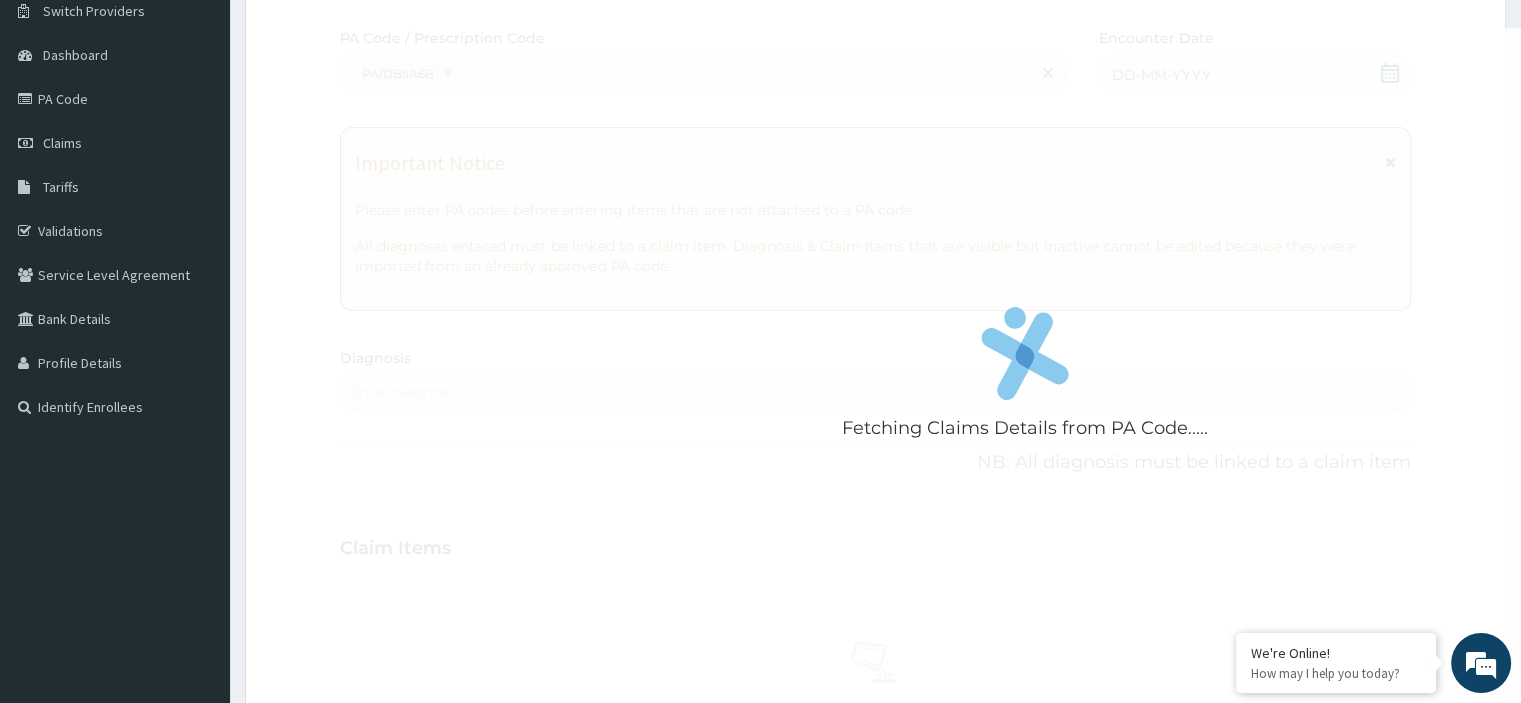 scroll, scrollTop: 547, scrollLeft: 0, axis: vertical 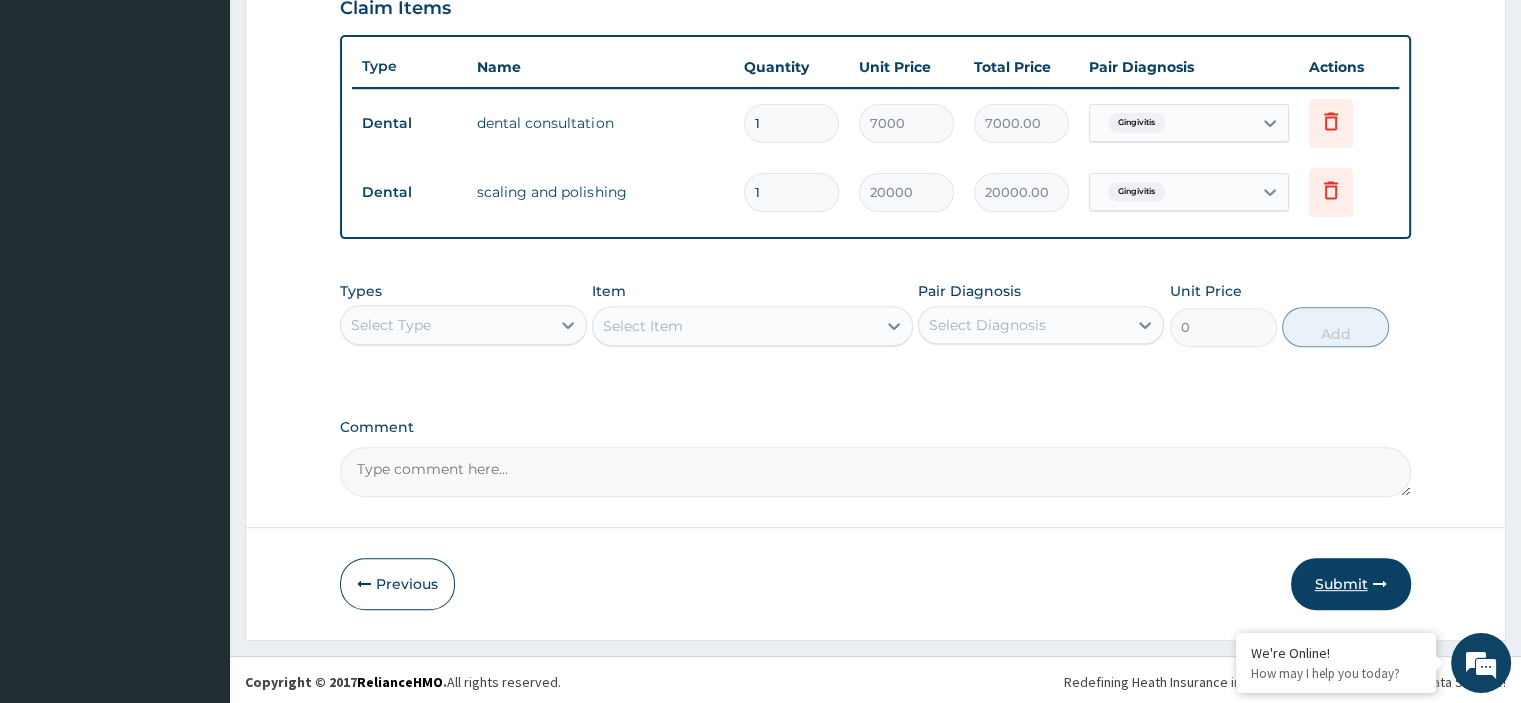 click on "Submit" at bounding box center [1351, 584] 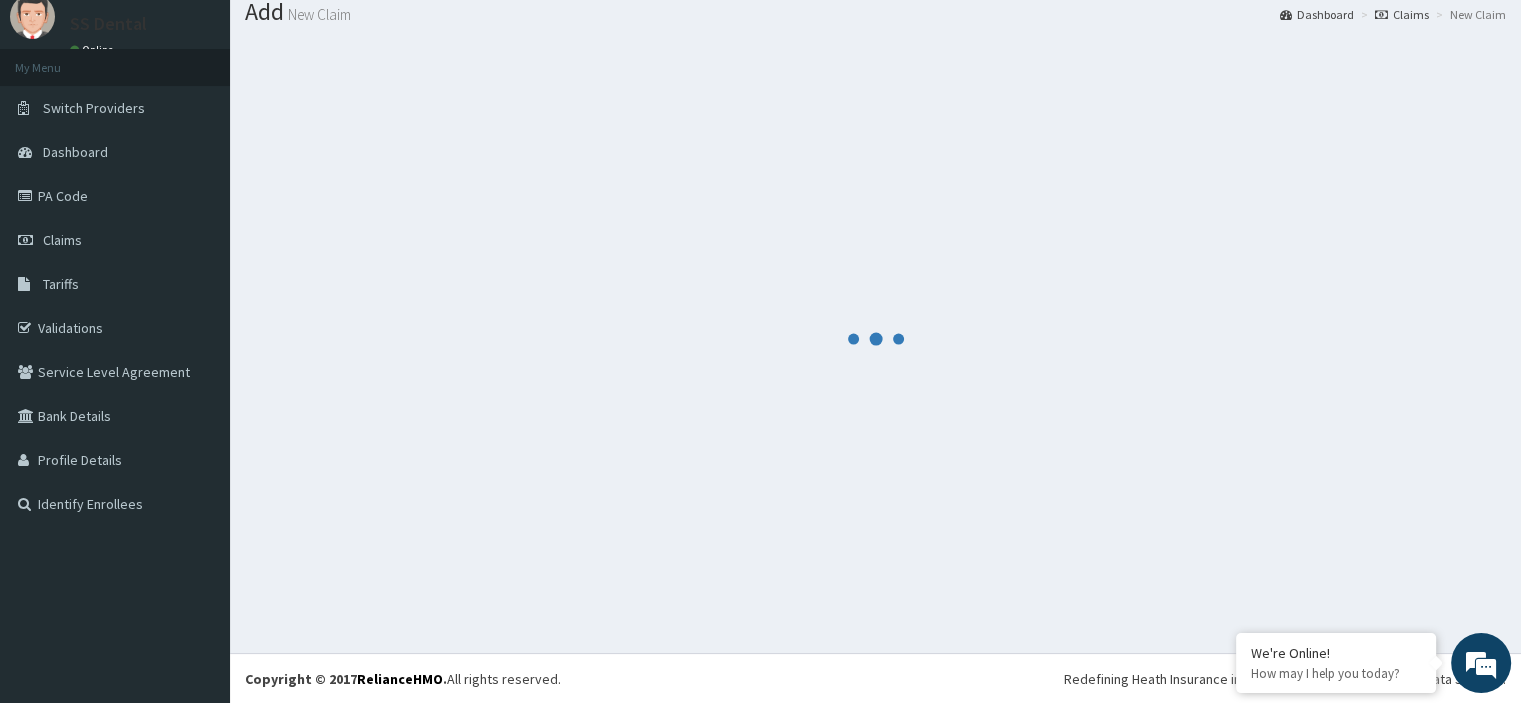 scroll, scrollTop: 709, scrollLeft: 0, axis: vertical 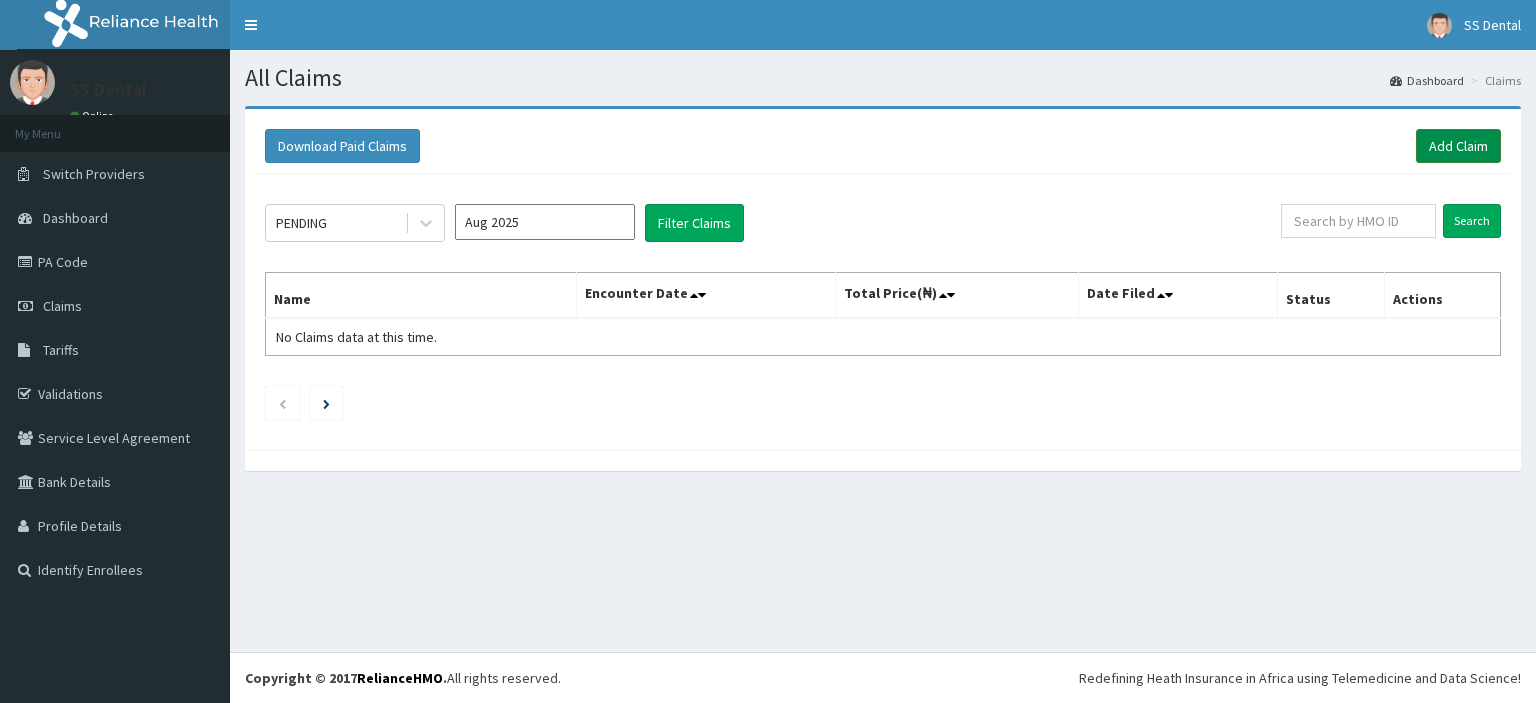 click on "Add Claim" at bounding box center [1458, 146] 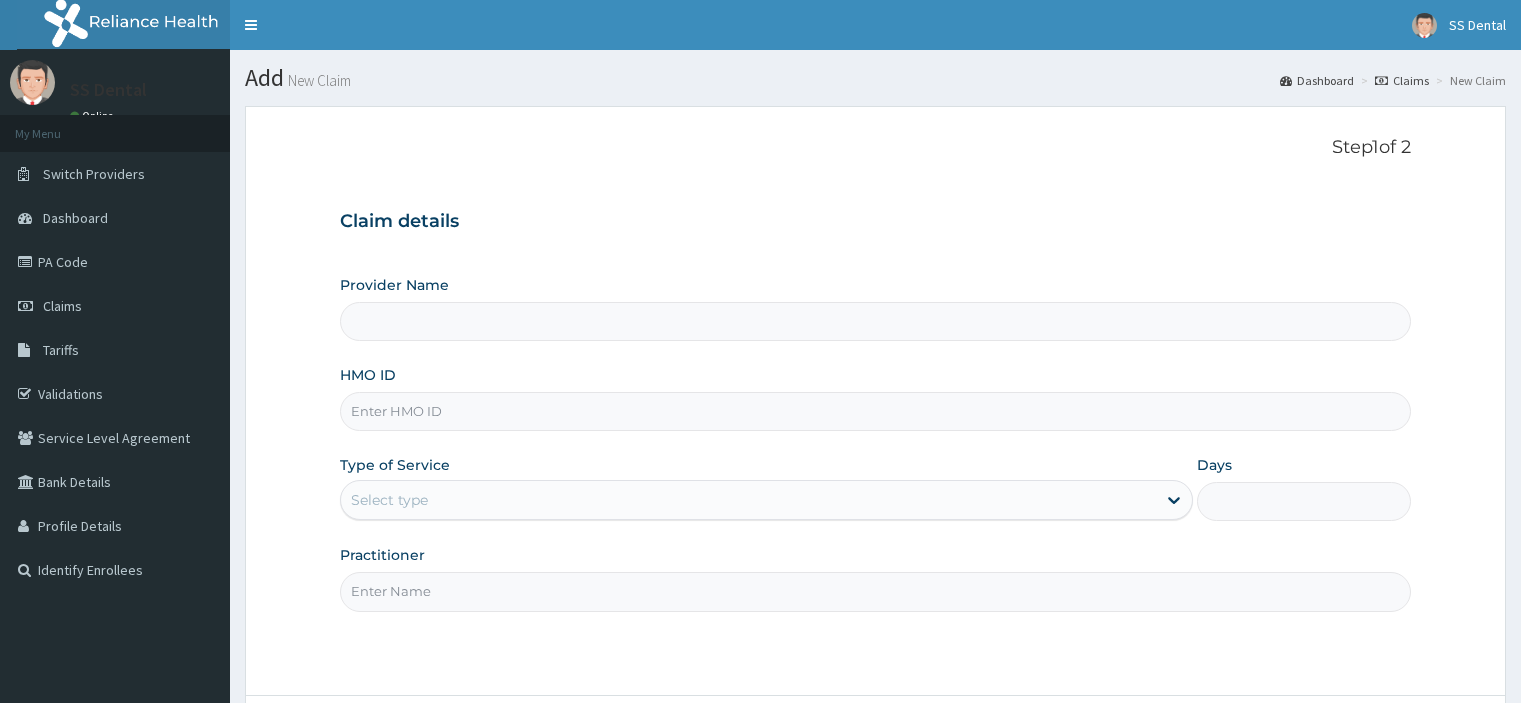 scroll, scrollTop: 0, scrollLeft: 0, axis: both 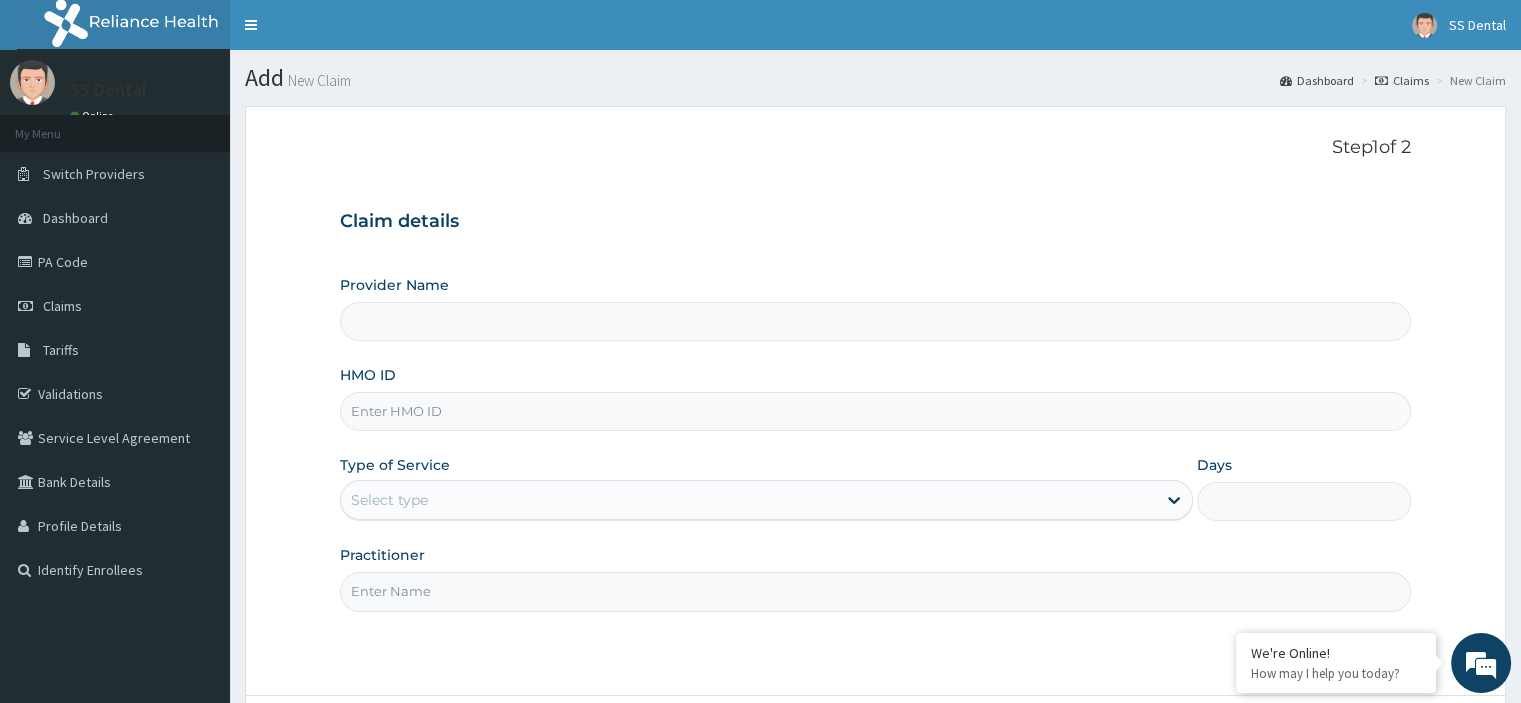 type on "SS Dental - Lekki" 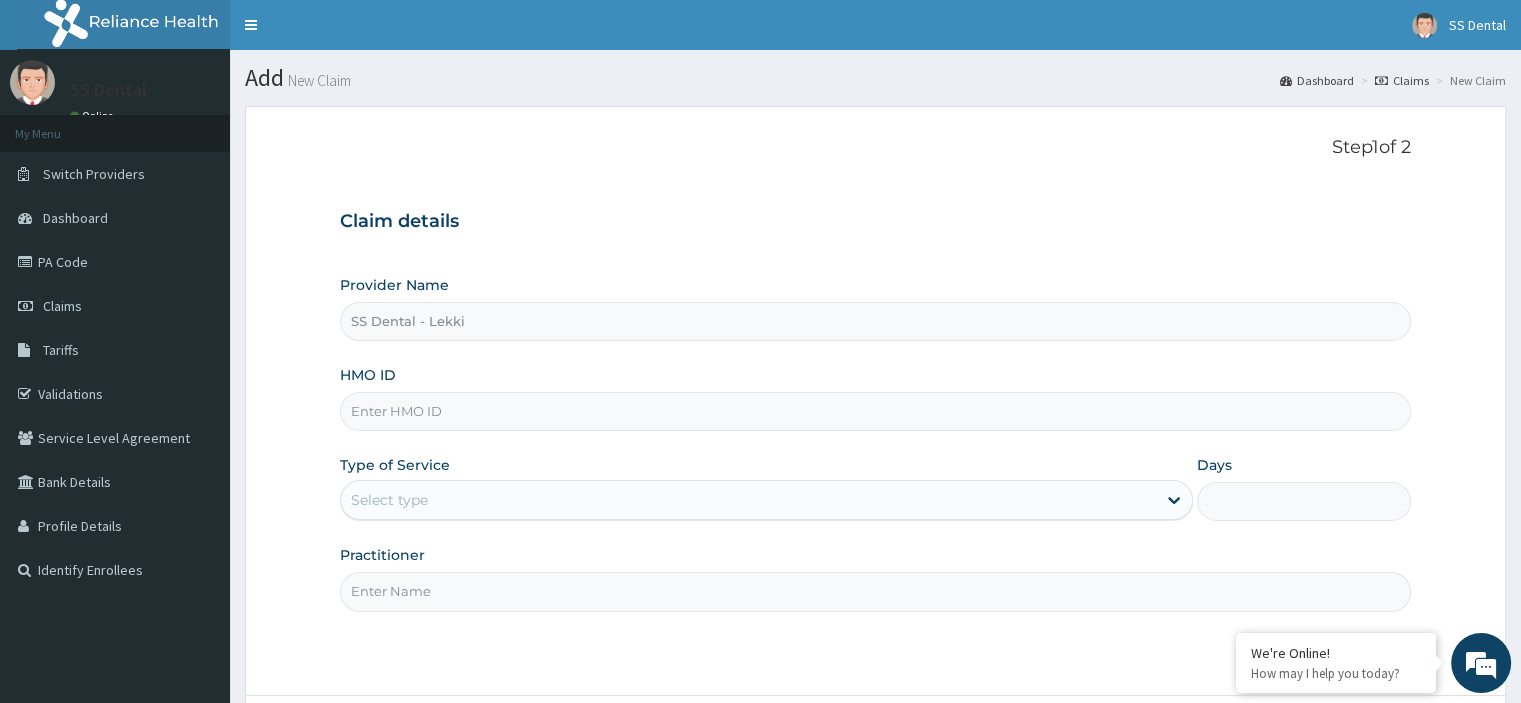 click on "HMO ID" at bounding box center [875, 411] 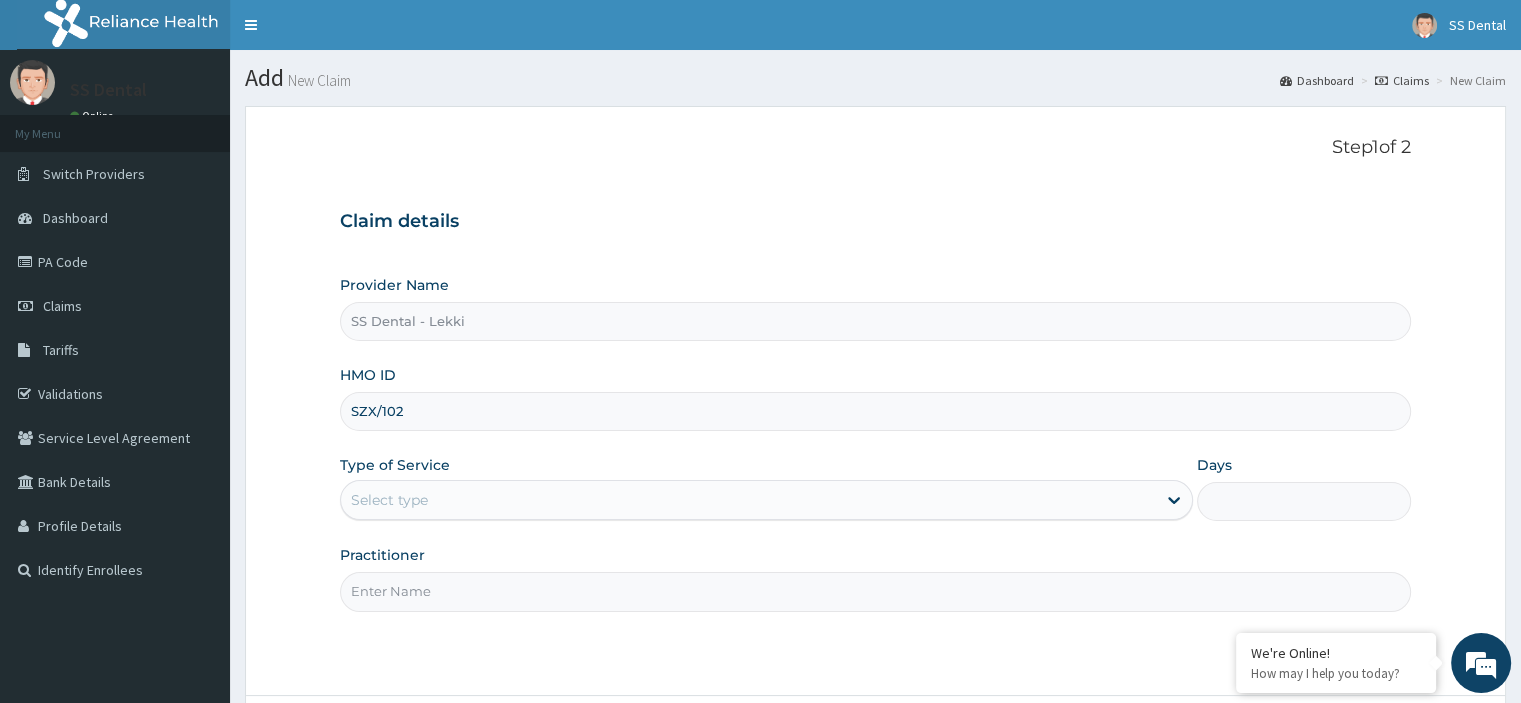 scroll, scrollTop: 0, scrollLeft: 0, axis: both 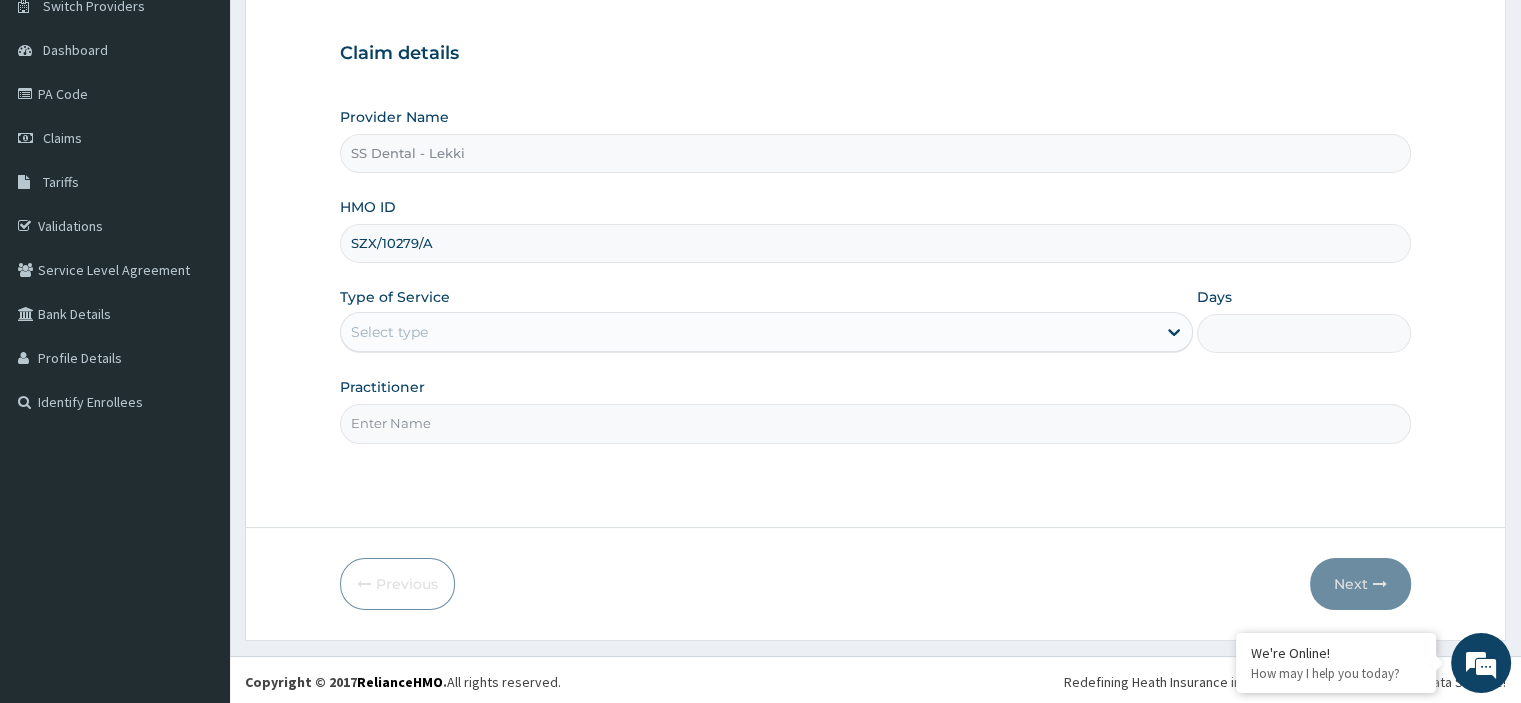 type on "SZX/10279/A" 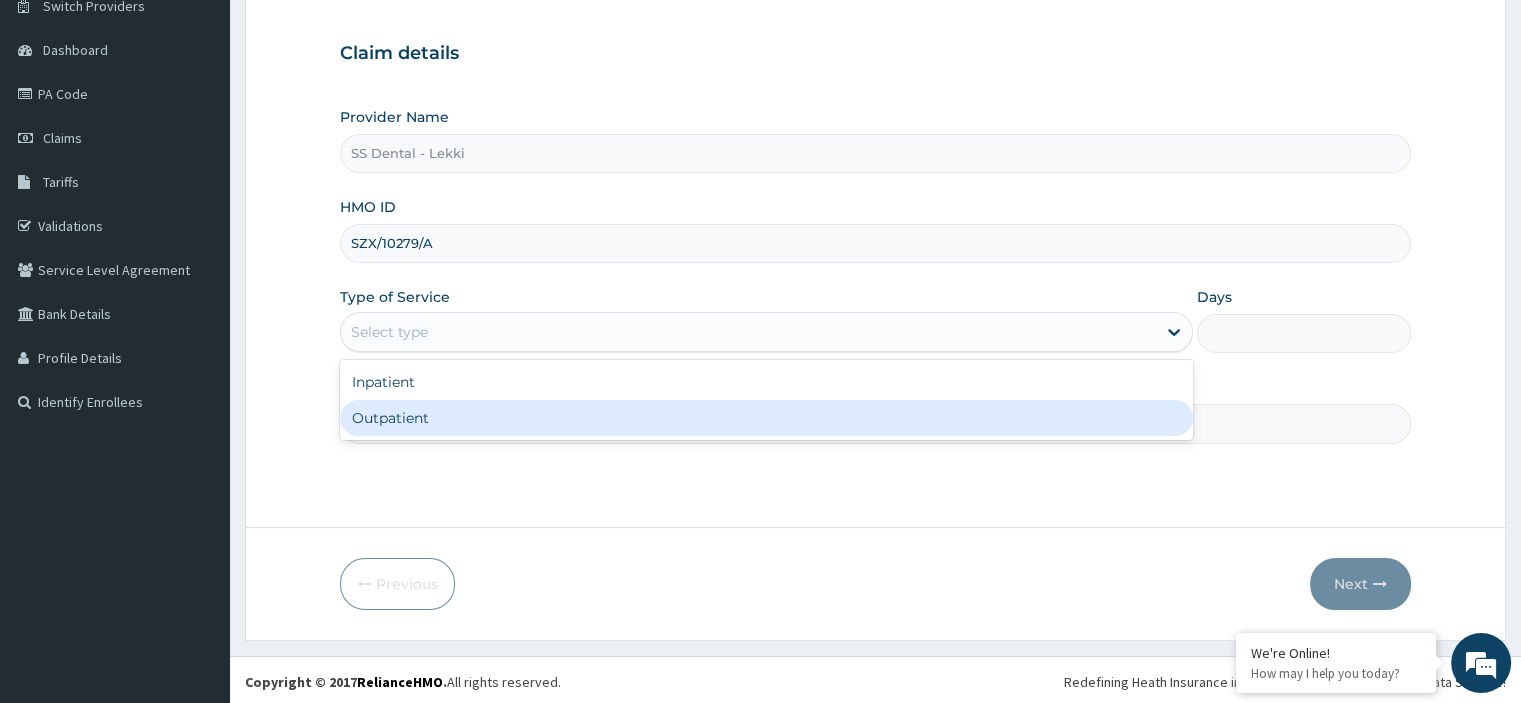 click on "Outpatient" at bounding box center [766, 418] 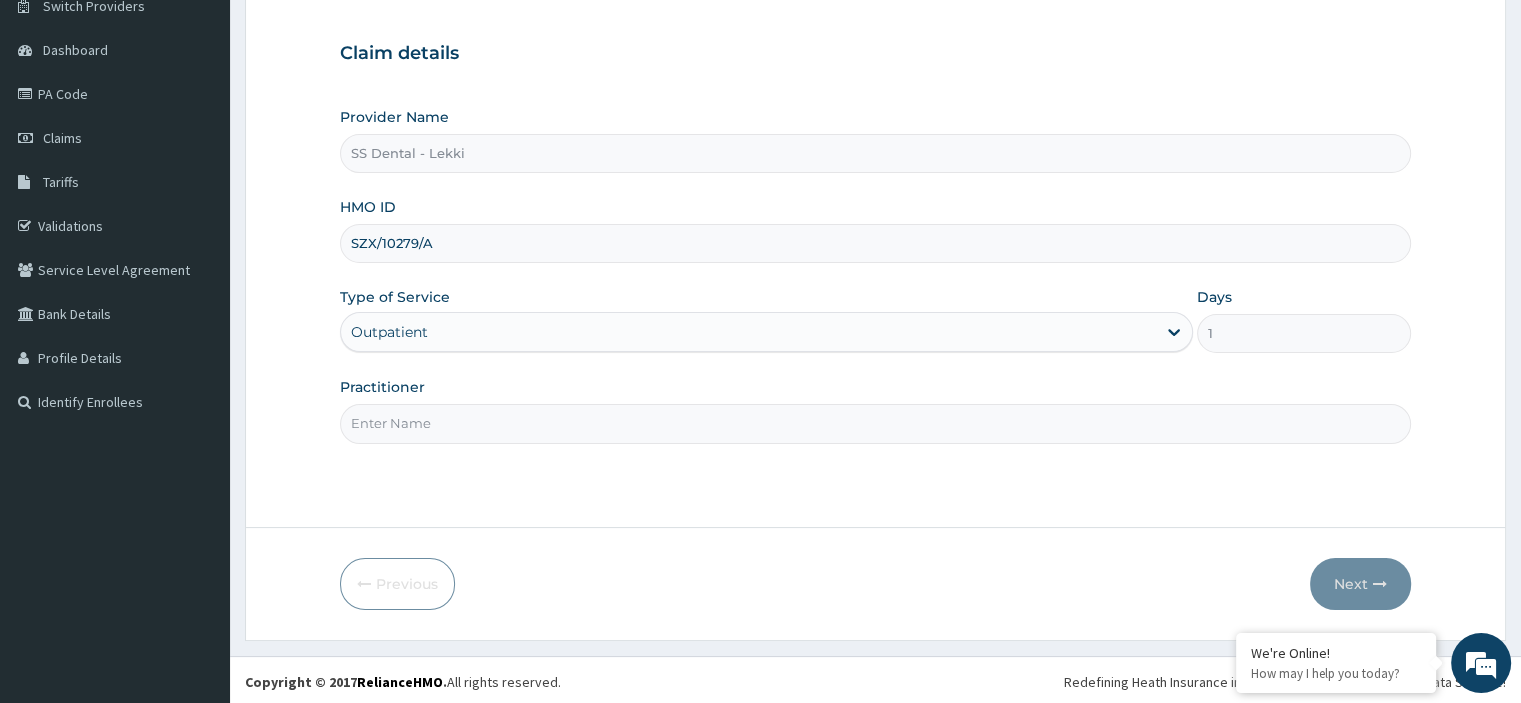 click on "Practitioner" at bounding box center (875, 423) 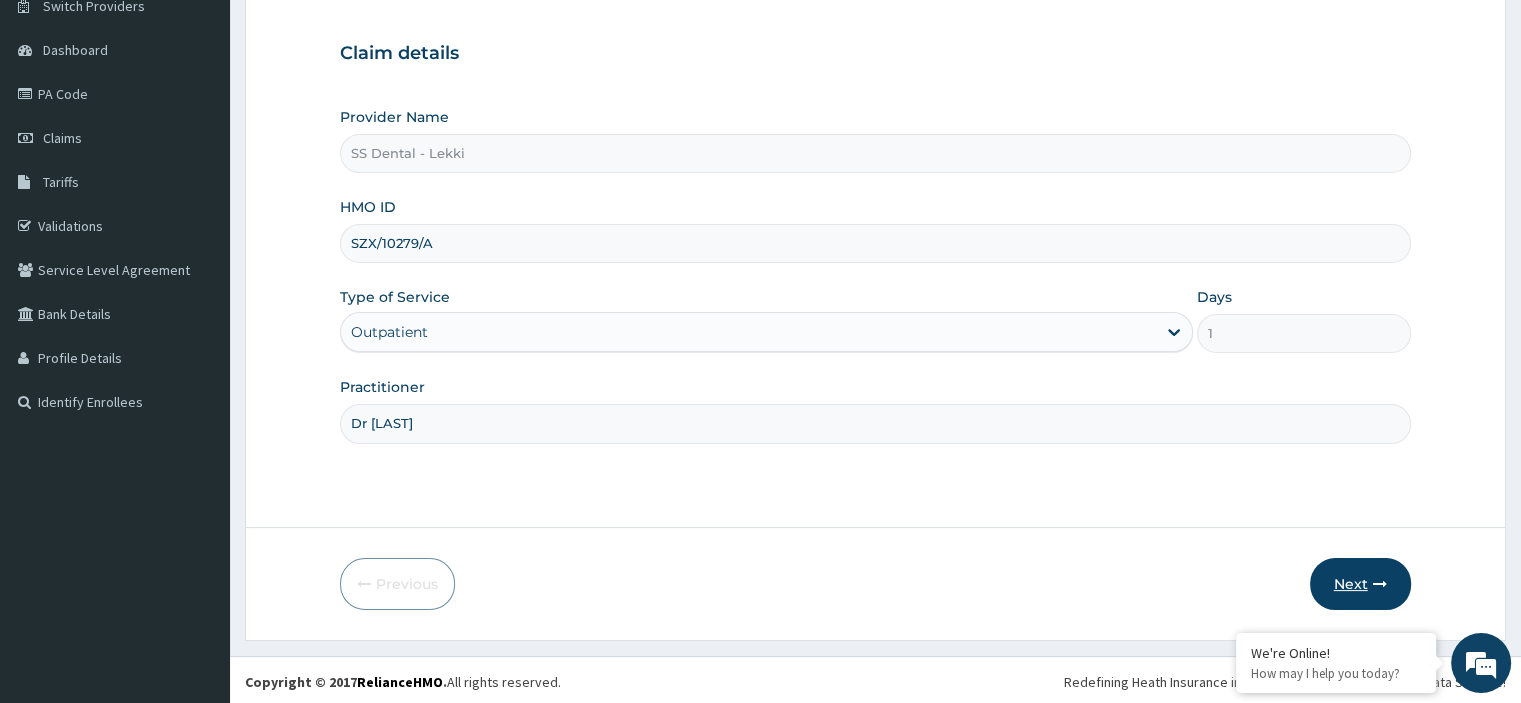 type on "Dr Dami" 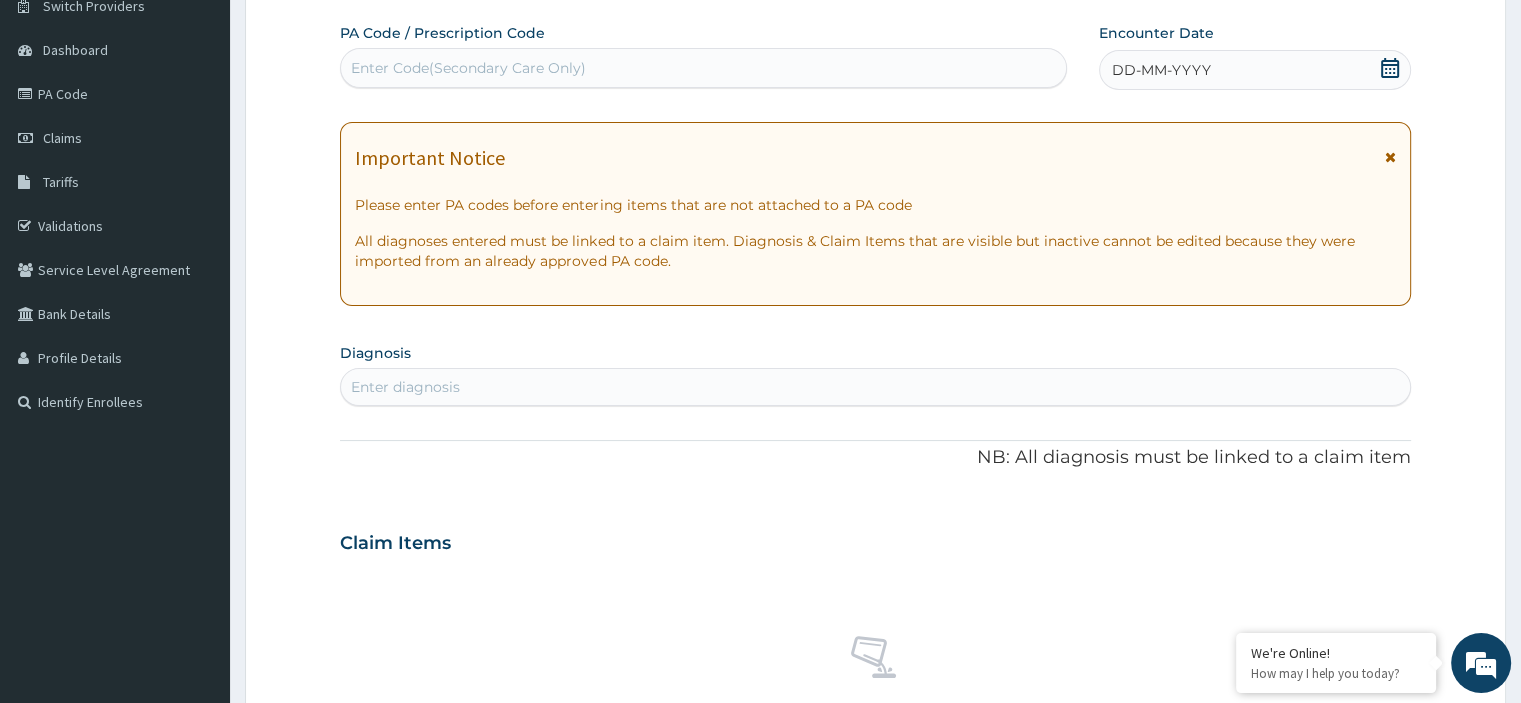 click on "Enter Code(Secondary Care Only)" at bounding box center [703, 68] 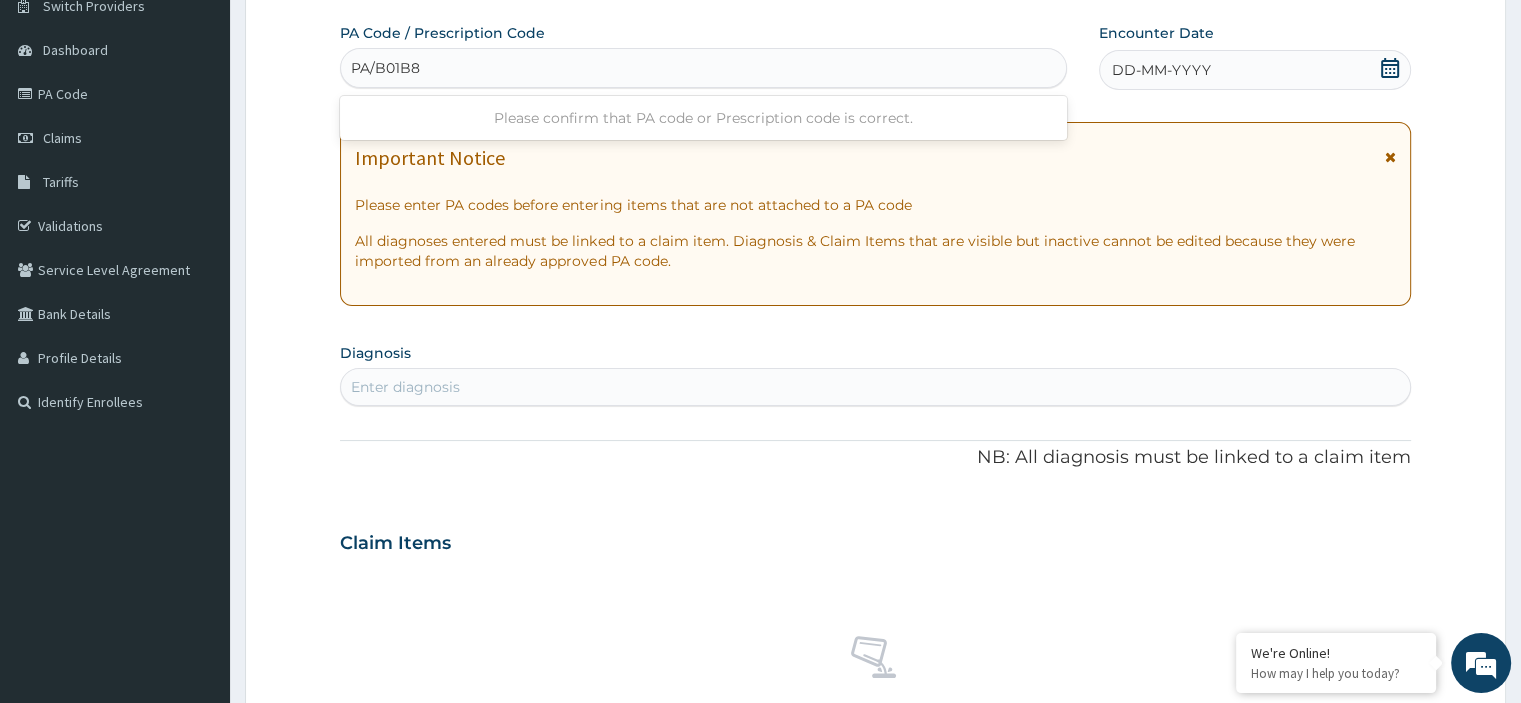 type on "PA/B01B82" 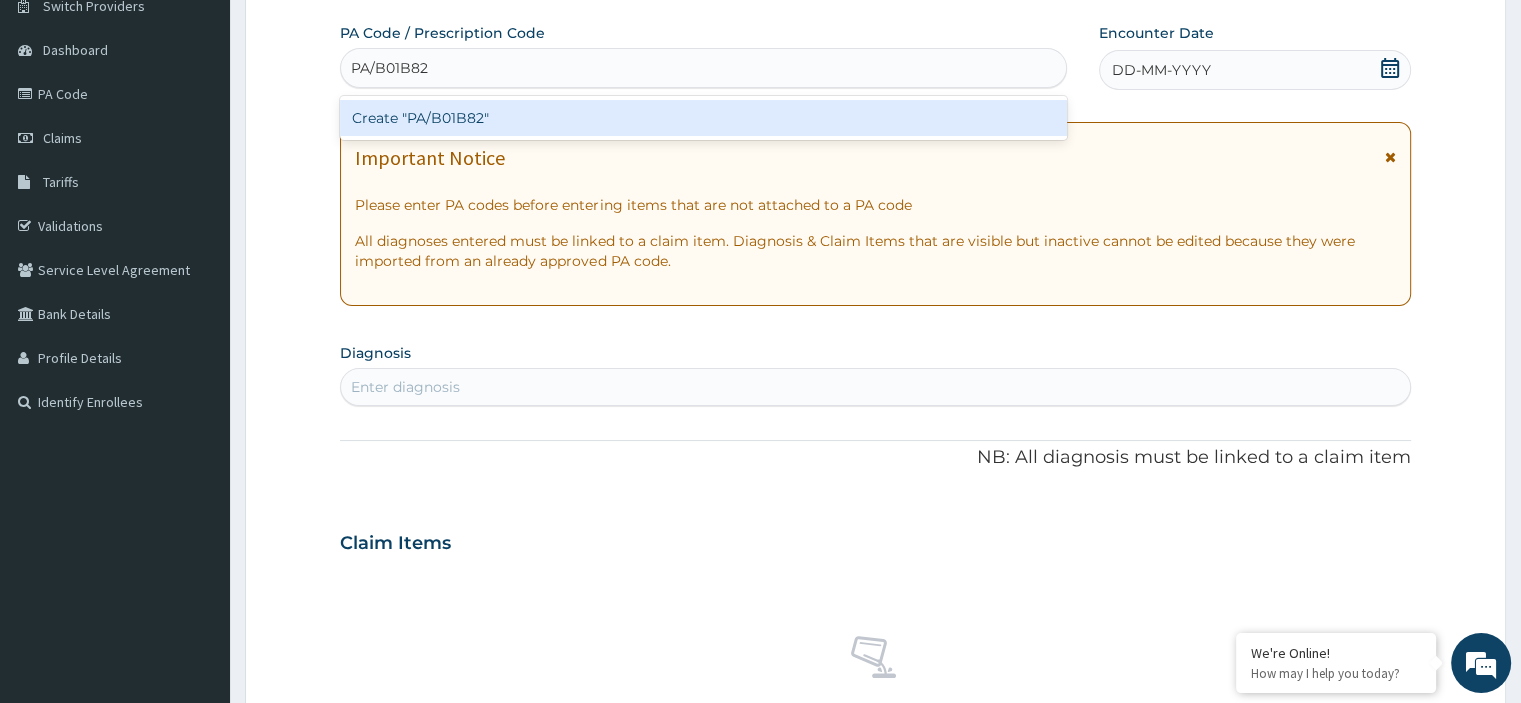 click on "Create "PA/B01B82"" at bounding box center [703, 118] 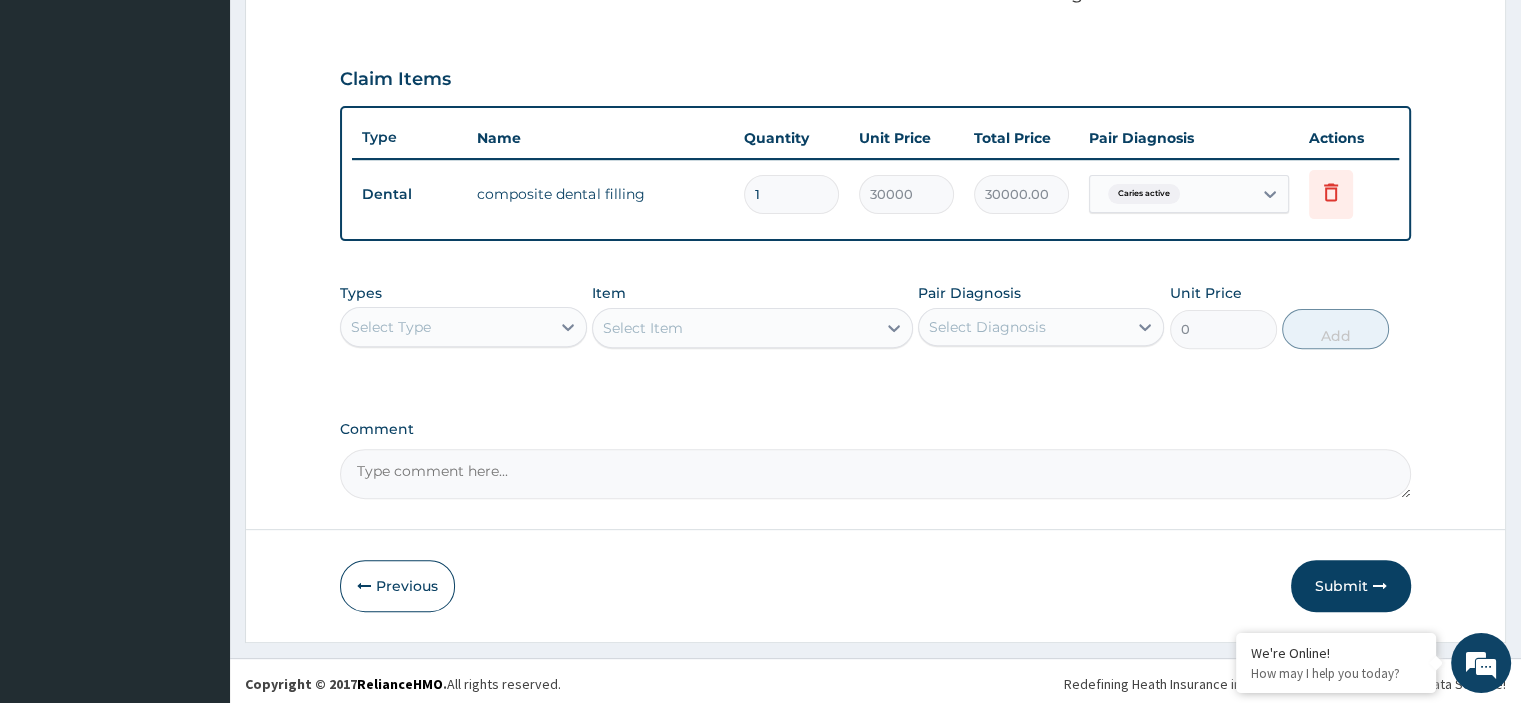 scroll, scrollTop: 640, scrollLeft: 0, axis: vertical 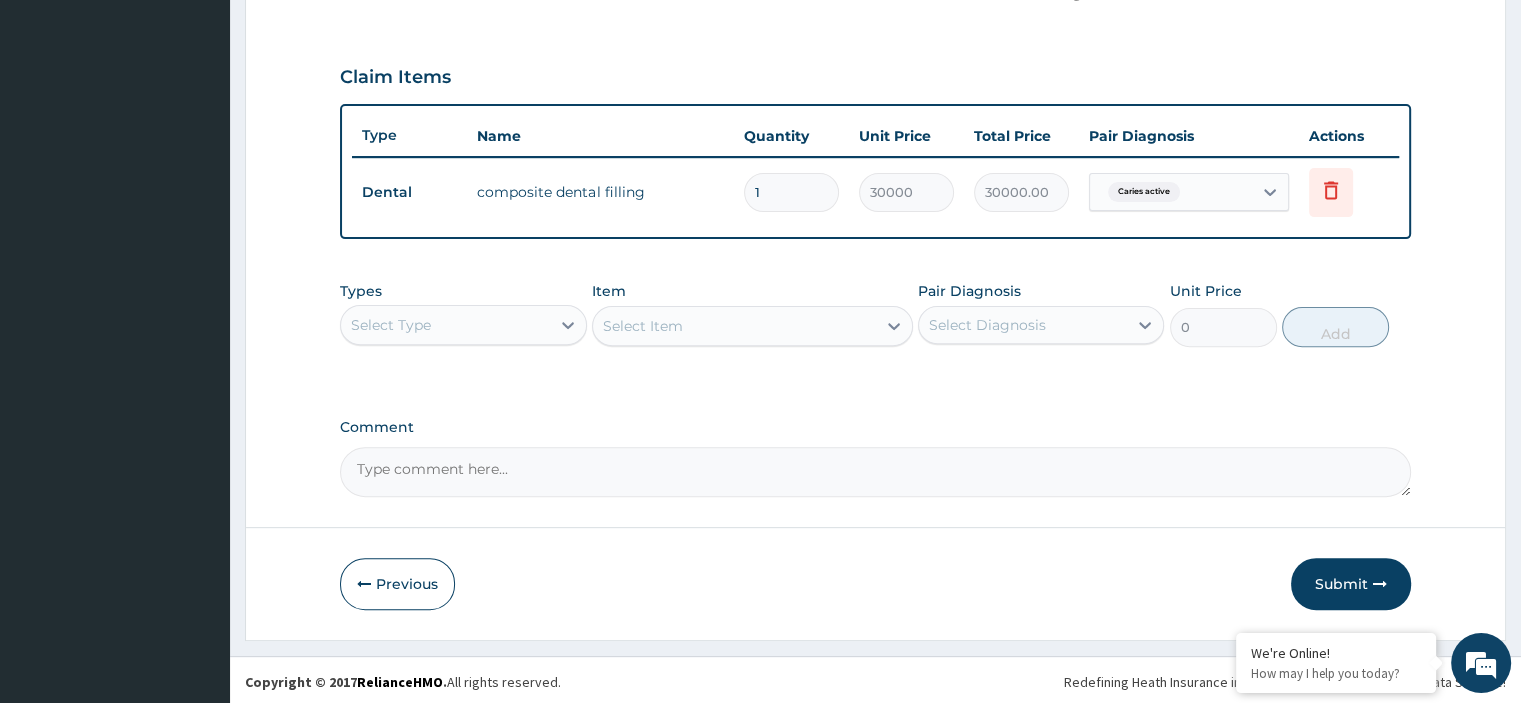click on "Select Type" at bounding box center [445, 325] 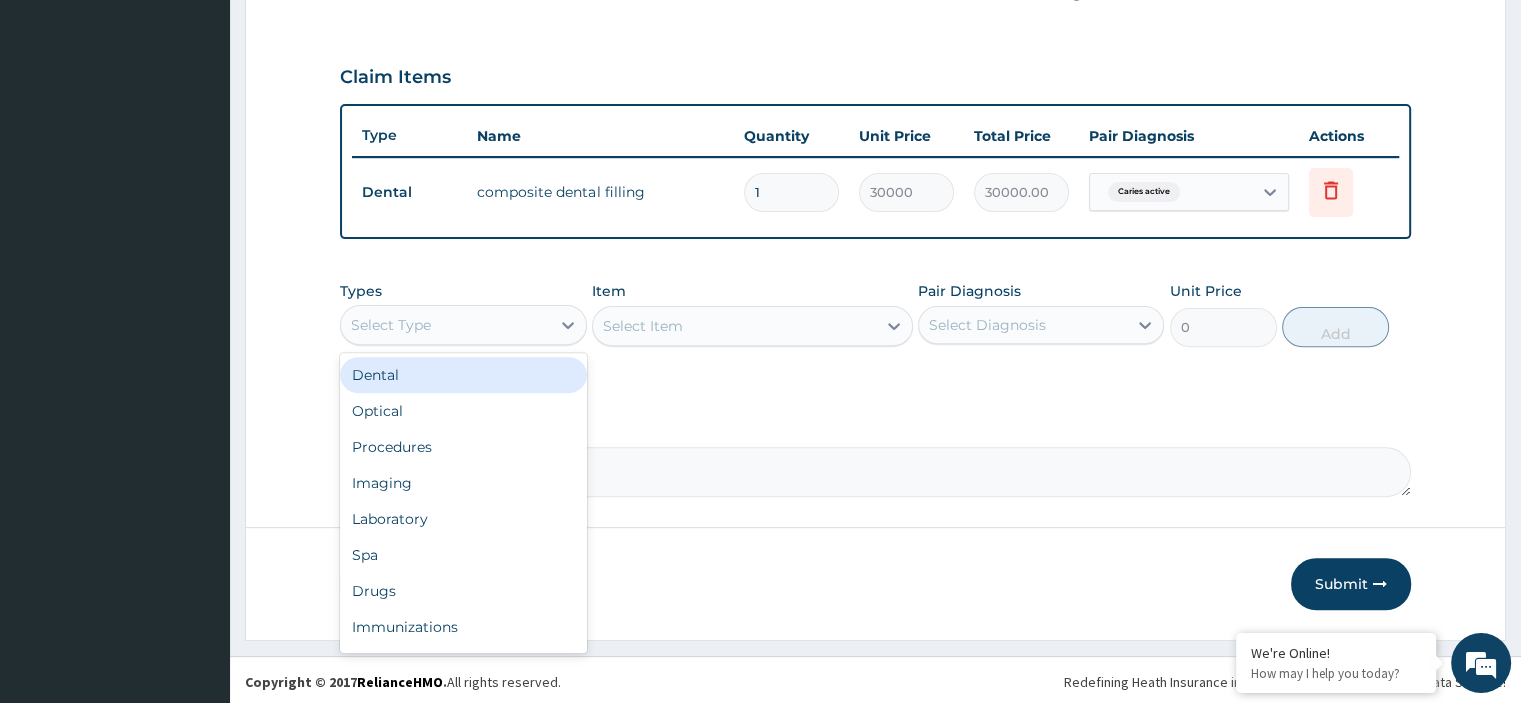click on "Dental" at bounding box center [463, 375] 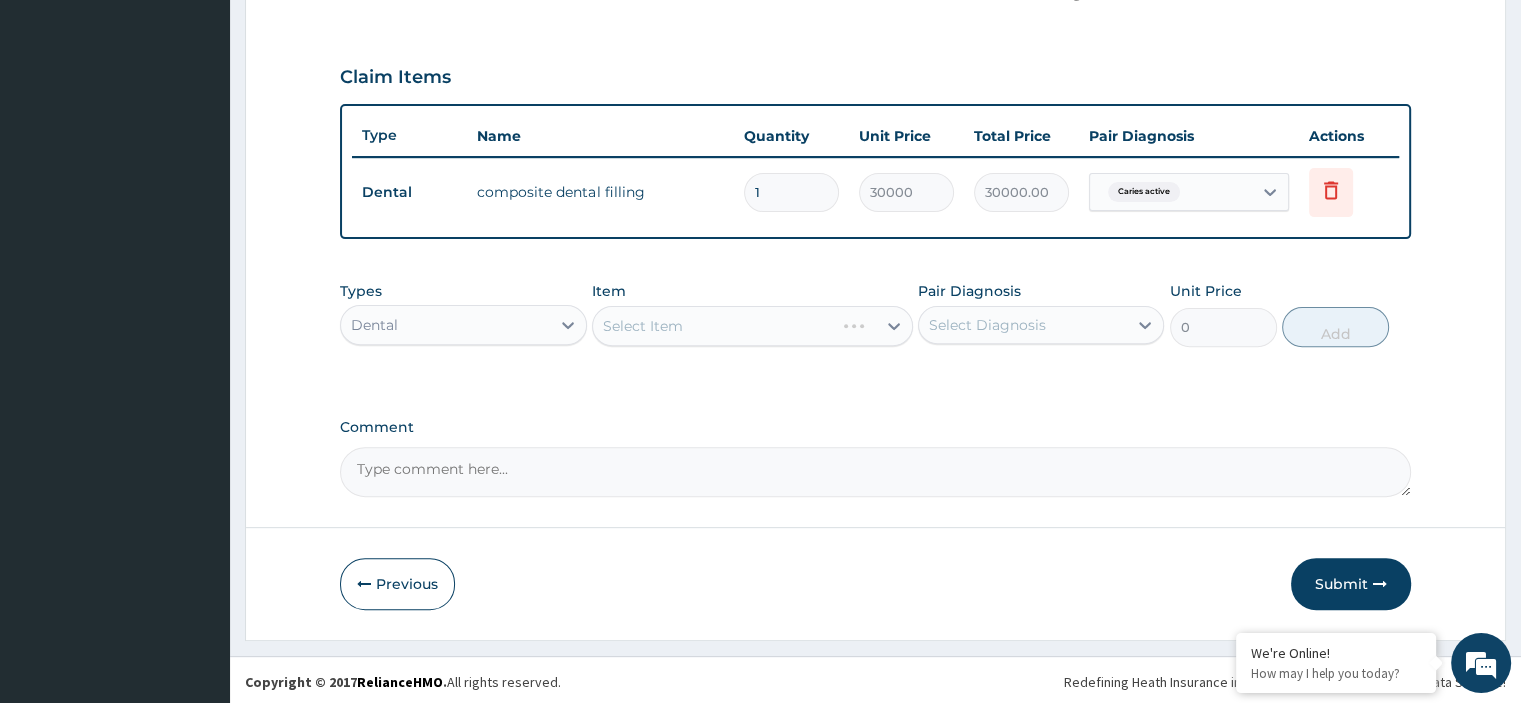 click on "Select Item" at bounding box center (752, 326) 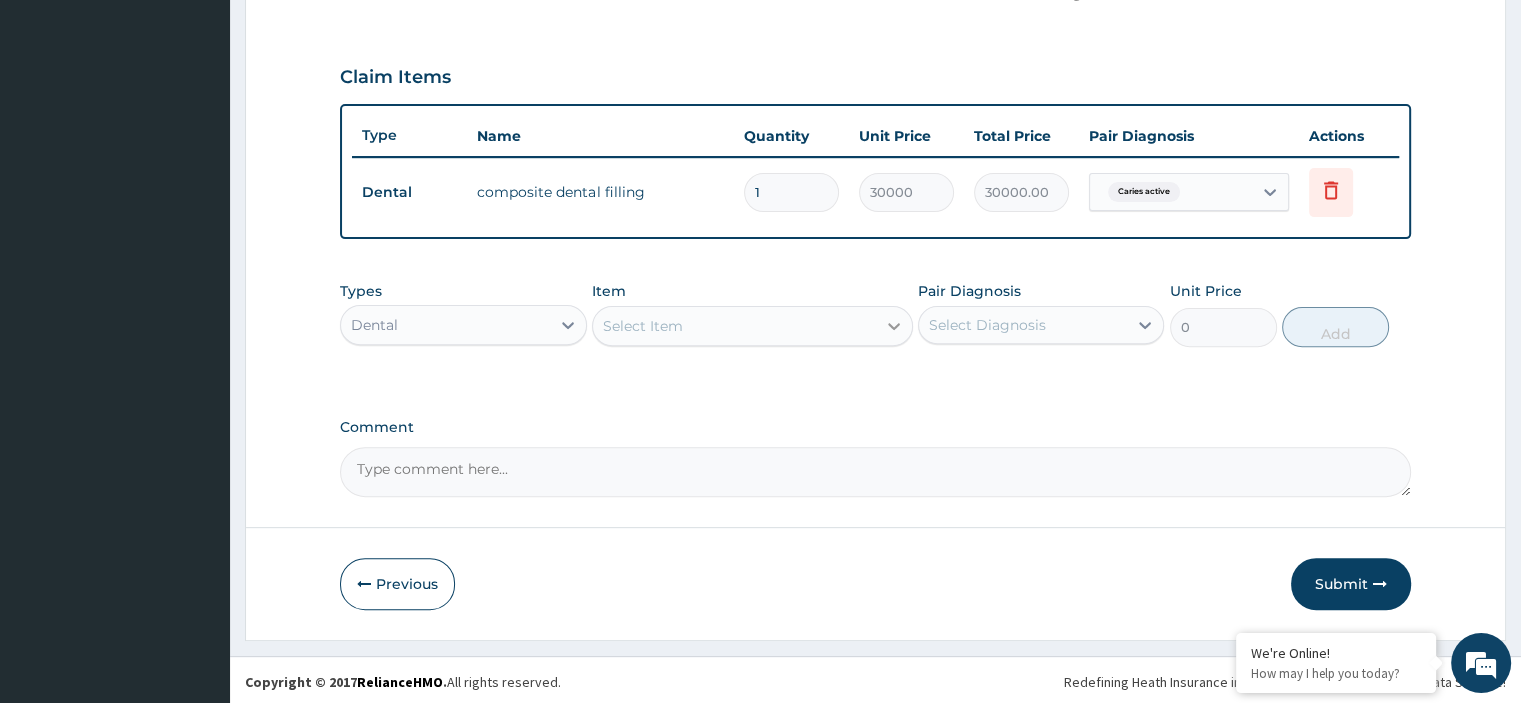 click 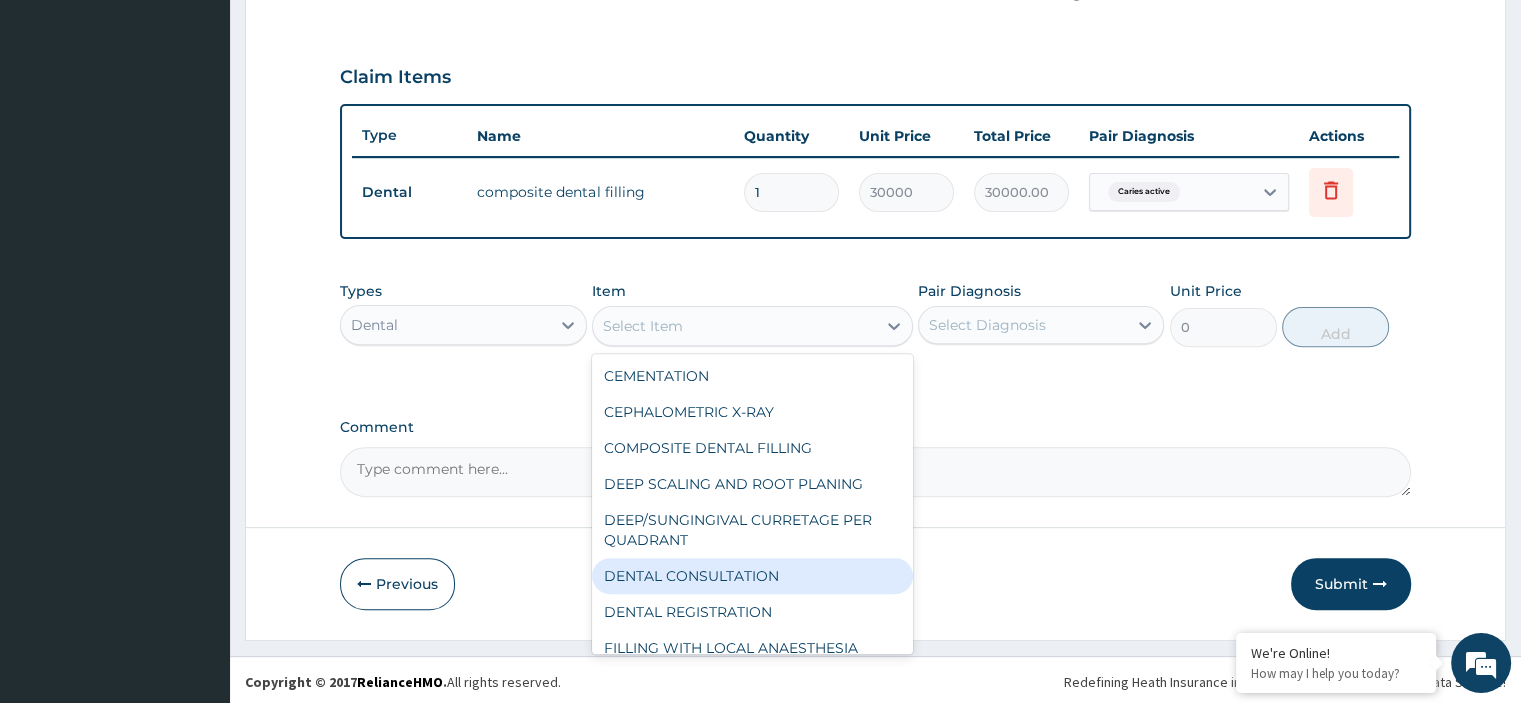 click on "DENTAL CONSULTATION" at bounding box center [752, 576] 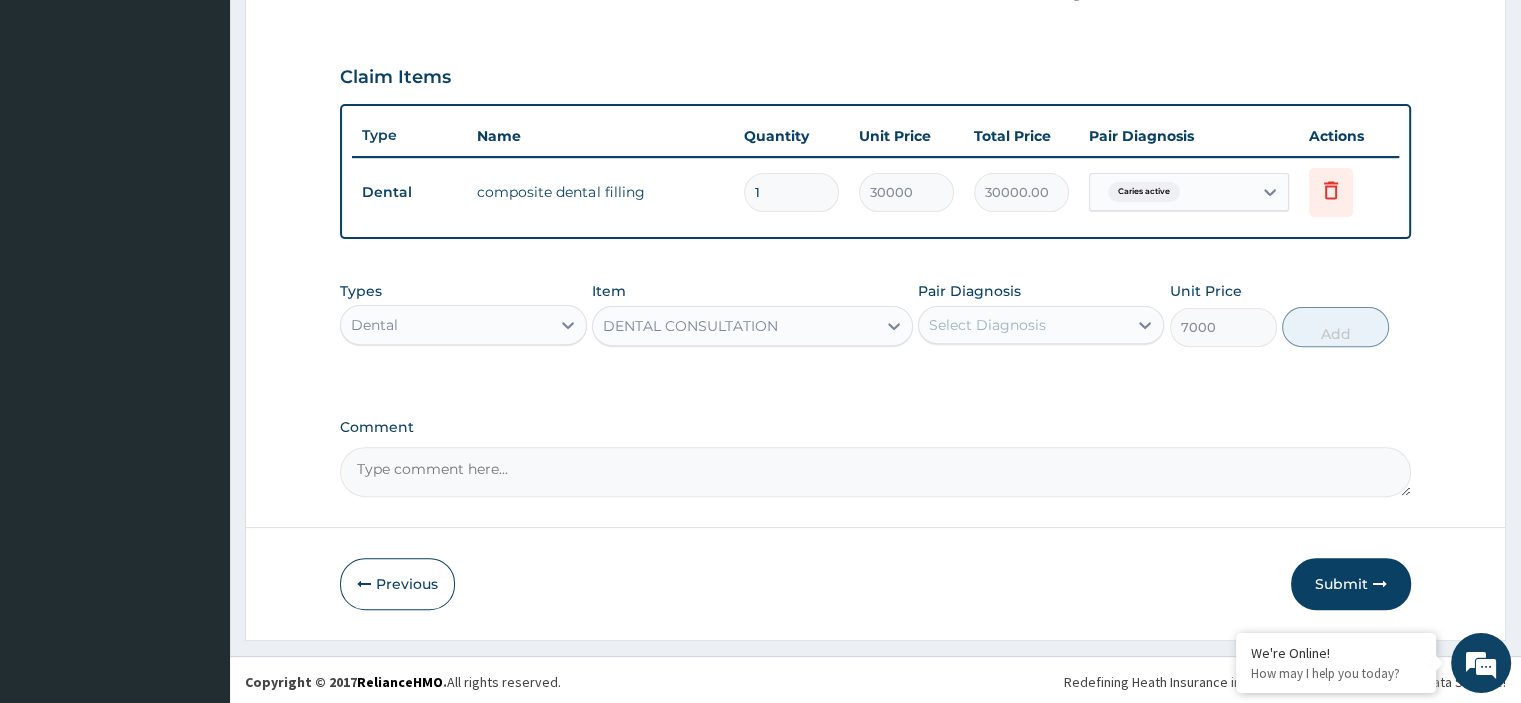 click on "Select Diagnosis" at bounding box center (1023, 325) 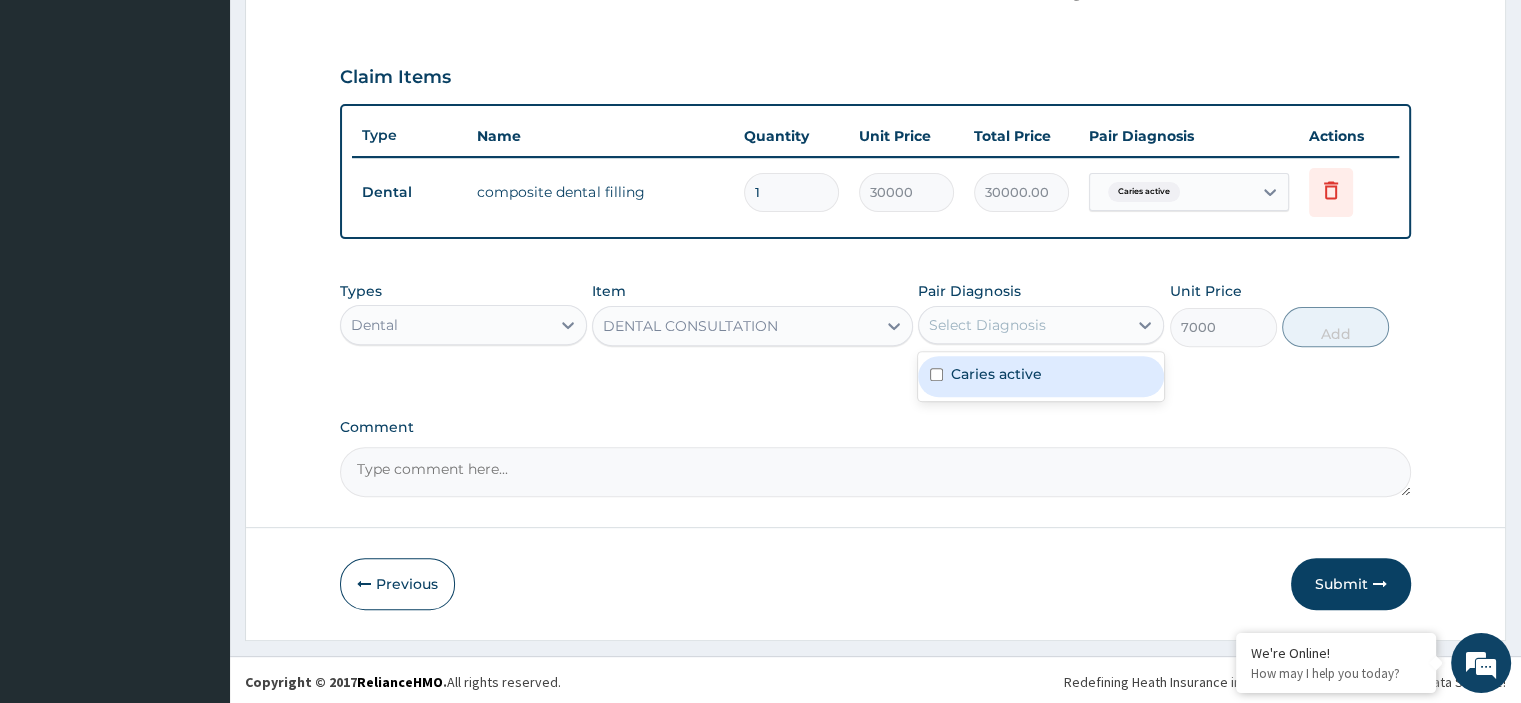 click on "Caries active" at bounding box center [1041, 376] 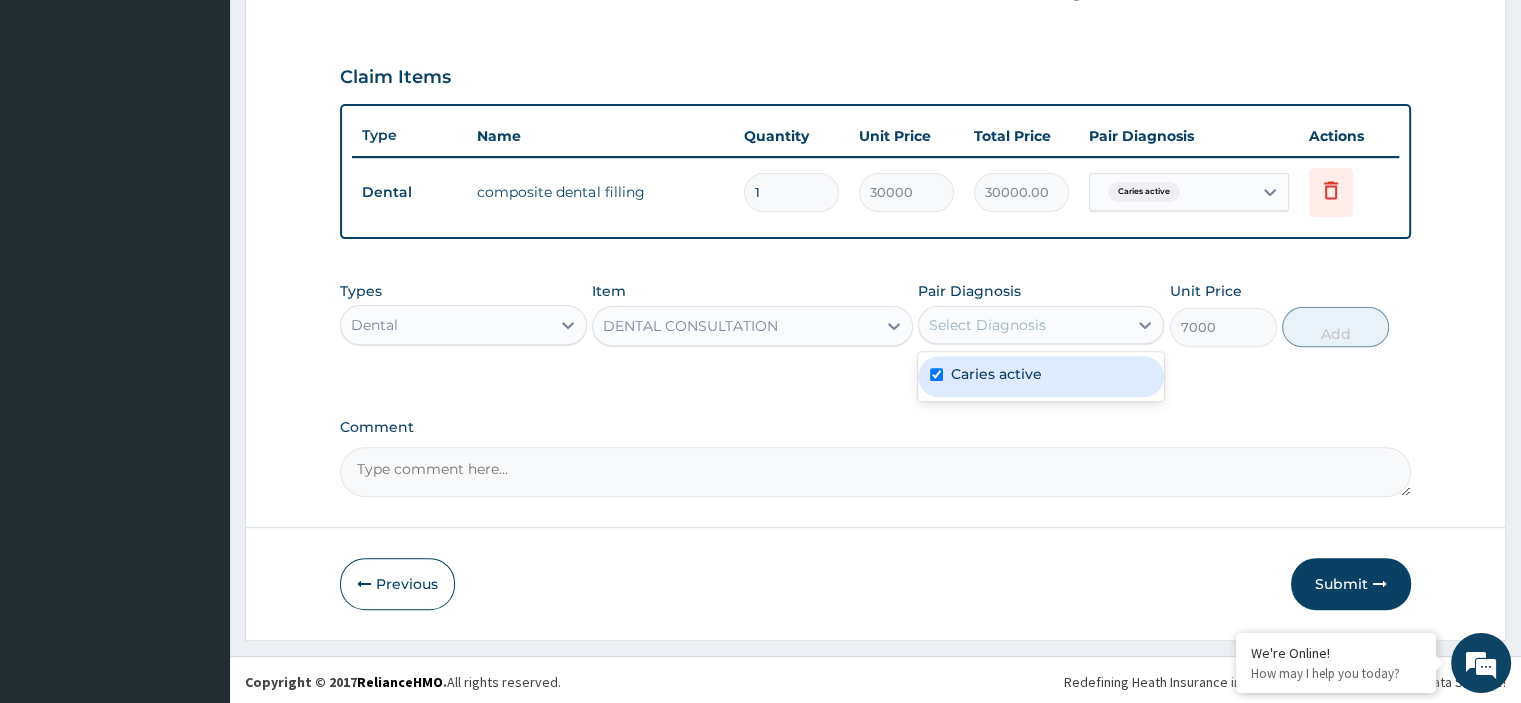 checkbox on "true" 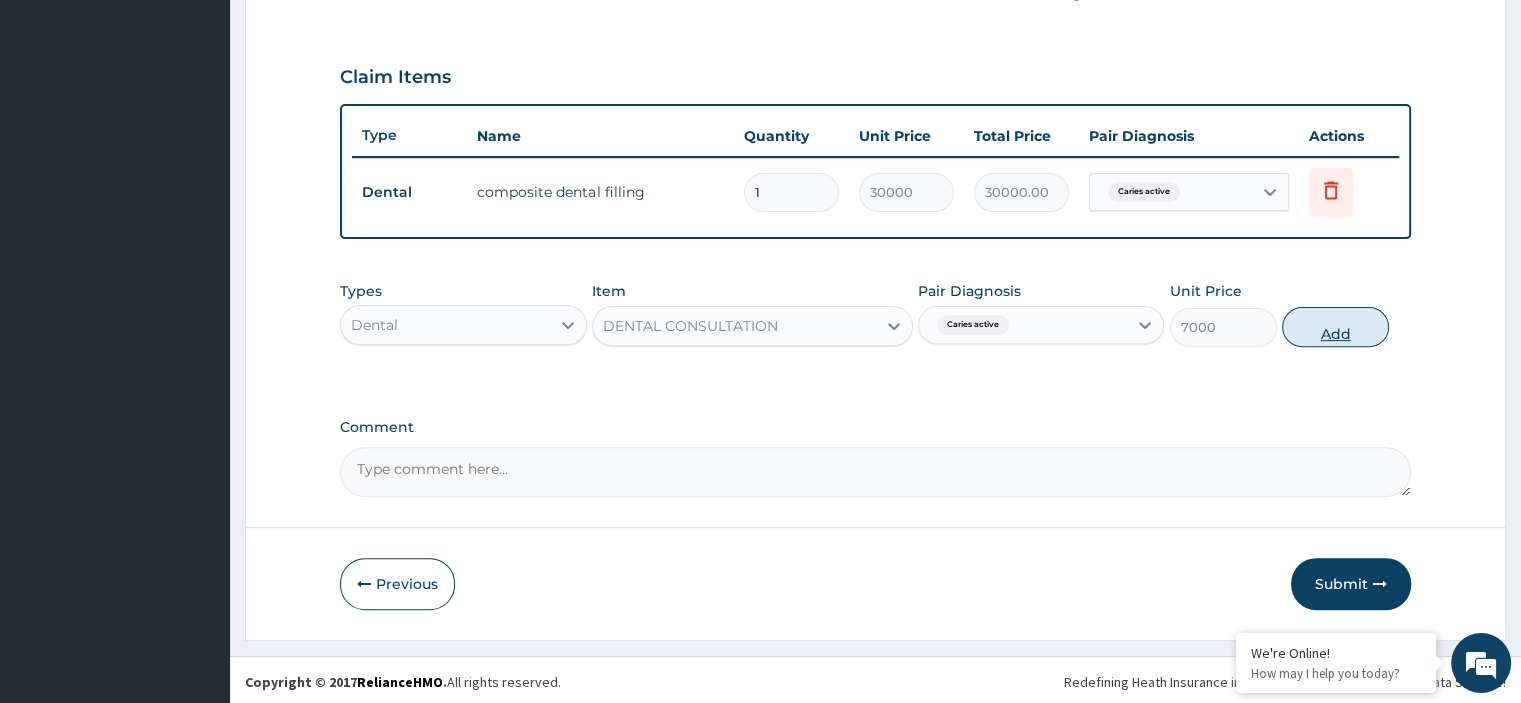 click on "Add" at bounding box center [1335, 327] 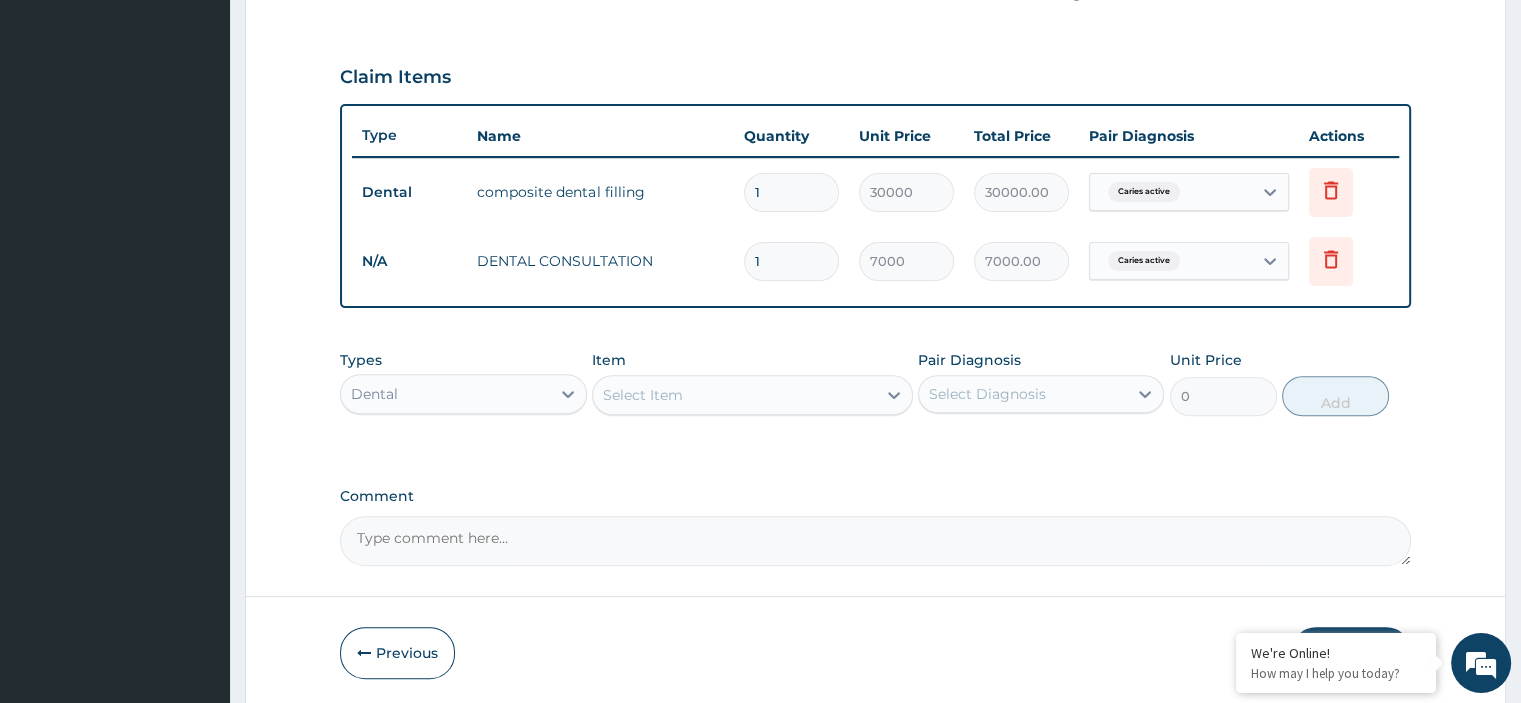 scroll, scrollTop: 709, scrollLeft: 0, axis: vertical 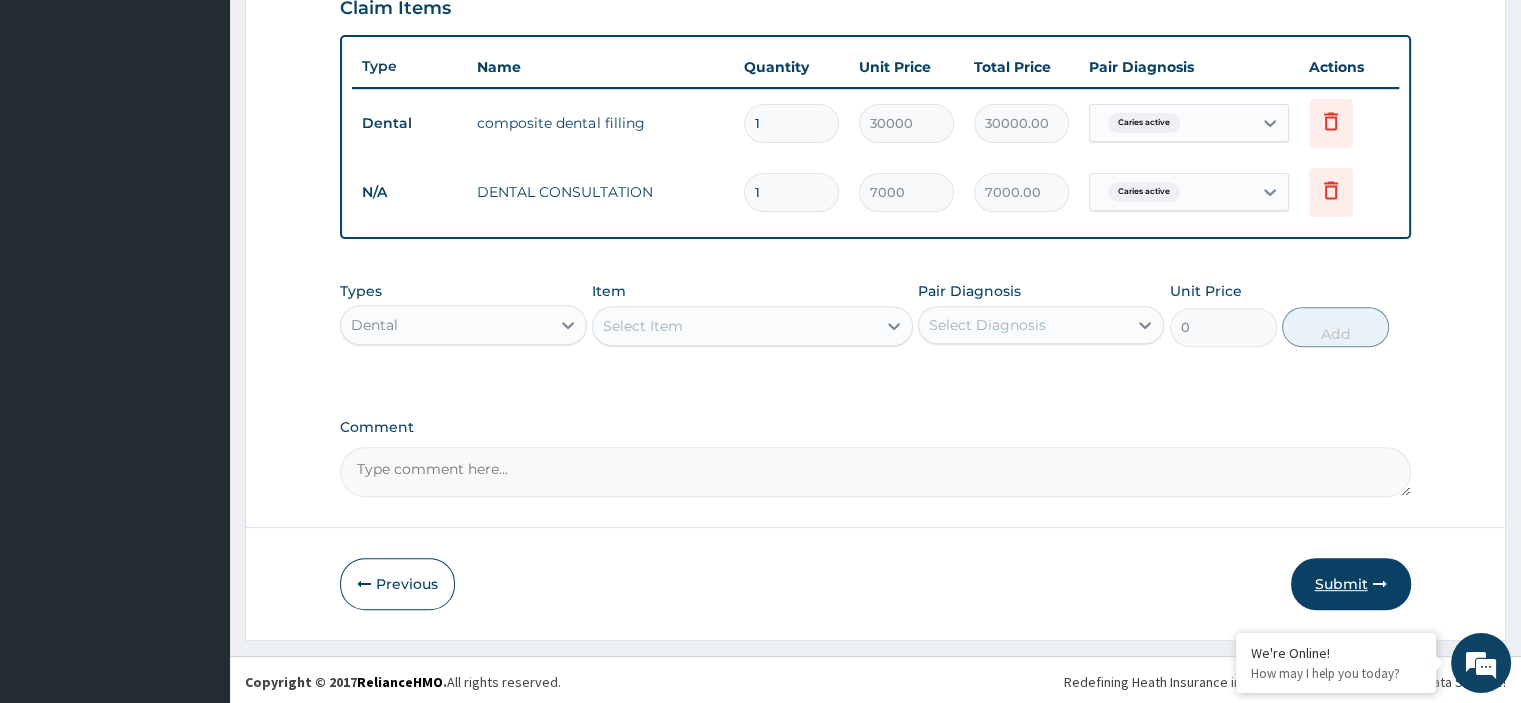 click on "Submit" at bounding box center (1351, 584) 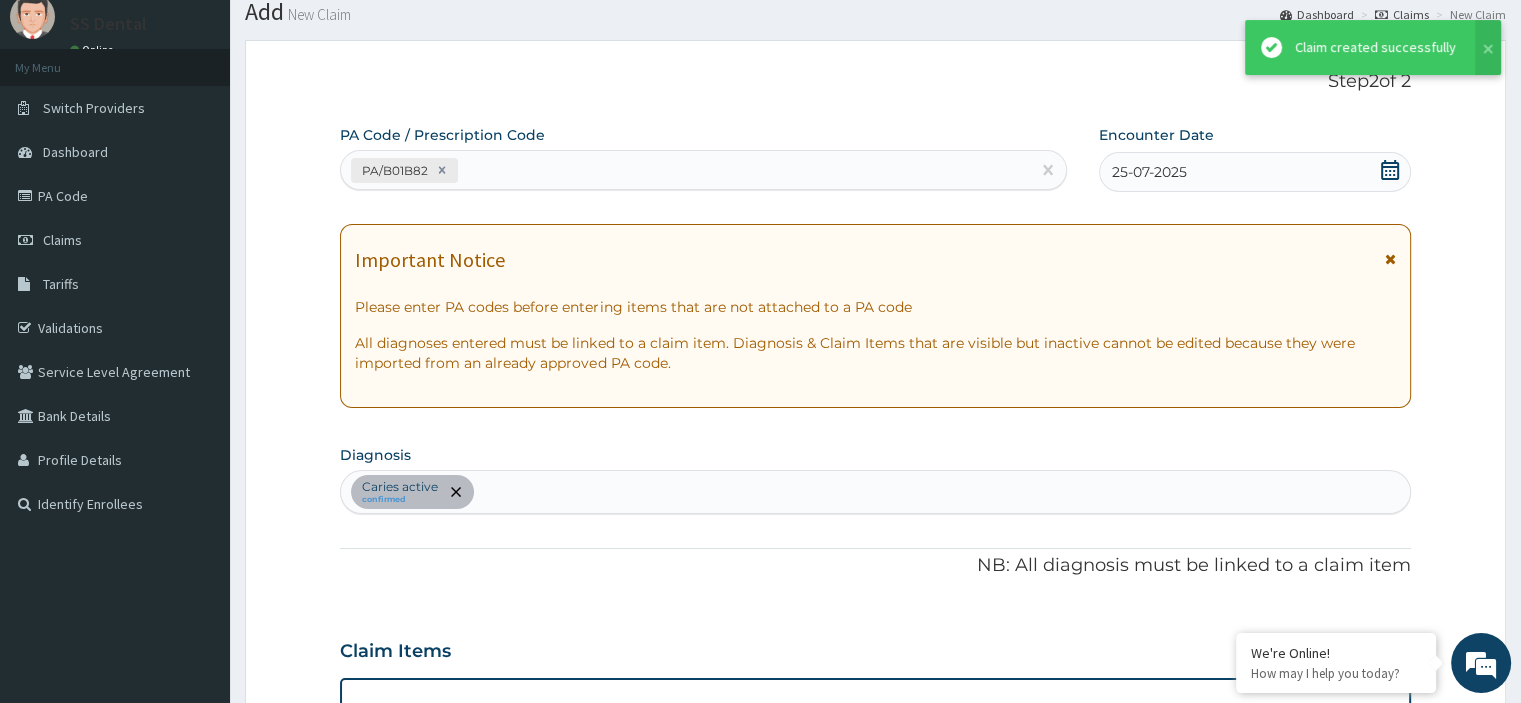 scroll, scrollTop: 709, scrollLeft: 0, axis: vertical 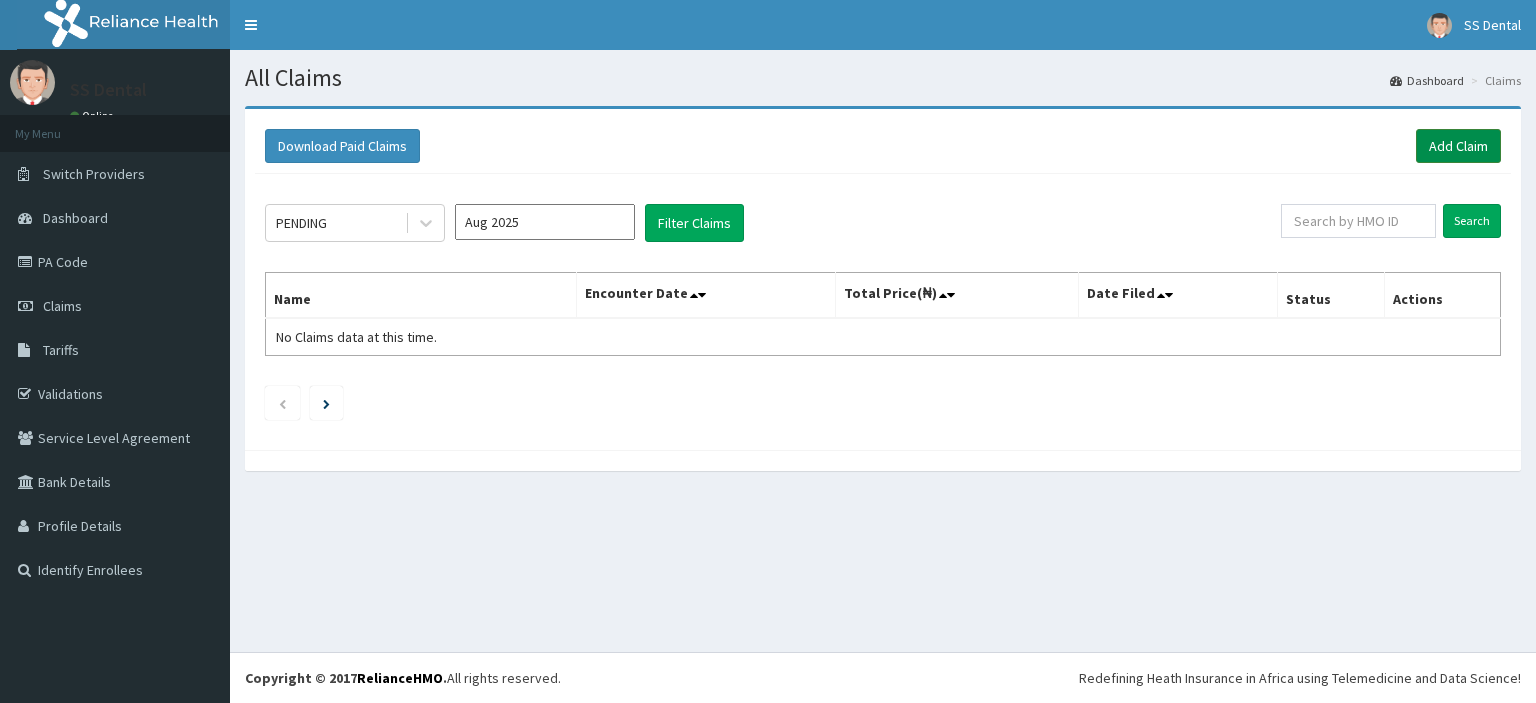 click on "Add Claim" at bounding box center [1458, 146] 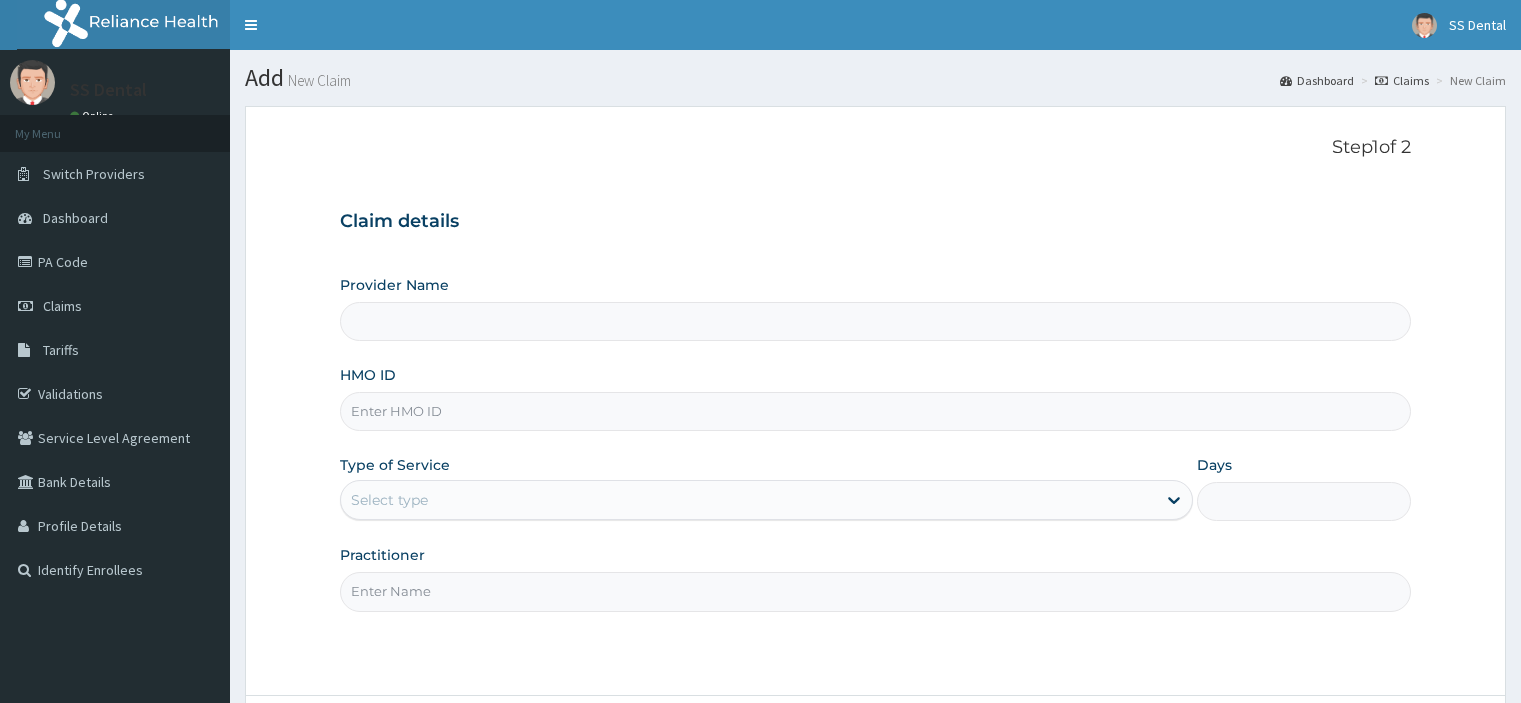 scroll, scrollTop: 0, scrollLeft: 0, axis: both 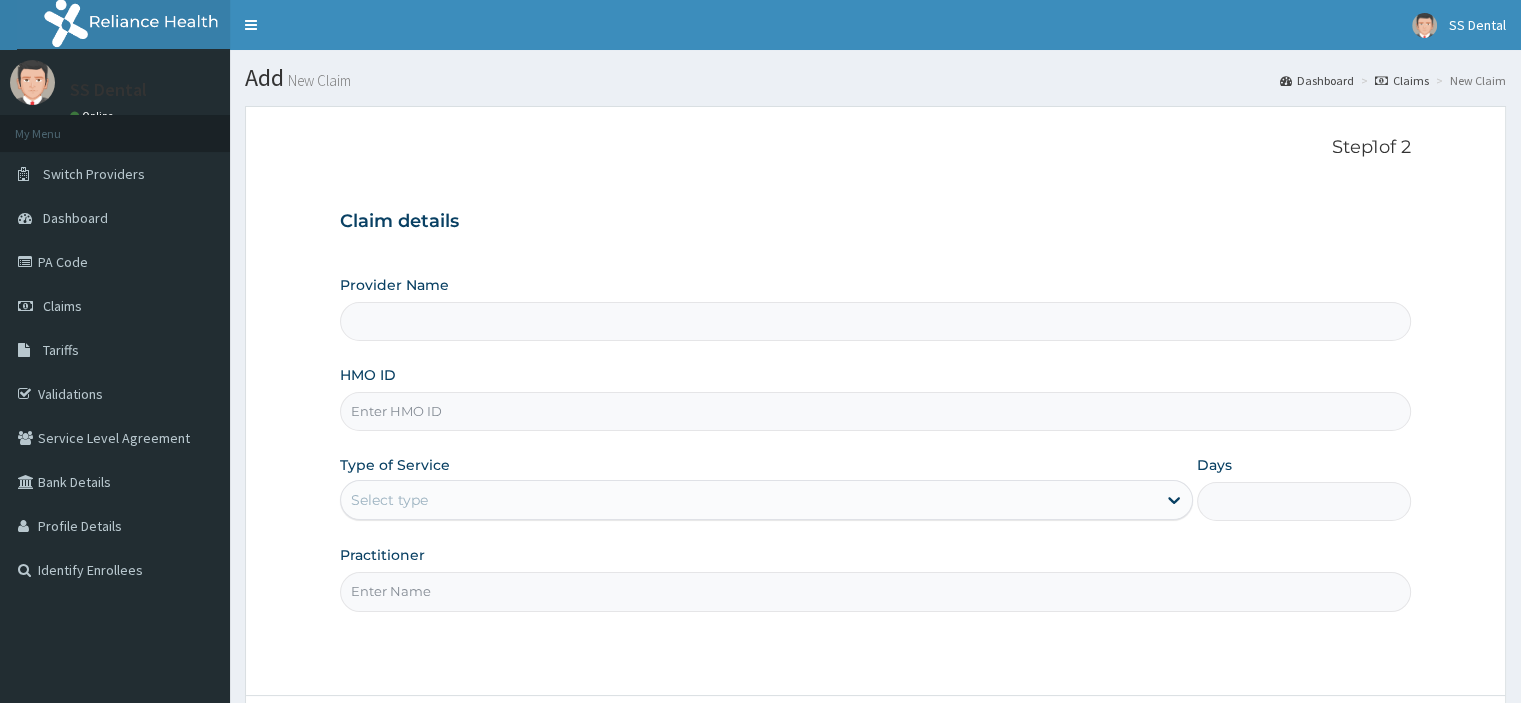 type on "SS Dental - Lekki" 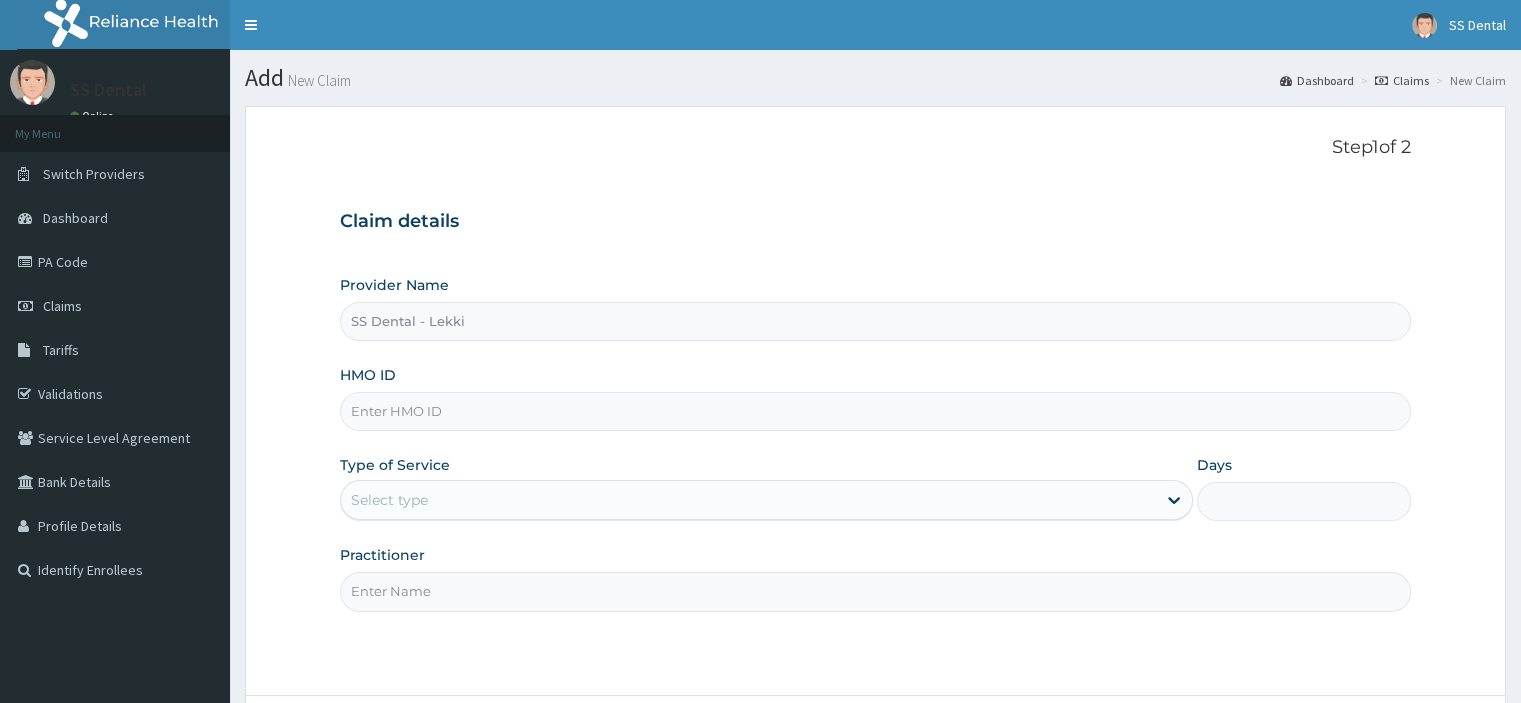 click on "HMO ID" at bounding box center [875, 411] 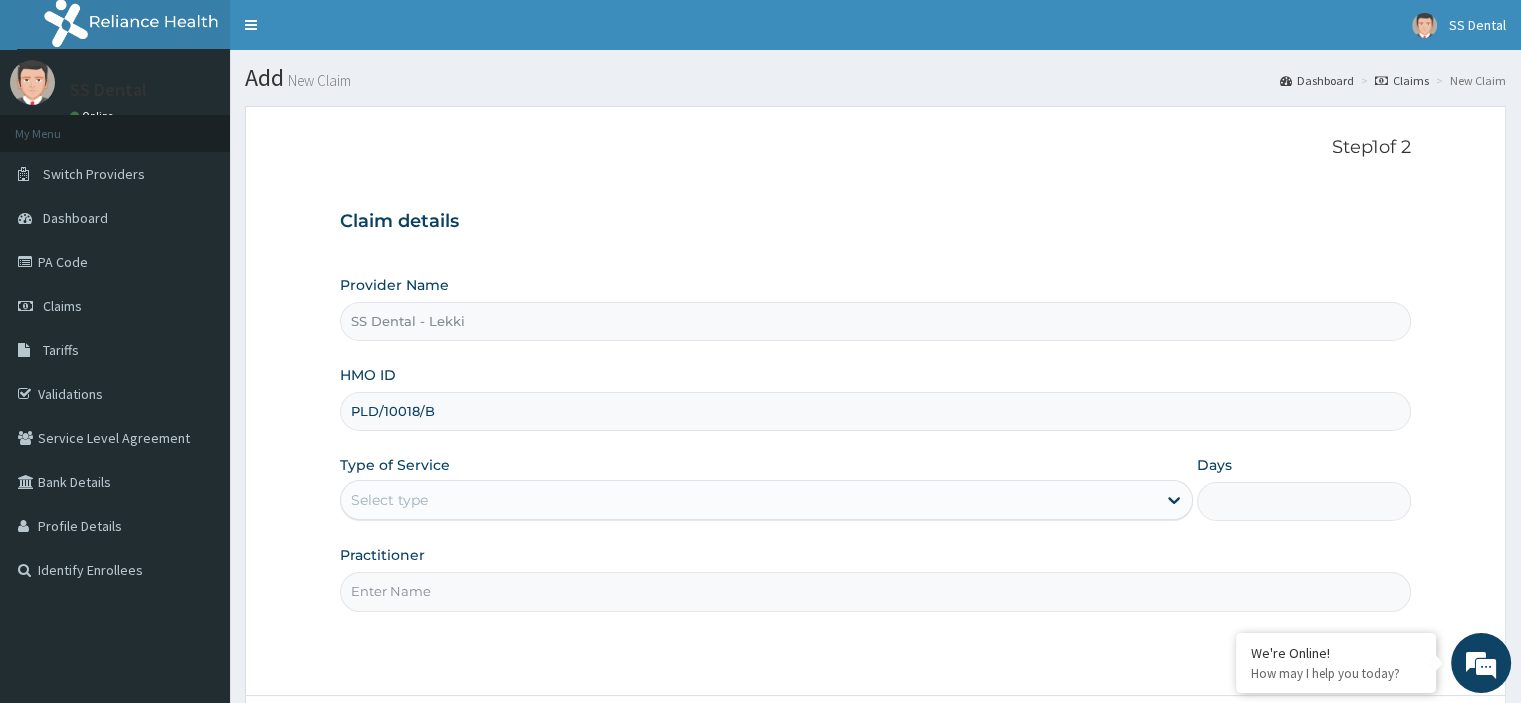 scroll, scrollTop: 0, scrollLeft: 0, axis: both 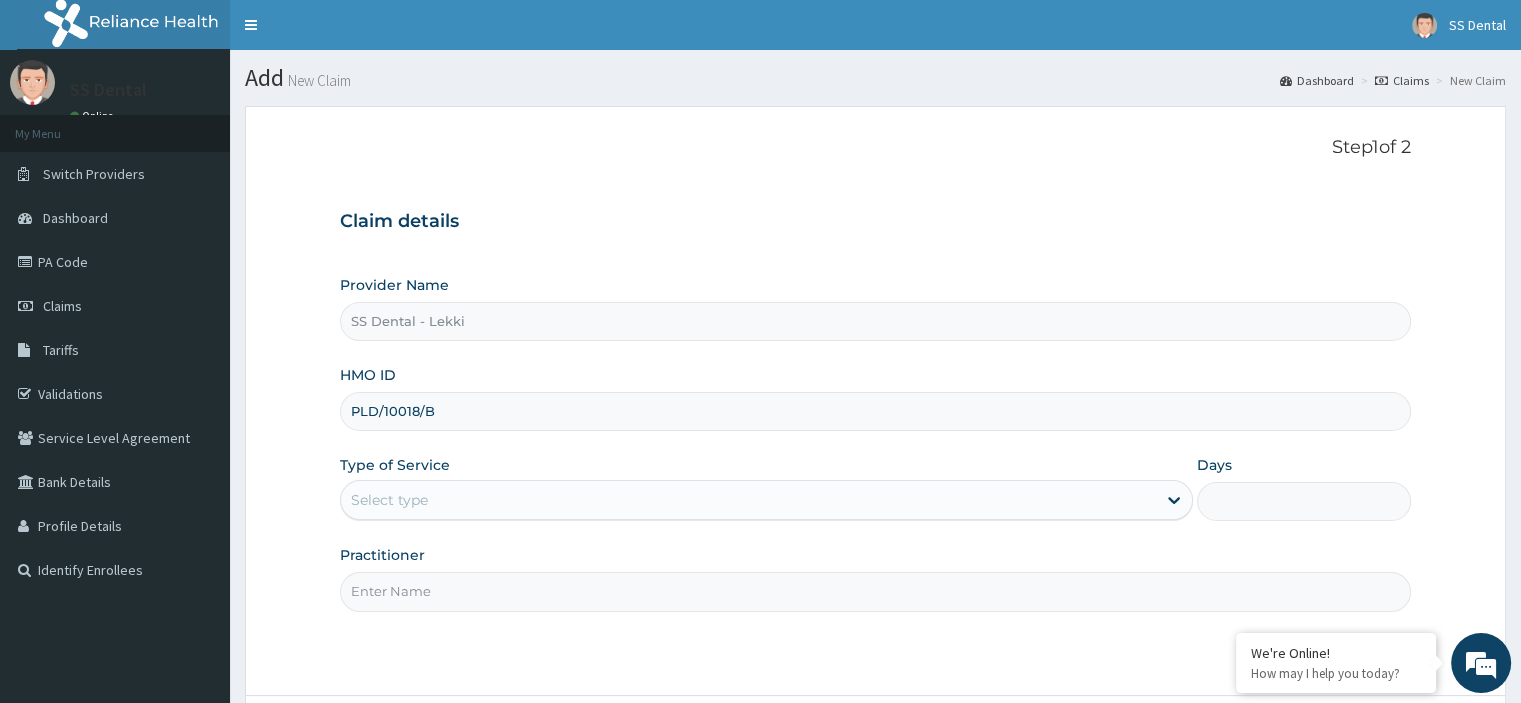 type on "PLD/10018/B" 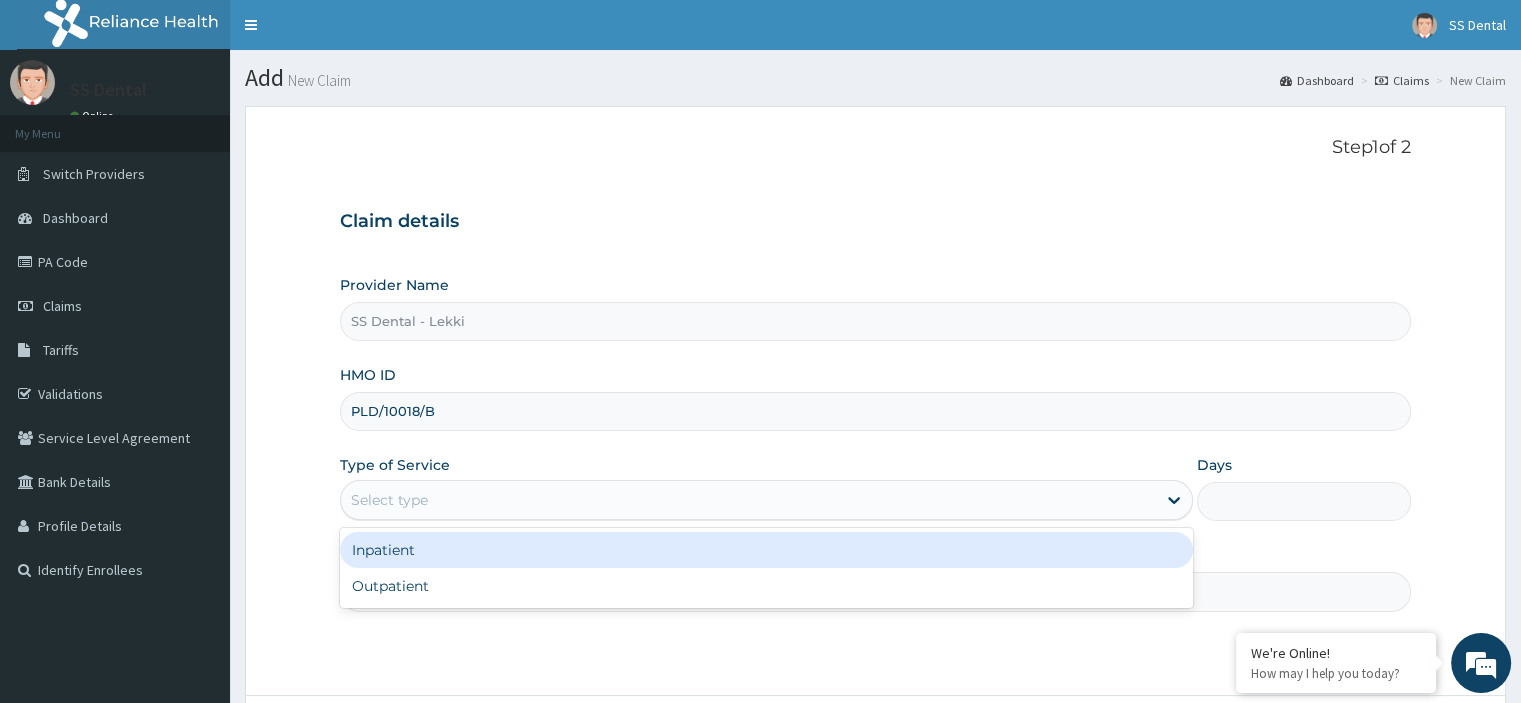 click on "Select type" at bounding box center [748, 500] 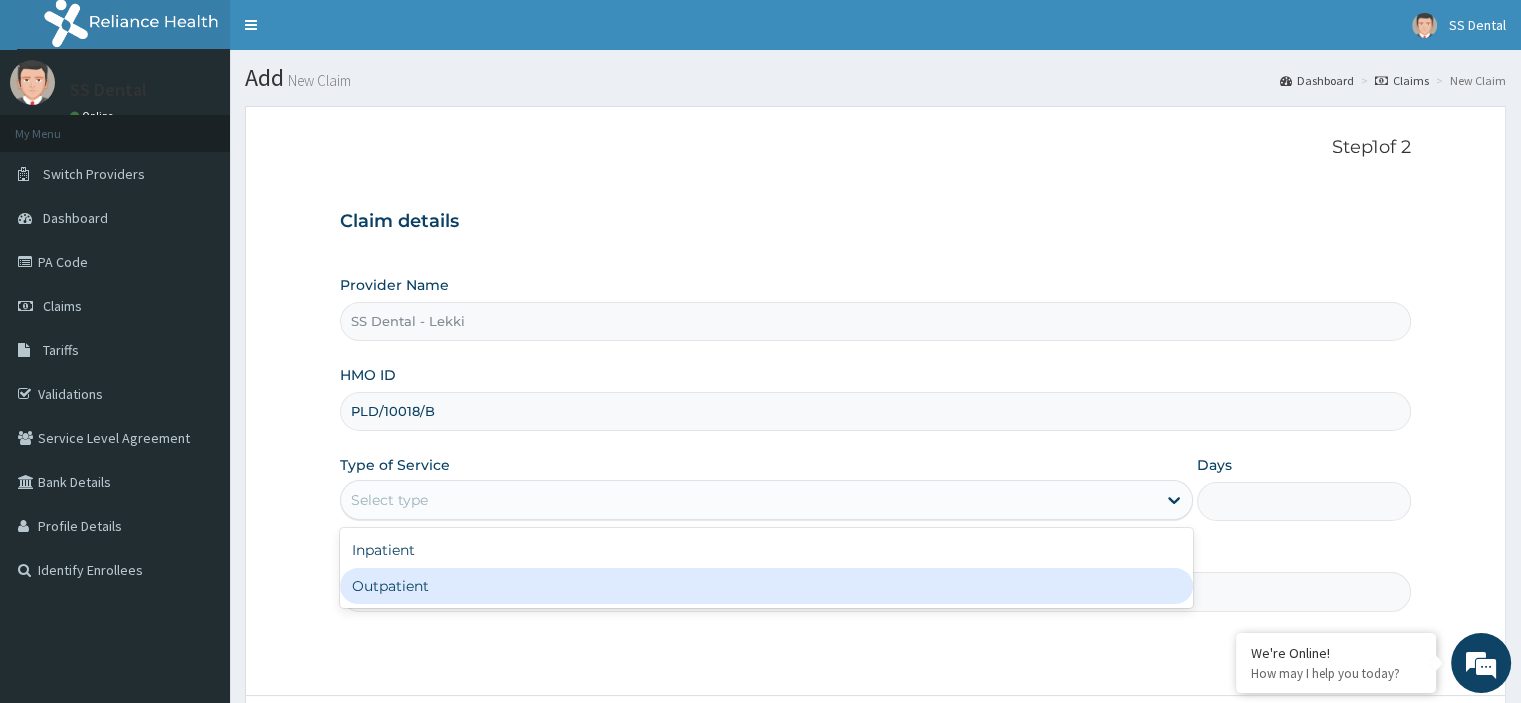 click on "Outpatient" at bounding box center [766, 586] 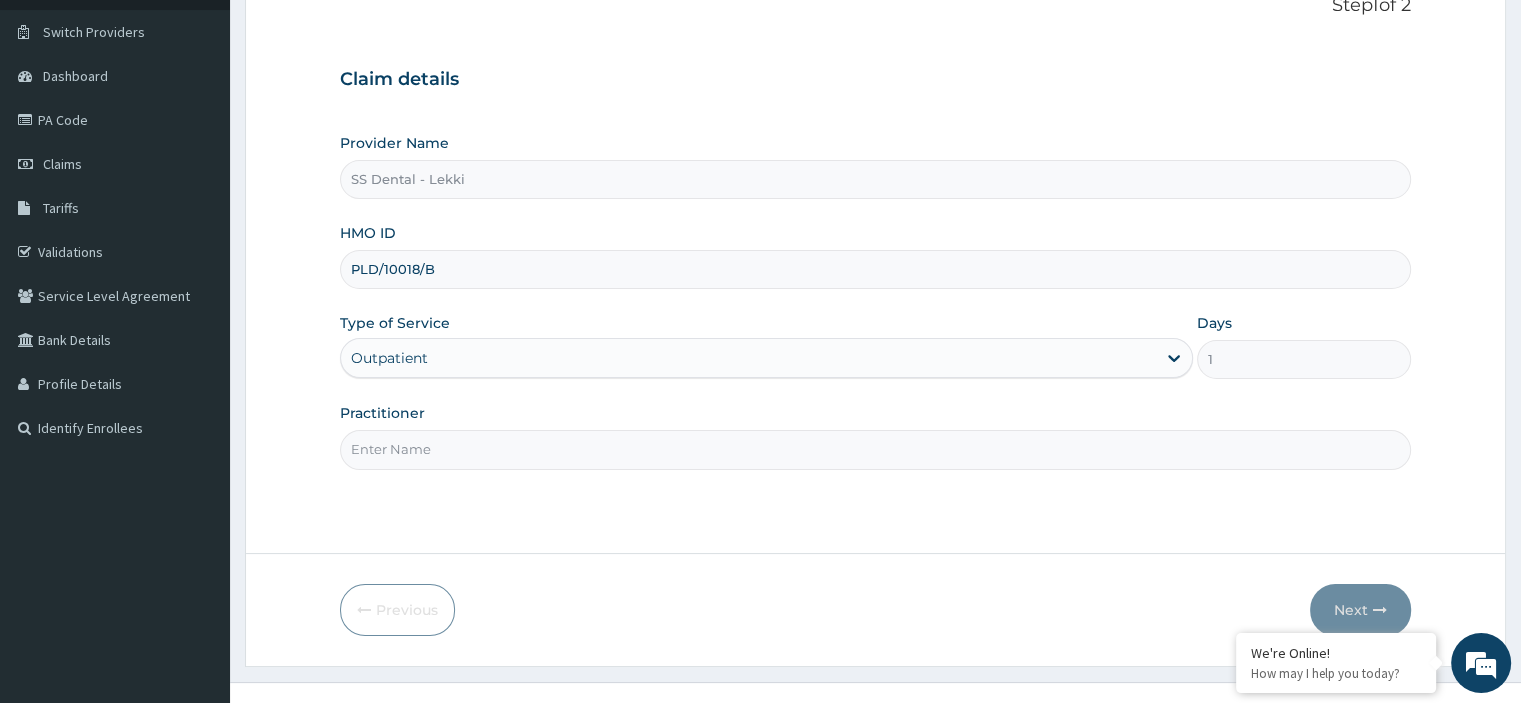 scroll, scrollTop: 171, scrollLeft: 0, axis: vertical 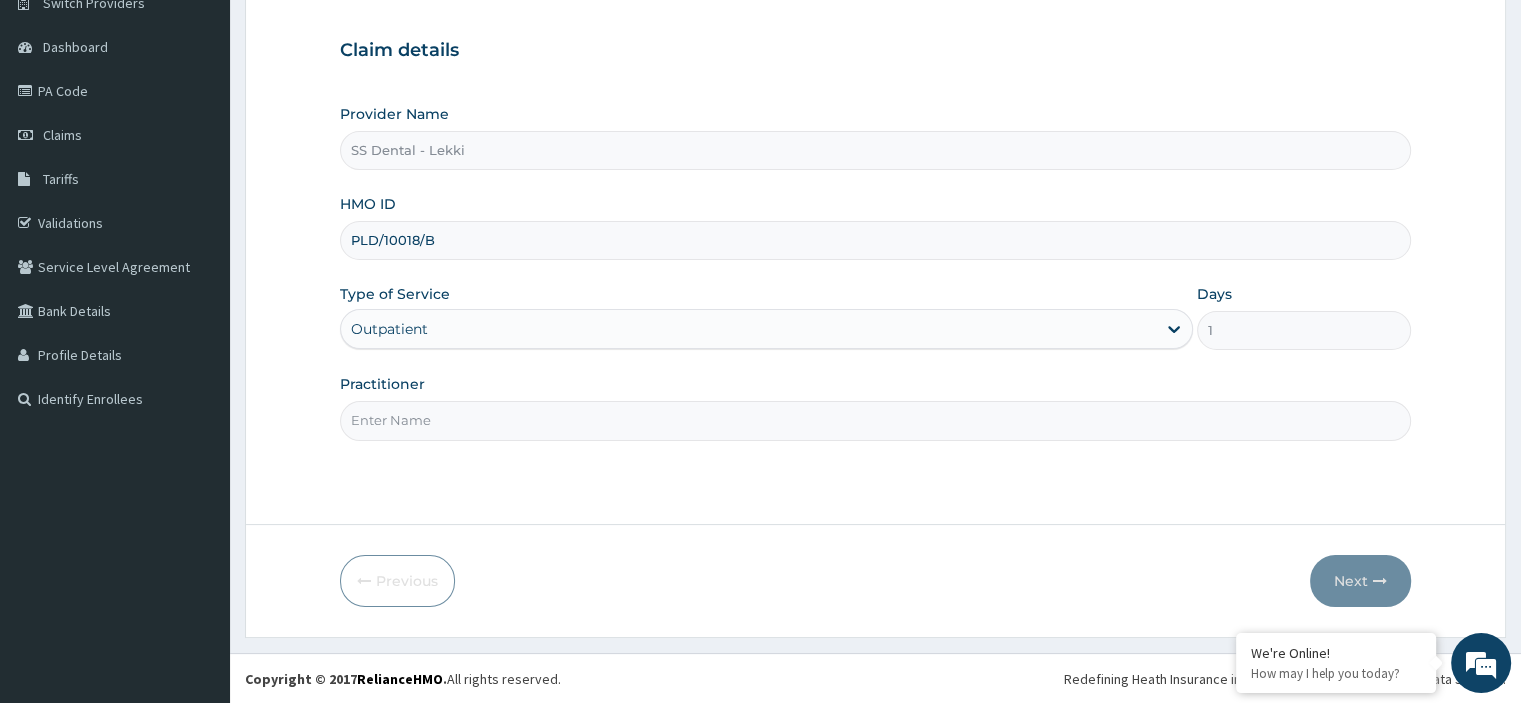 click on "Practitioner" at bounding box center (875, 420) 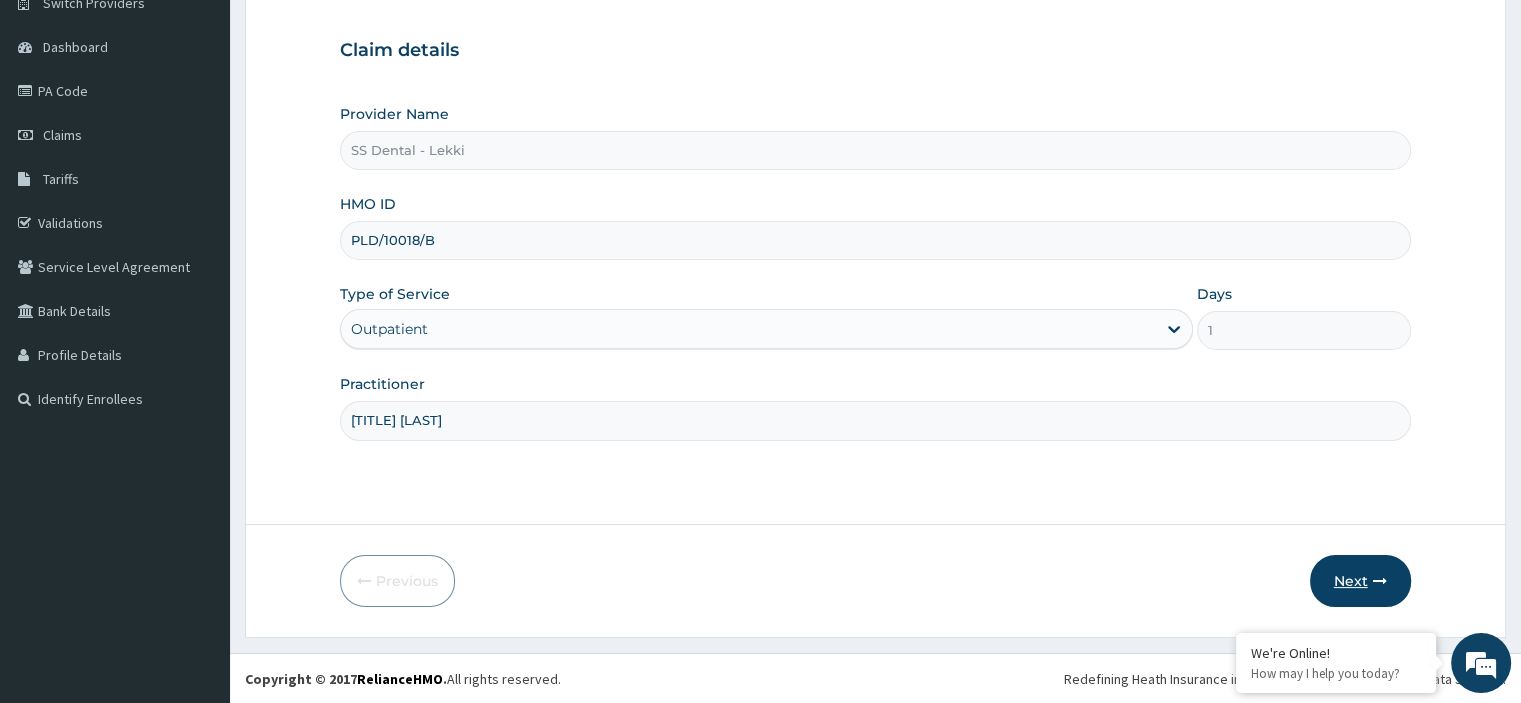 type on "[TITLE] [LAST]" 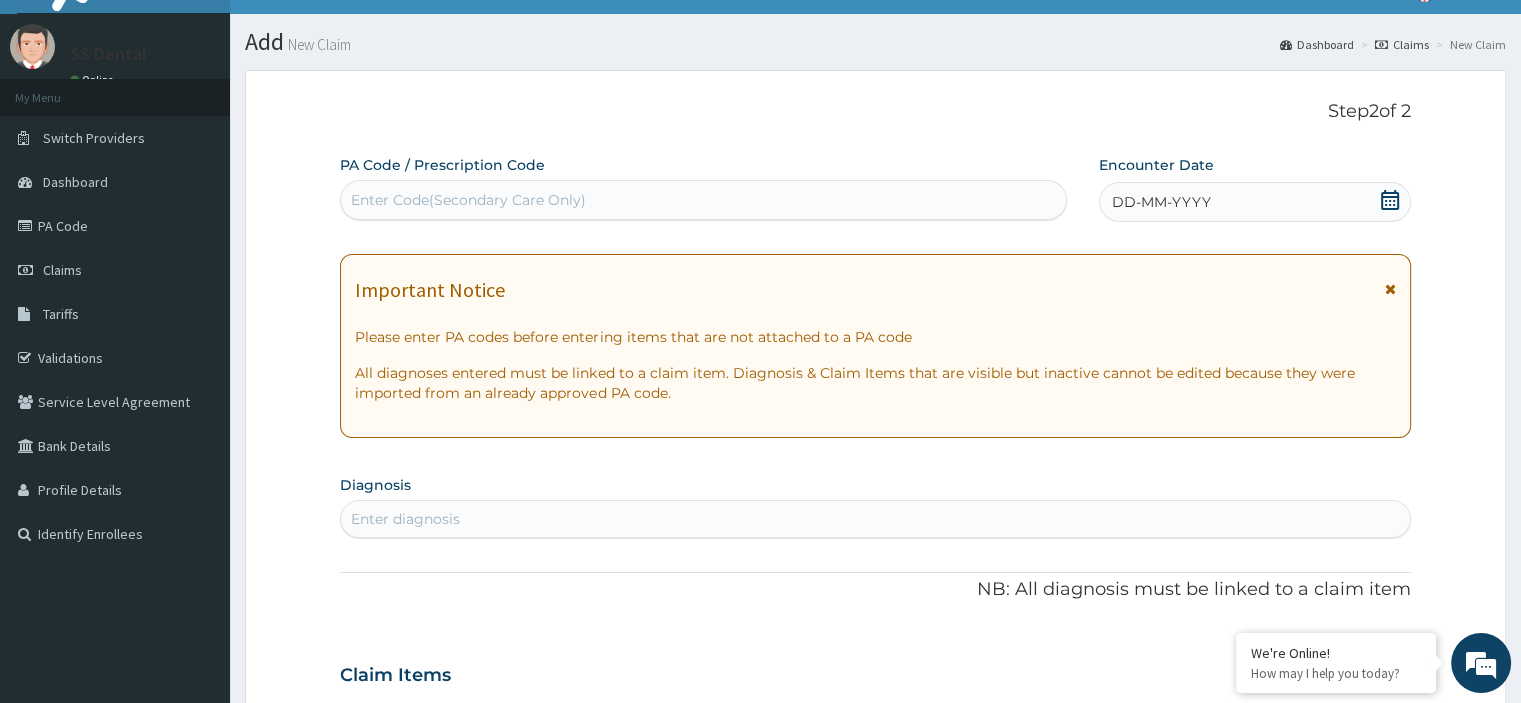 scroll, scrollTop: 8, scrollLeft: 0, axis: vertical 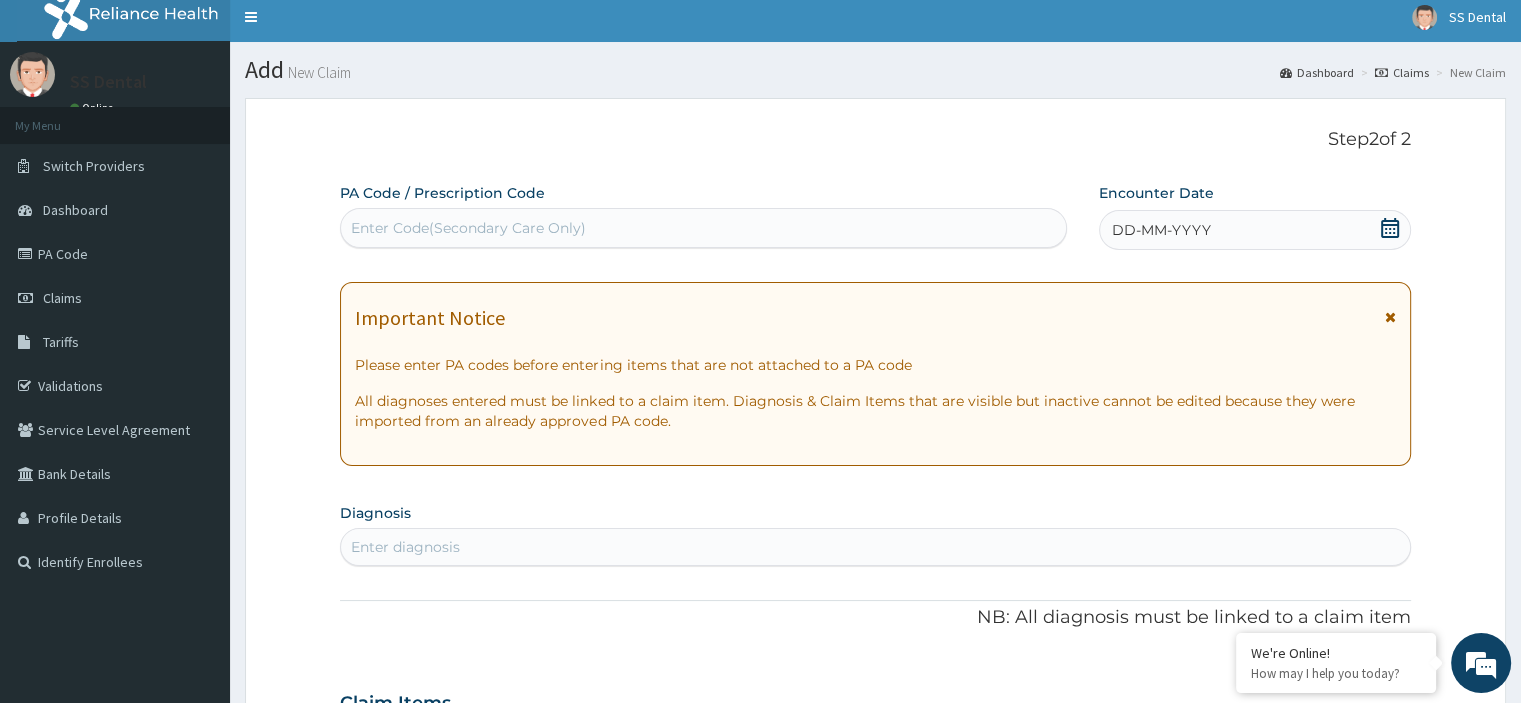 click on "Enter Code(Secondary Care Only)" at bounding box center (703, 228) 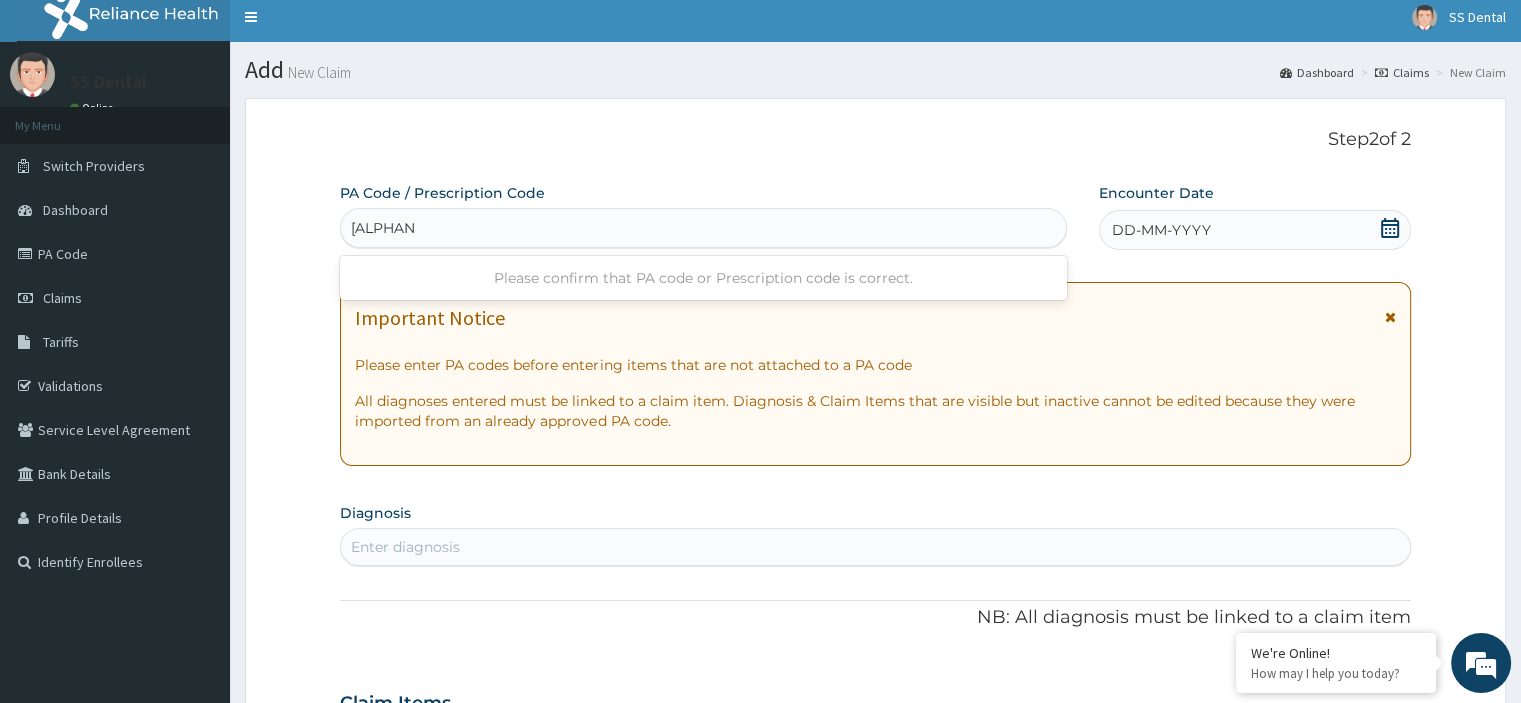 type on "[ALPHANUMERIC]" 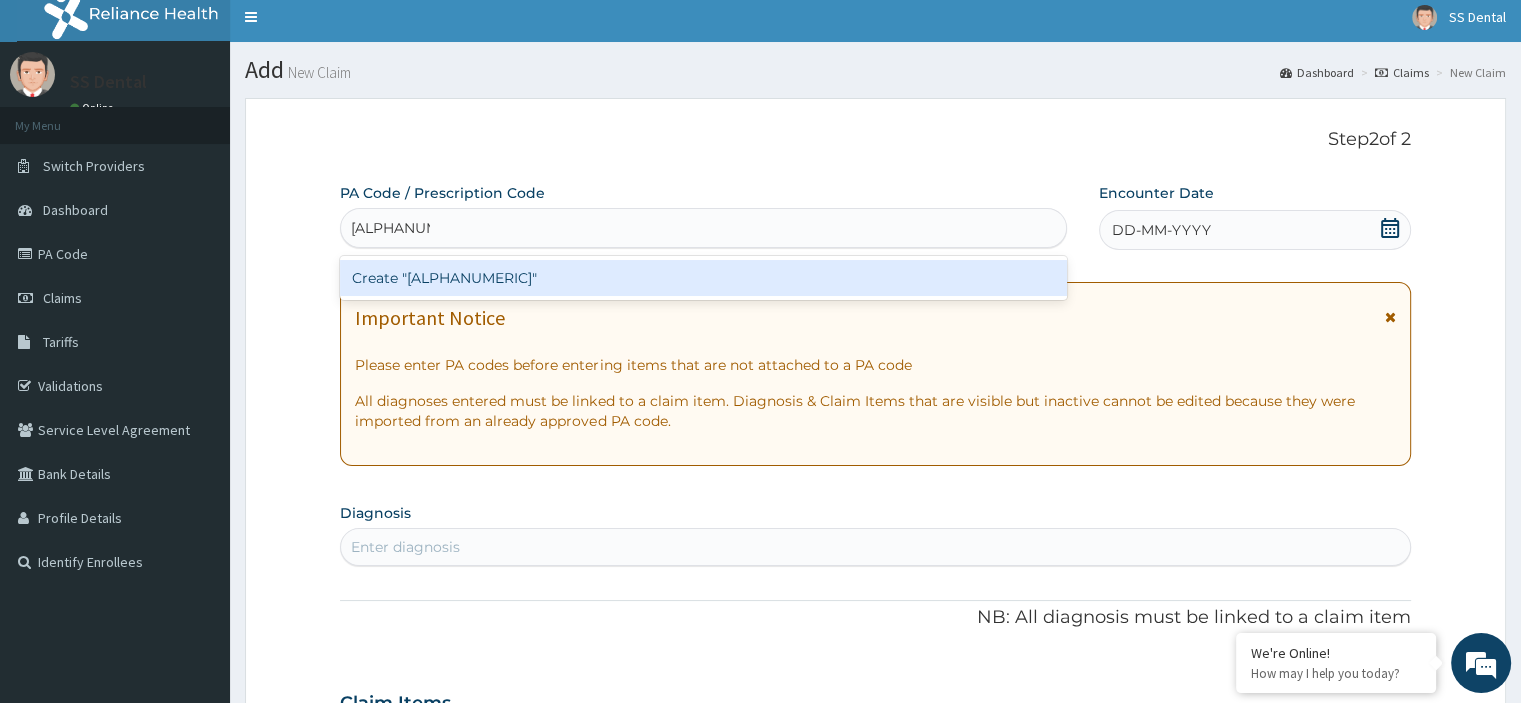 click on "Create "[ALPHANUMERIC]"" at bounding box center (703, 278) 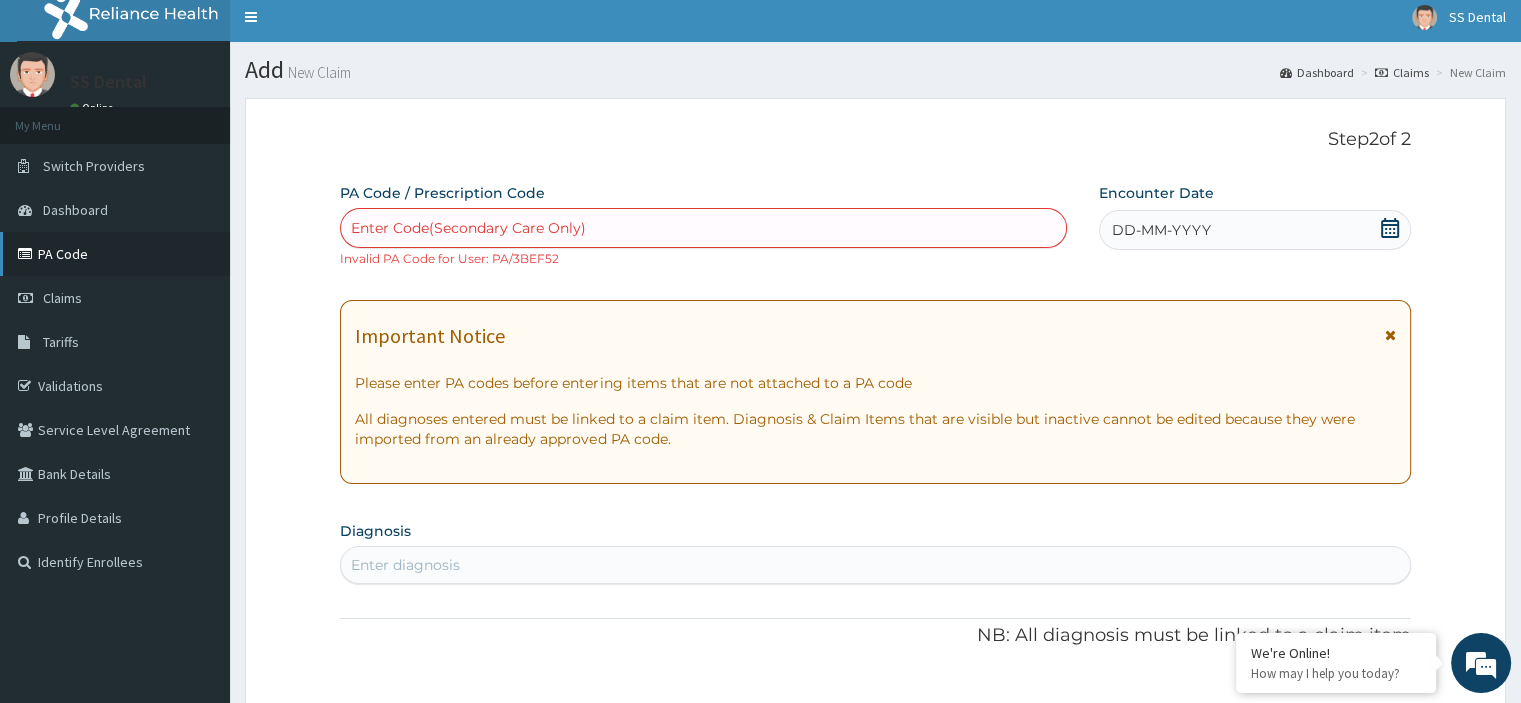 click on "PA Code" at bounding box center (115, 254) 